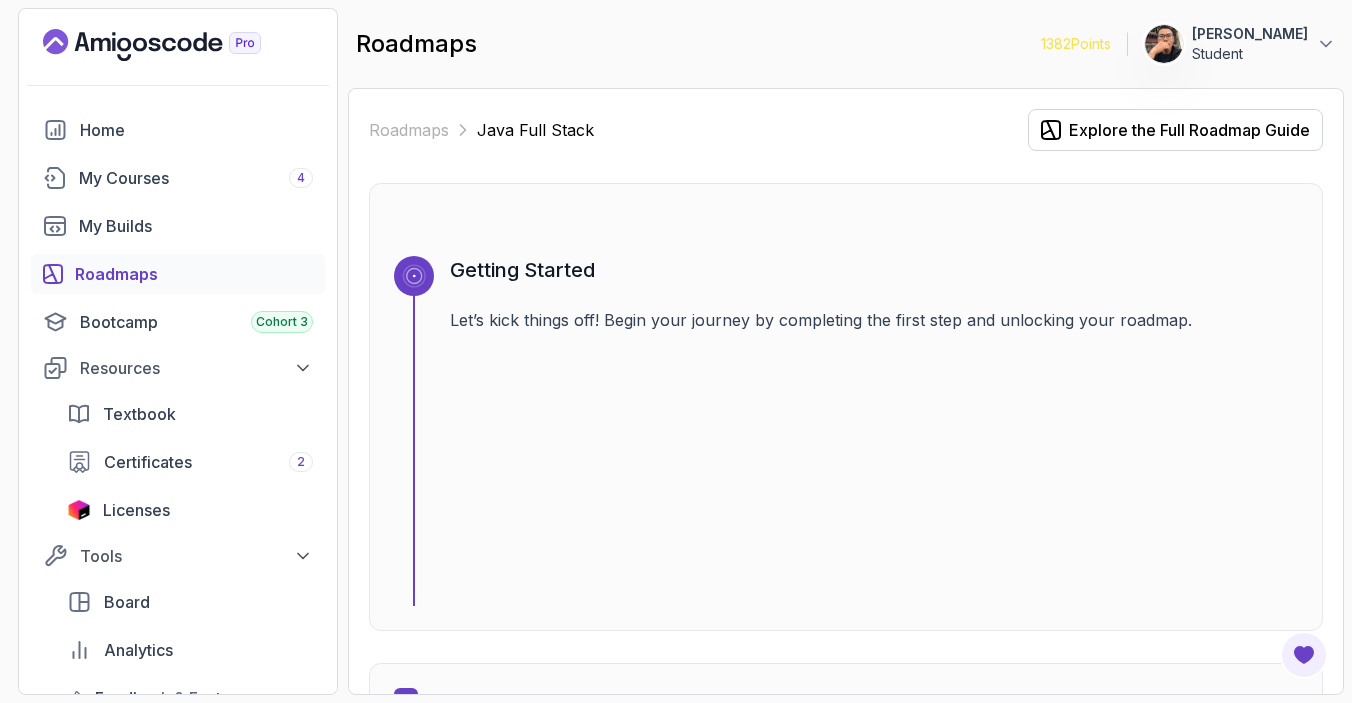 scroll, scrollTop: 0, scrollLeft: 0, axis: both 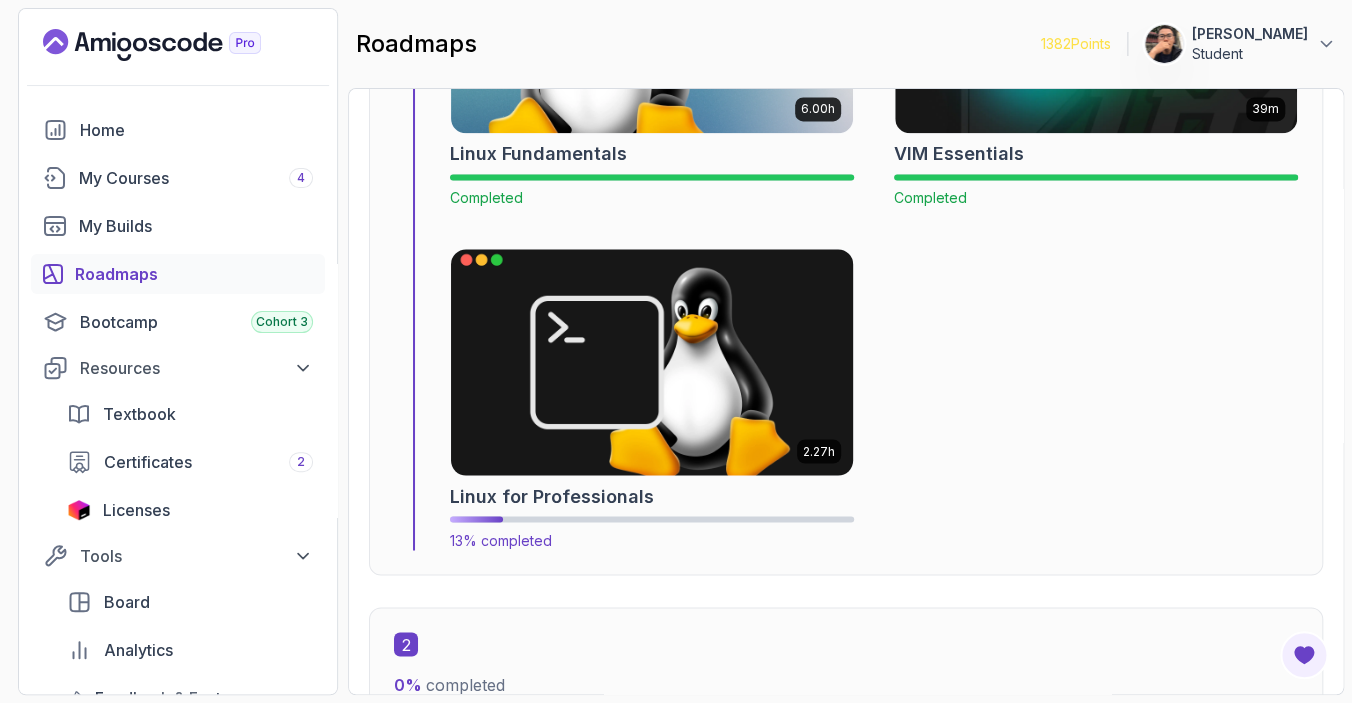 click at bounding box center [652, 362] 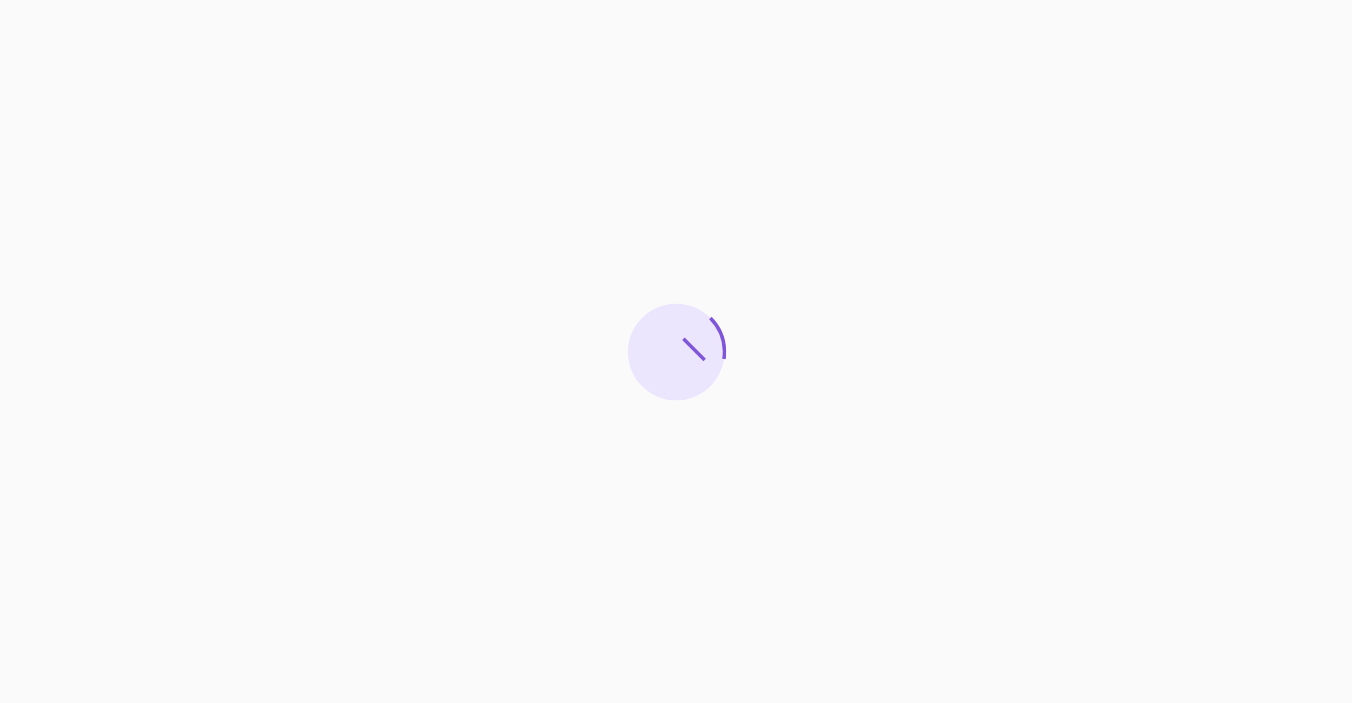 click at bounding box center [676, 351] 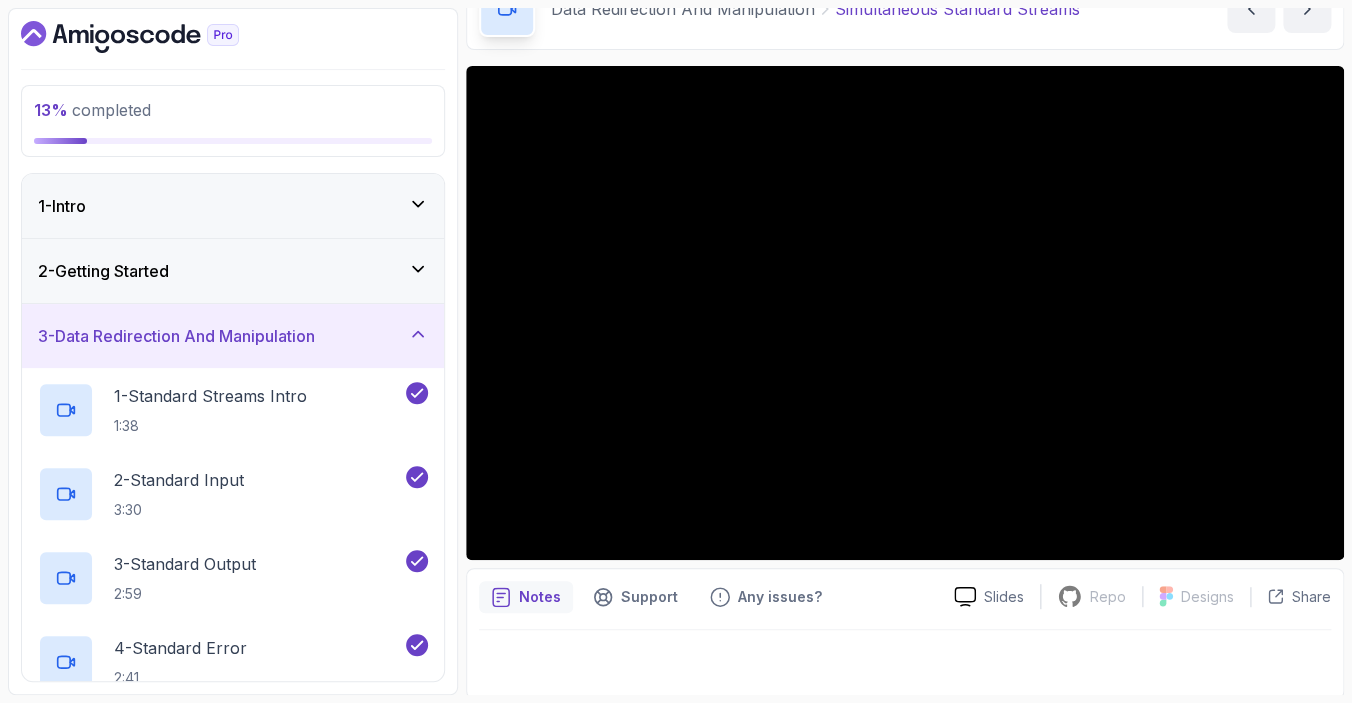 scroll, scrollTop: 114, scrollLeft: 0, axis: vertical 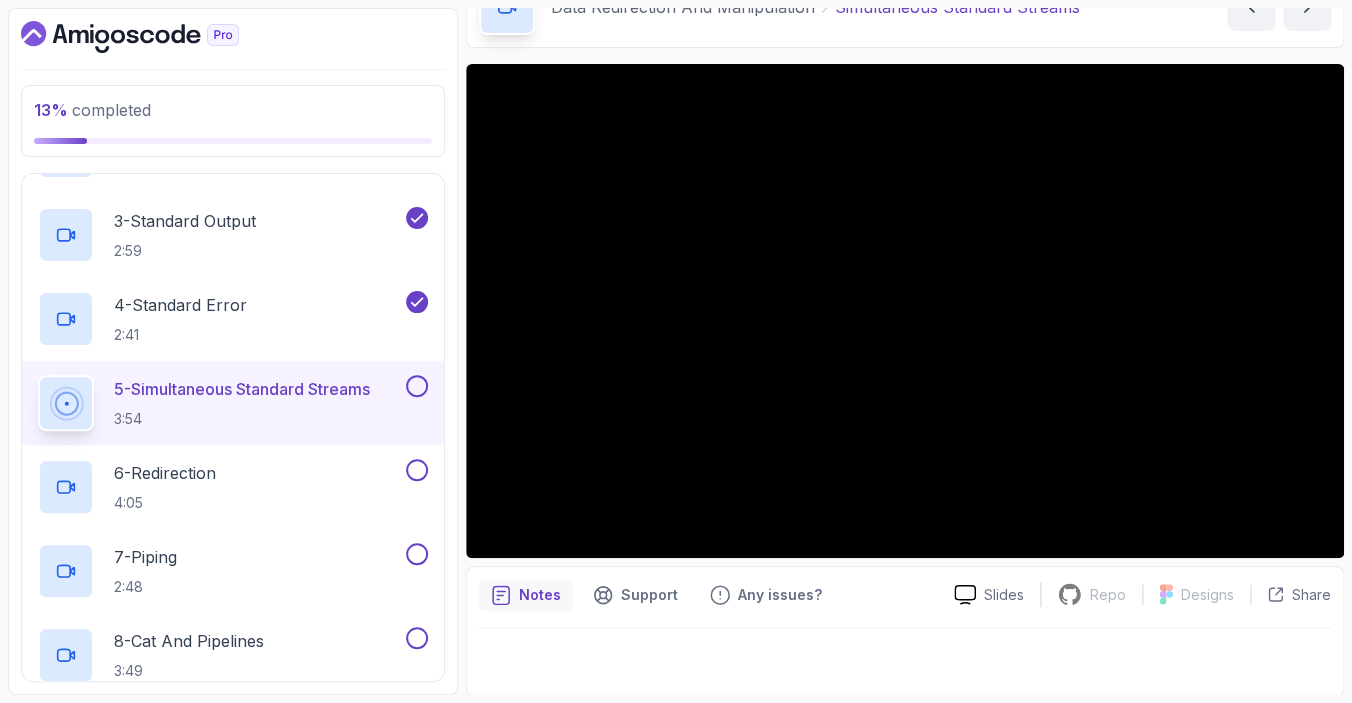 click on "5  -  Simultaneous Standard Streams" at bounding box center [242, 389] 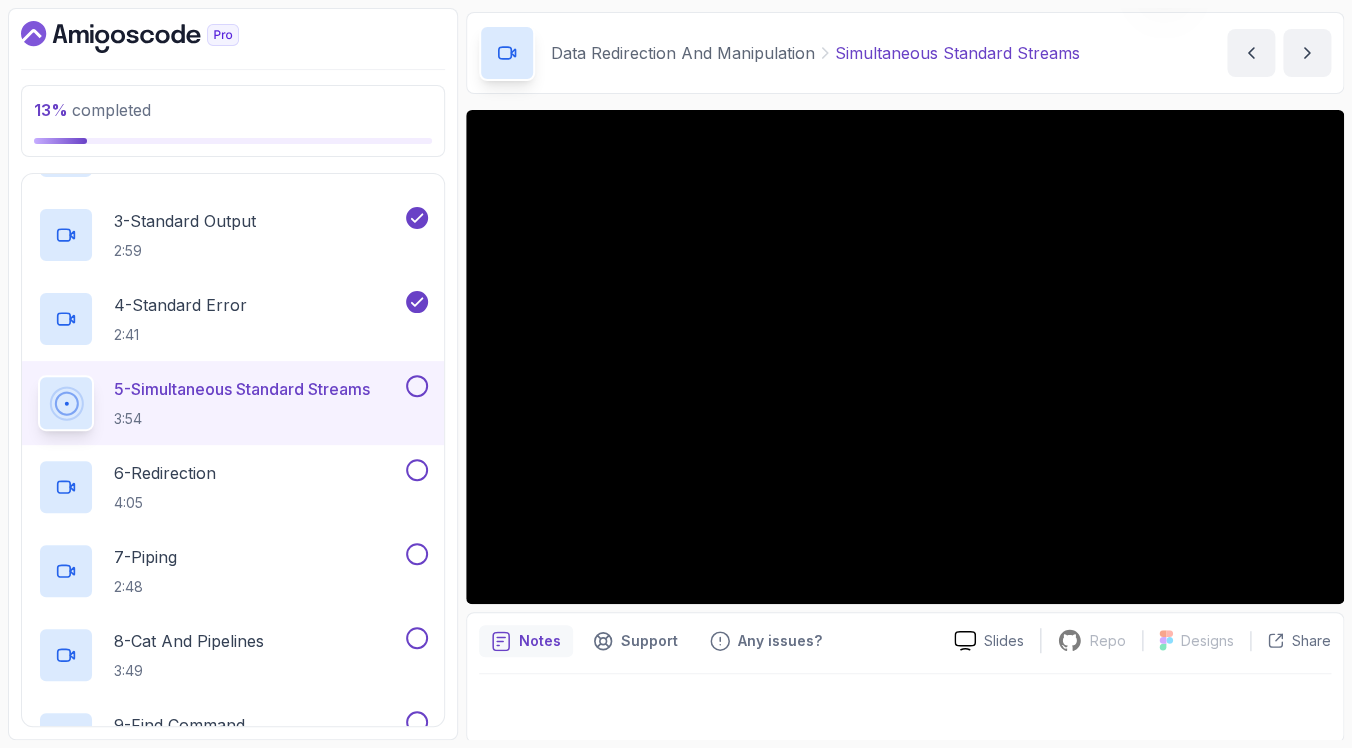 scroll, scrollTop: 69, scrollLeft: 0, axis: vertical 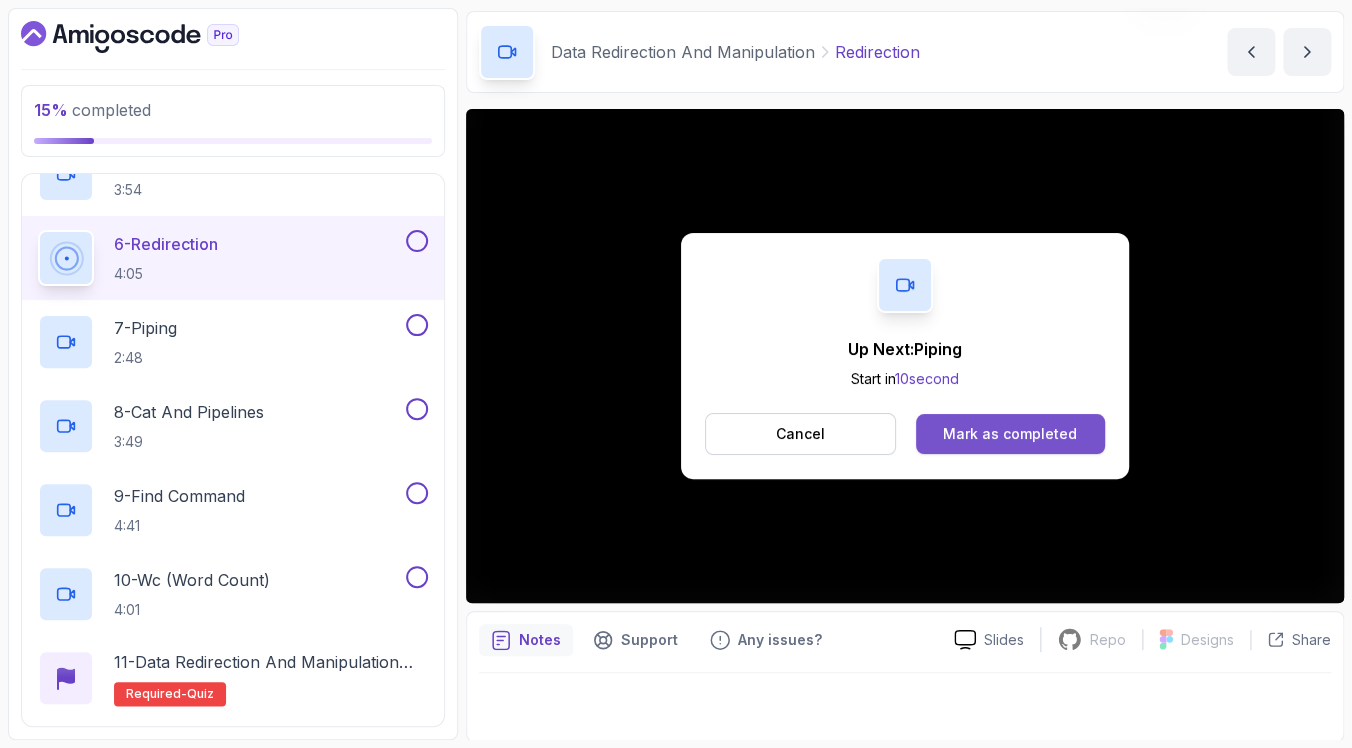 click on "Mark as completed" at bounding box center (1010, 434) 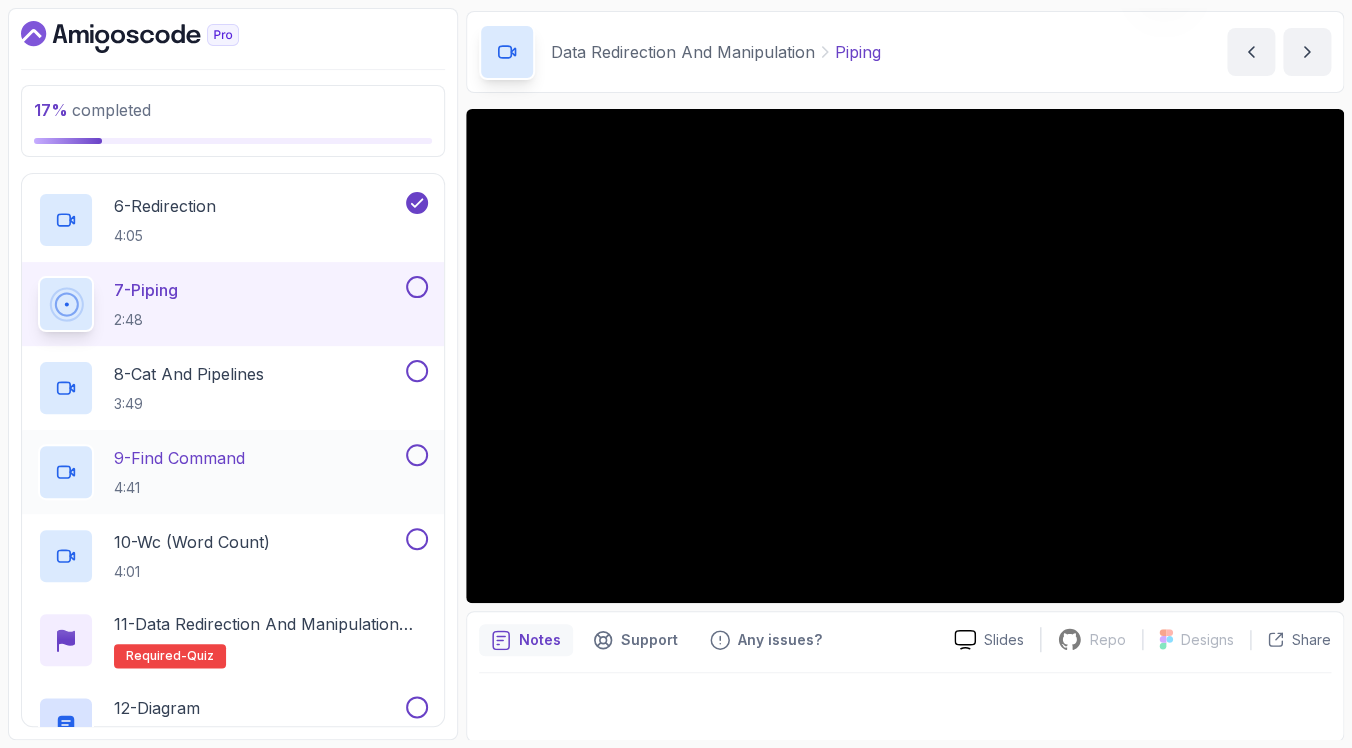 scroll, scrollTop: 686, scrollLeft: 0, axis: vertical 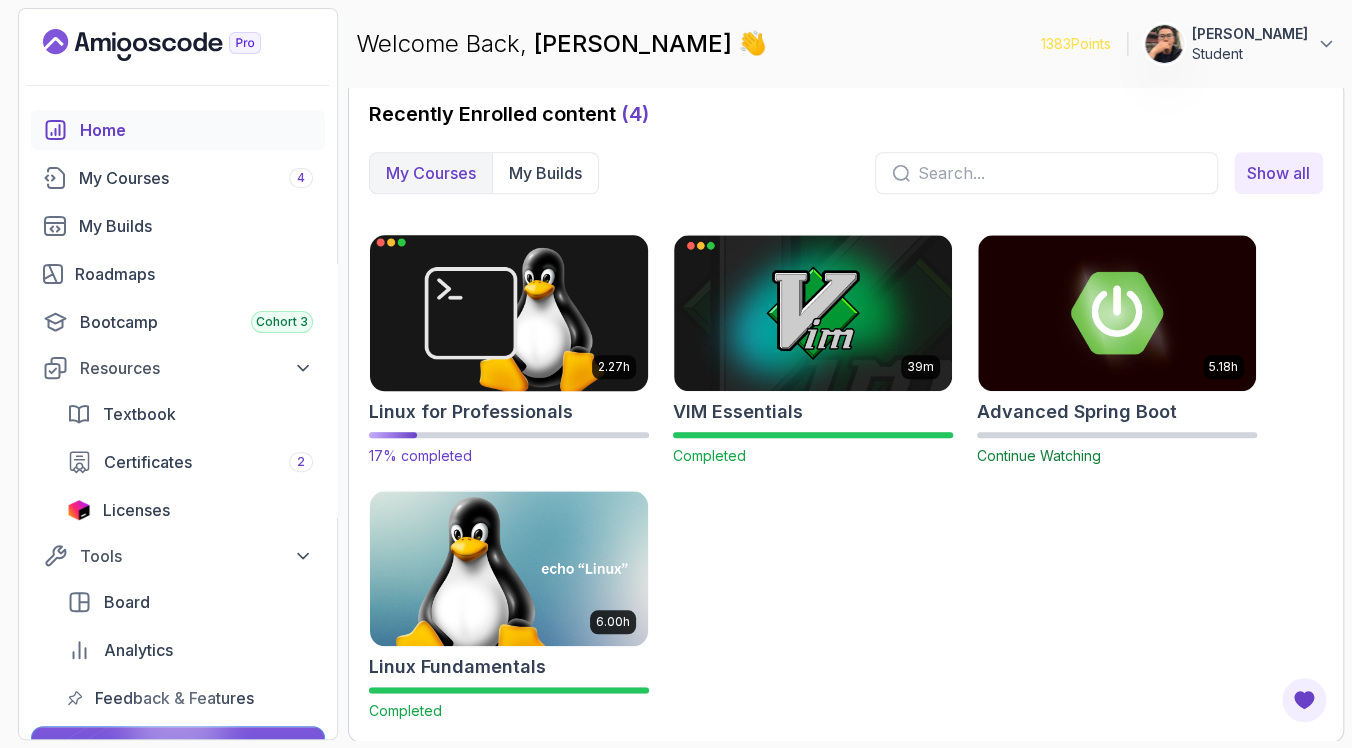 click at bounding box center [509, 312] 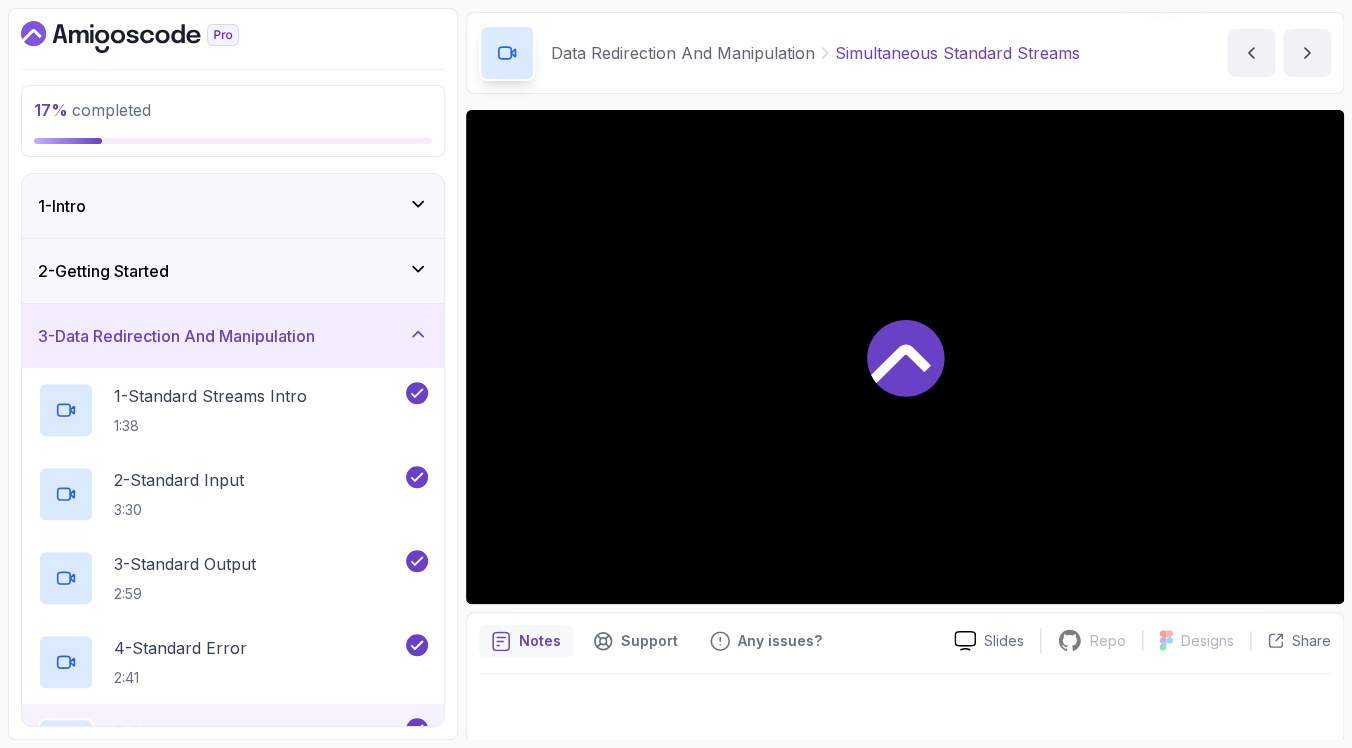 scroll, scrollTop: 69, scrollLeft: 0, axis: vertical 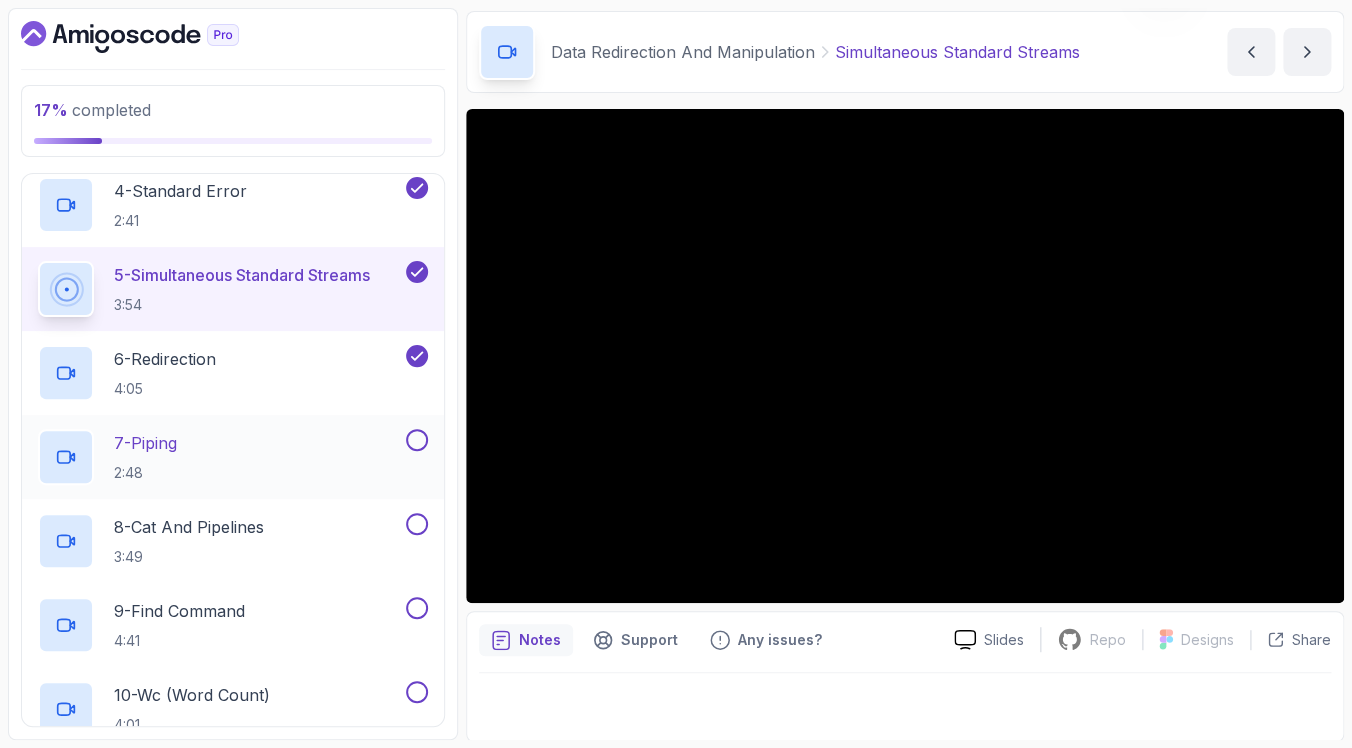 click on "7  -  Piping 2:48" at bounding box center (220, 457) 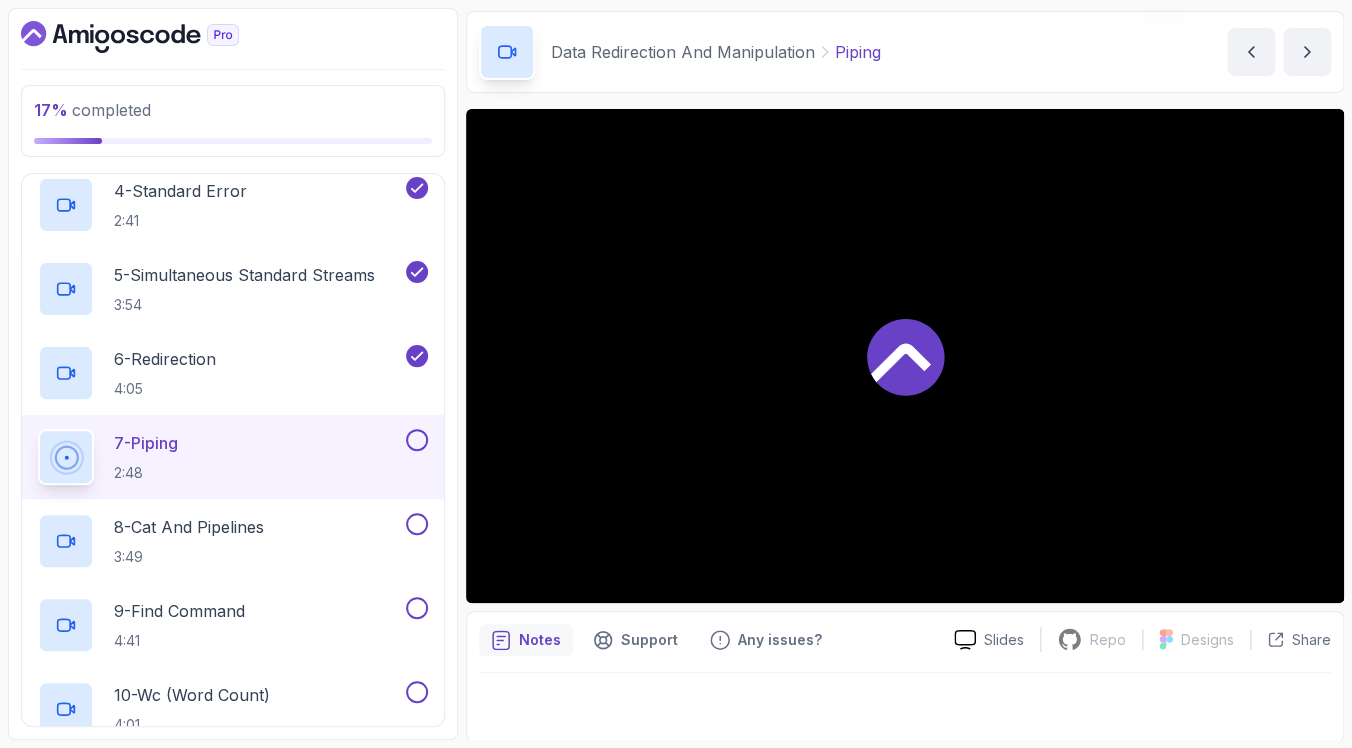 click at bounding box center (417, 440) 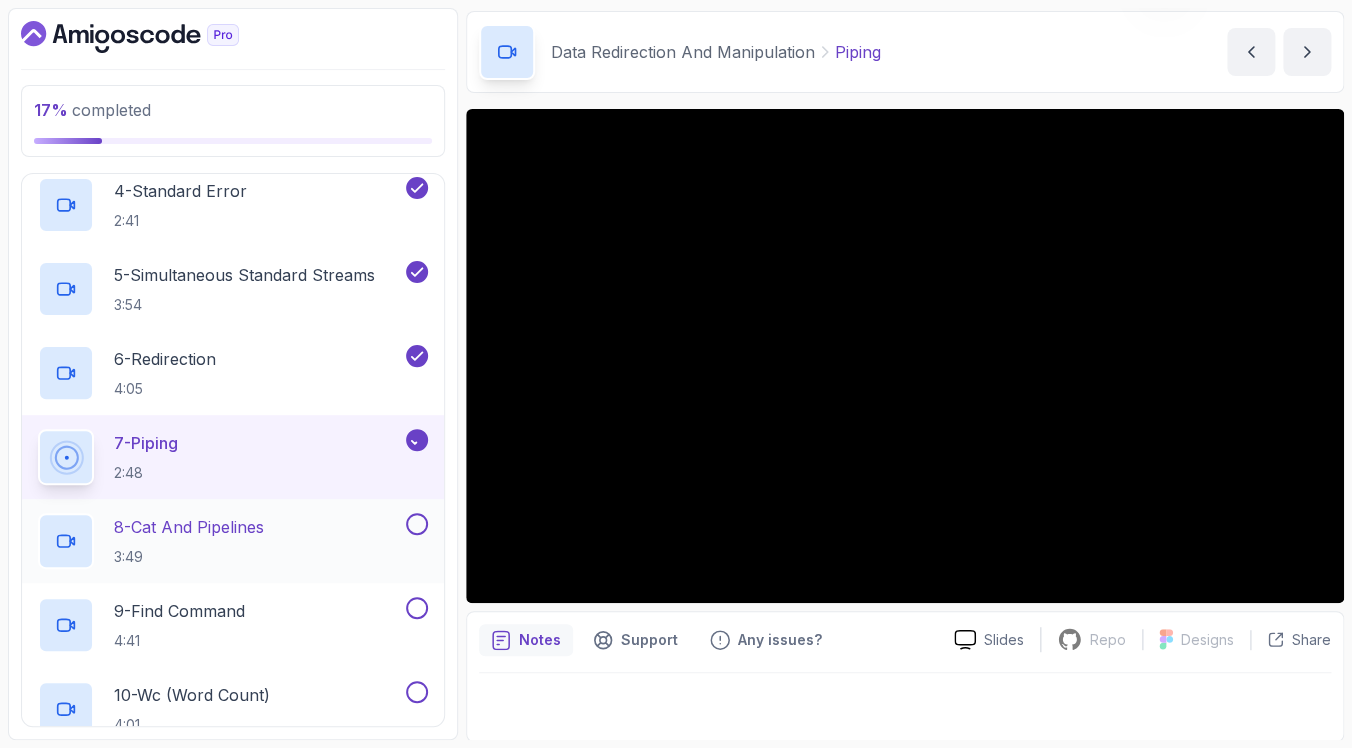 click on "8  -  Cat And Pipelines 3:49" at bounding box center (220, 541) 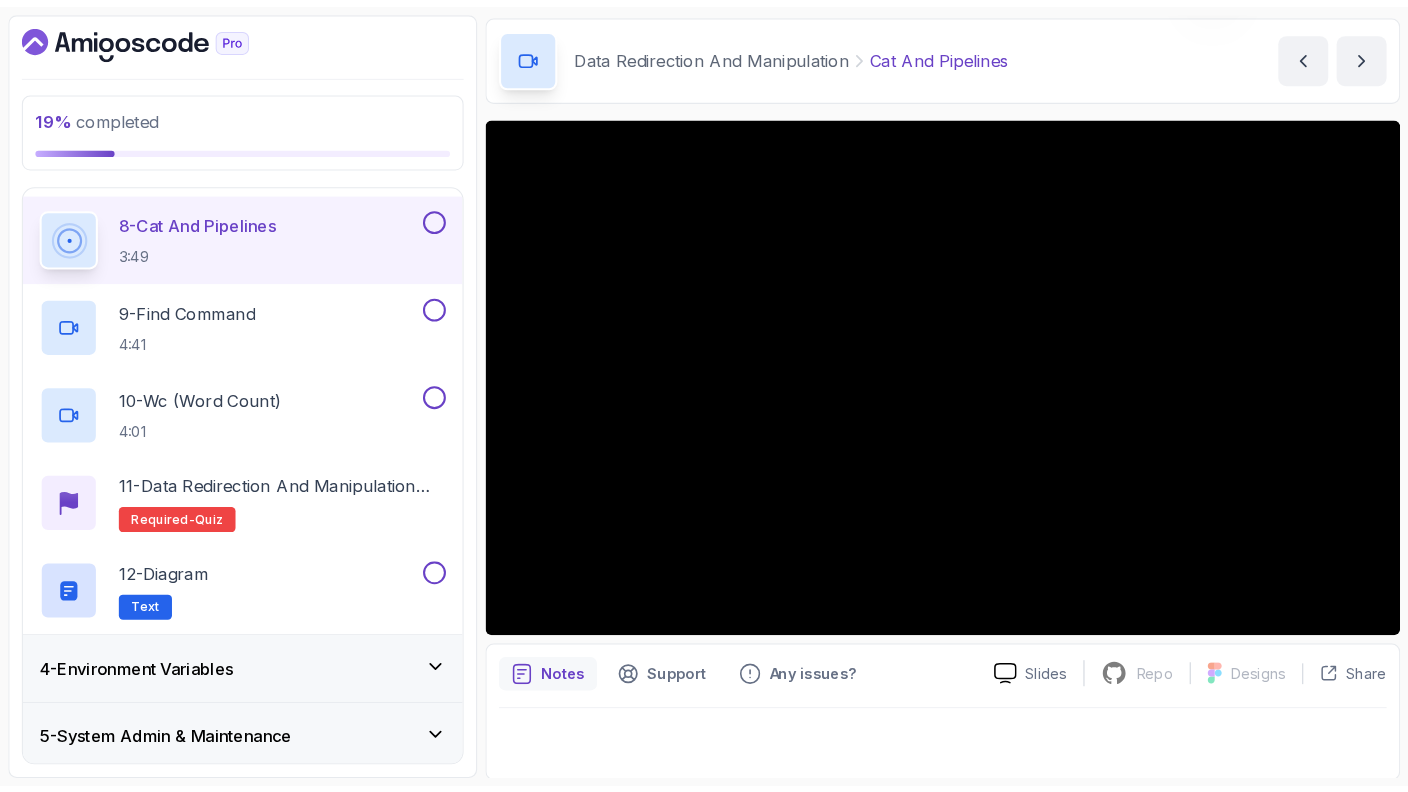 scroll, scrollTop: 800, scrollLeft: 0, axis: vertical 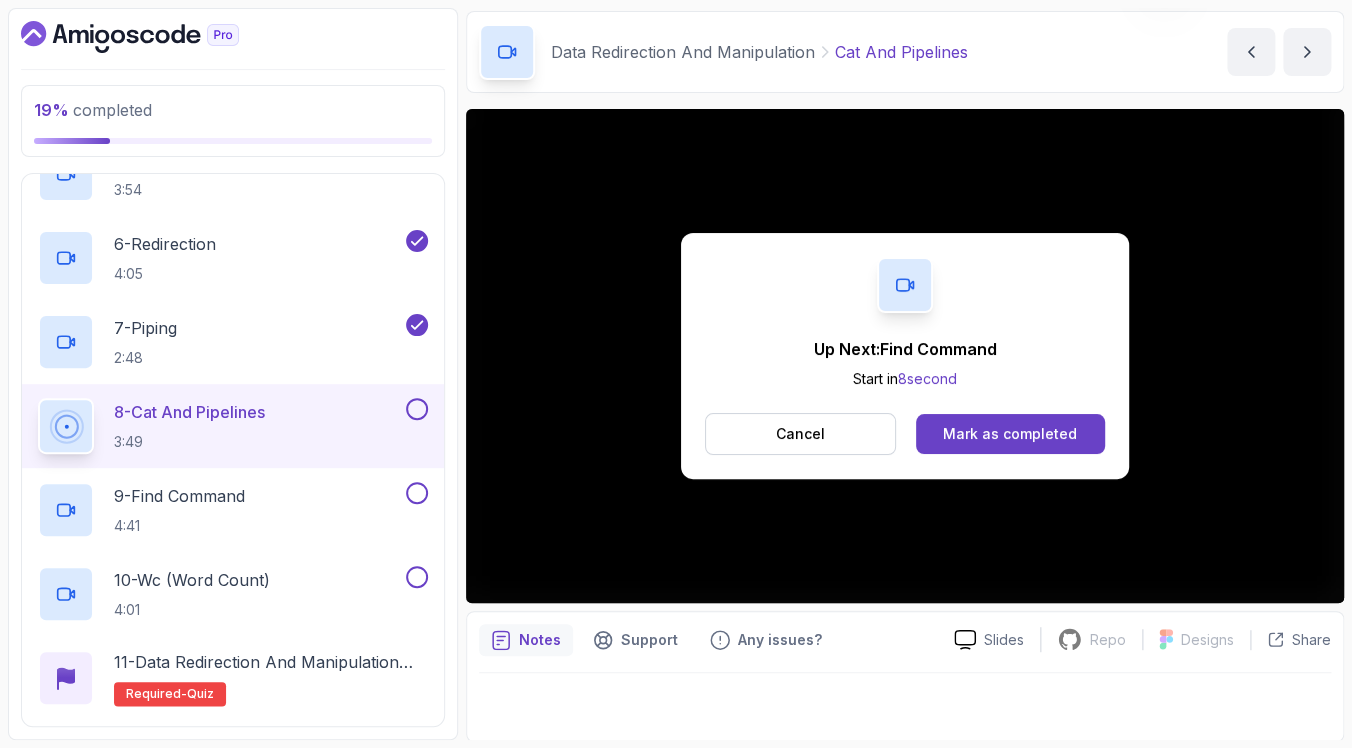 click on "Up Next:  Find Command Start in  8  second Cancel Mark as completed" at bounding box center [905, 356] 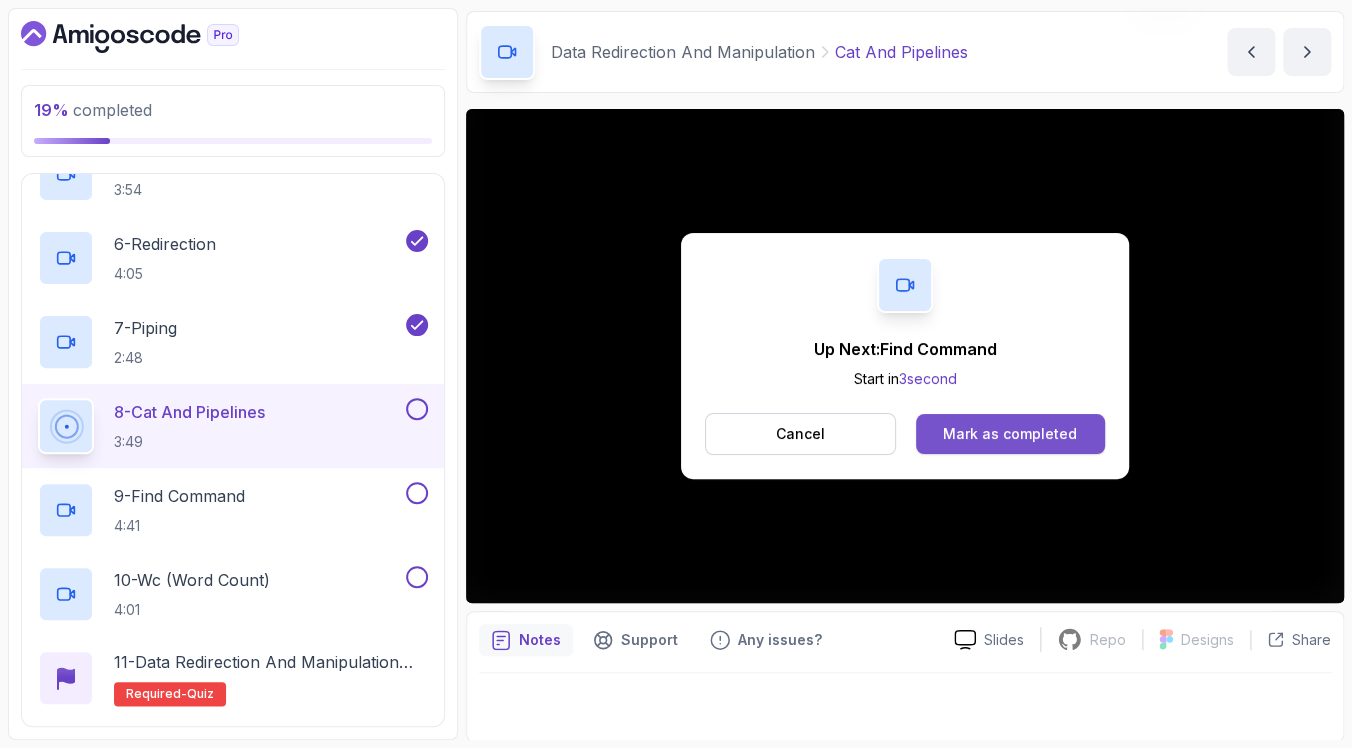 click on "Mark as completed" at bounding box center (1010, 434) 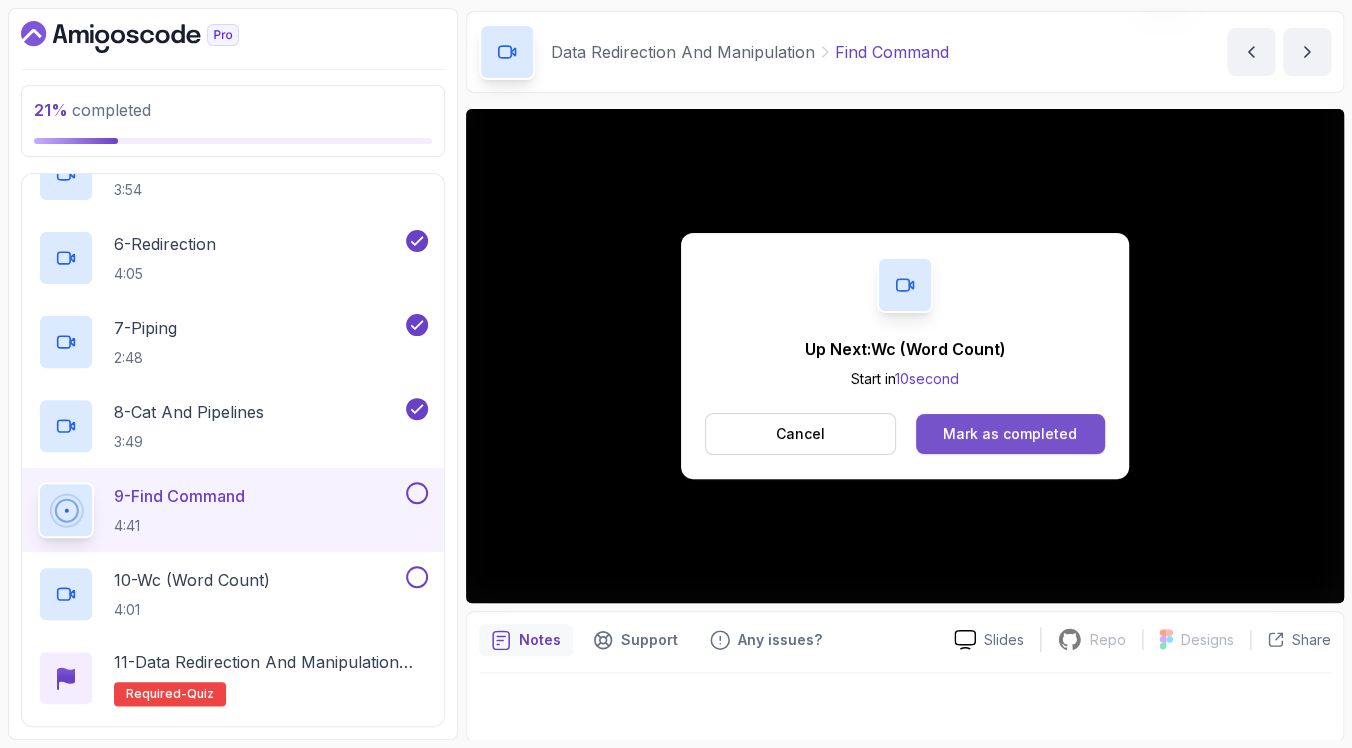 click on "Mark as completed" at bounding box center (1010, 434) 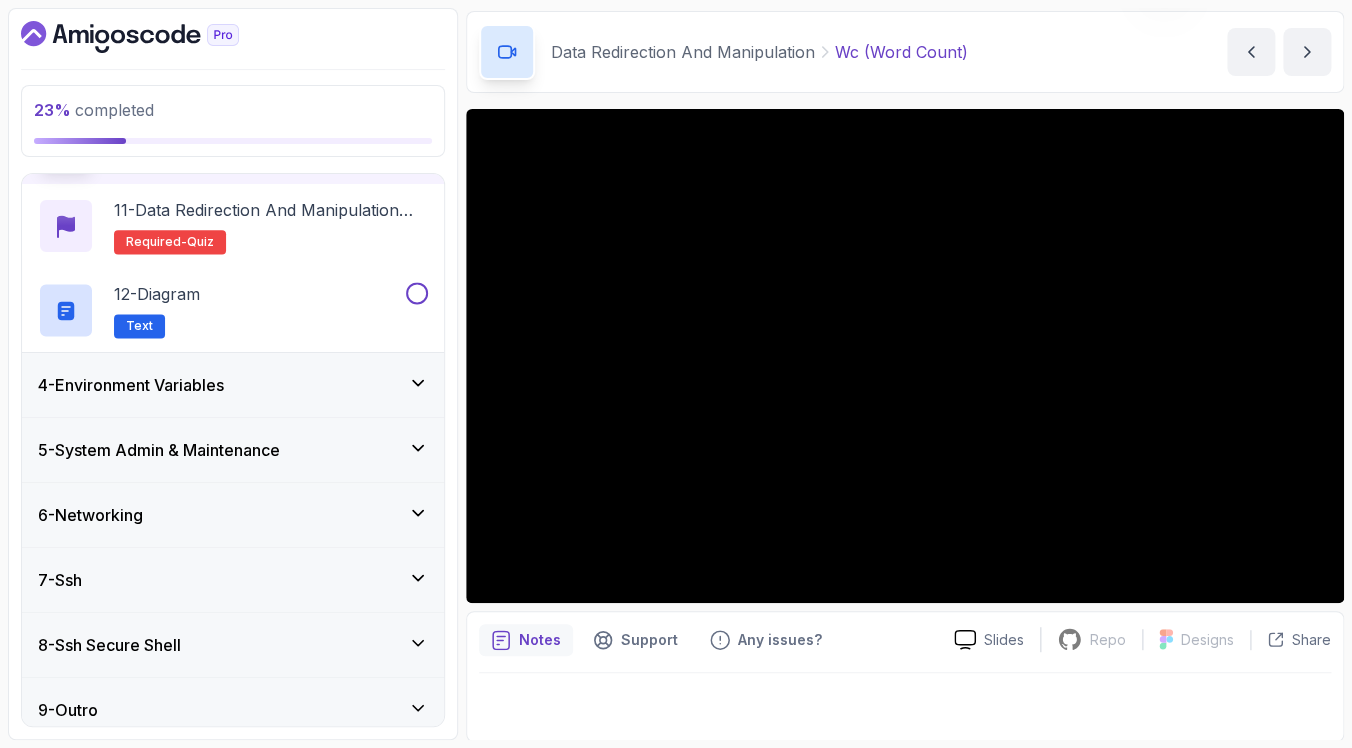 scroll, scrollTop: 1029, scrollLeft: 0, axis: vertical 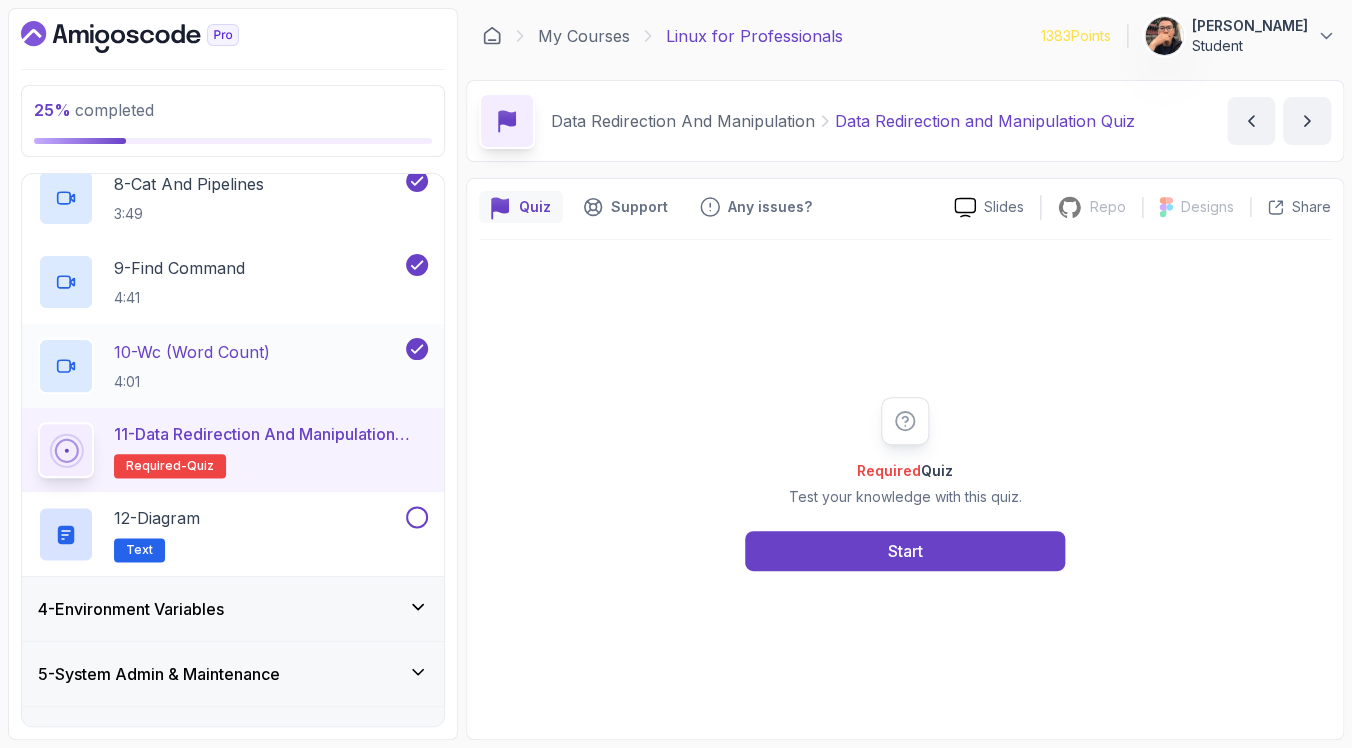 click on "10  -  Wc (Word Count) 4:01" at bounding box center [220, 366] 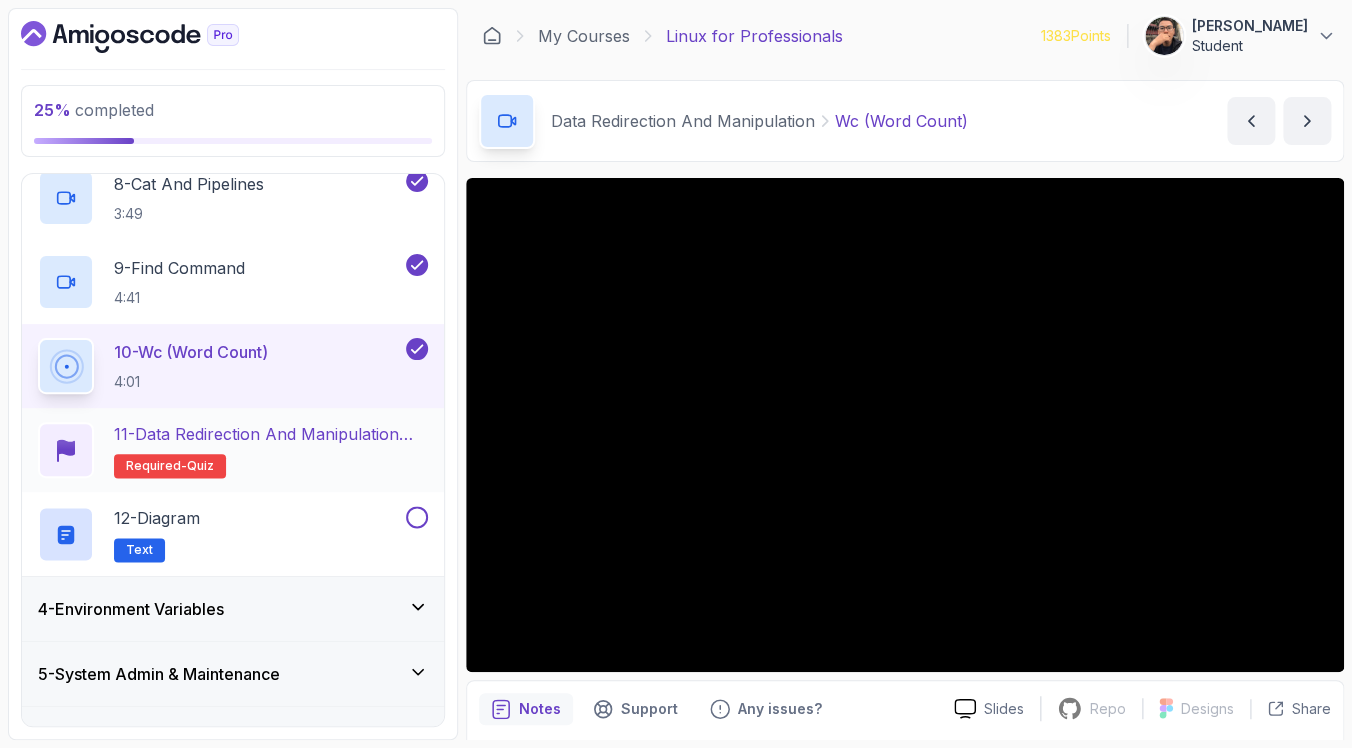 click on "11  -  Data Redirection and Manipulation Quiz Required- quiz" at bounding box center (271, 450) 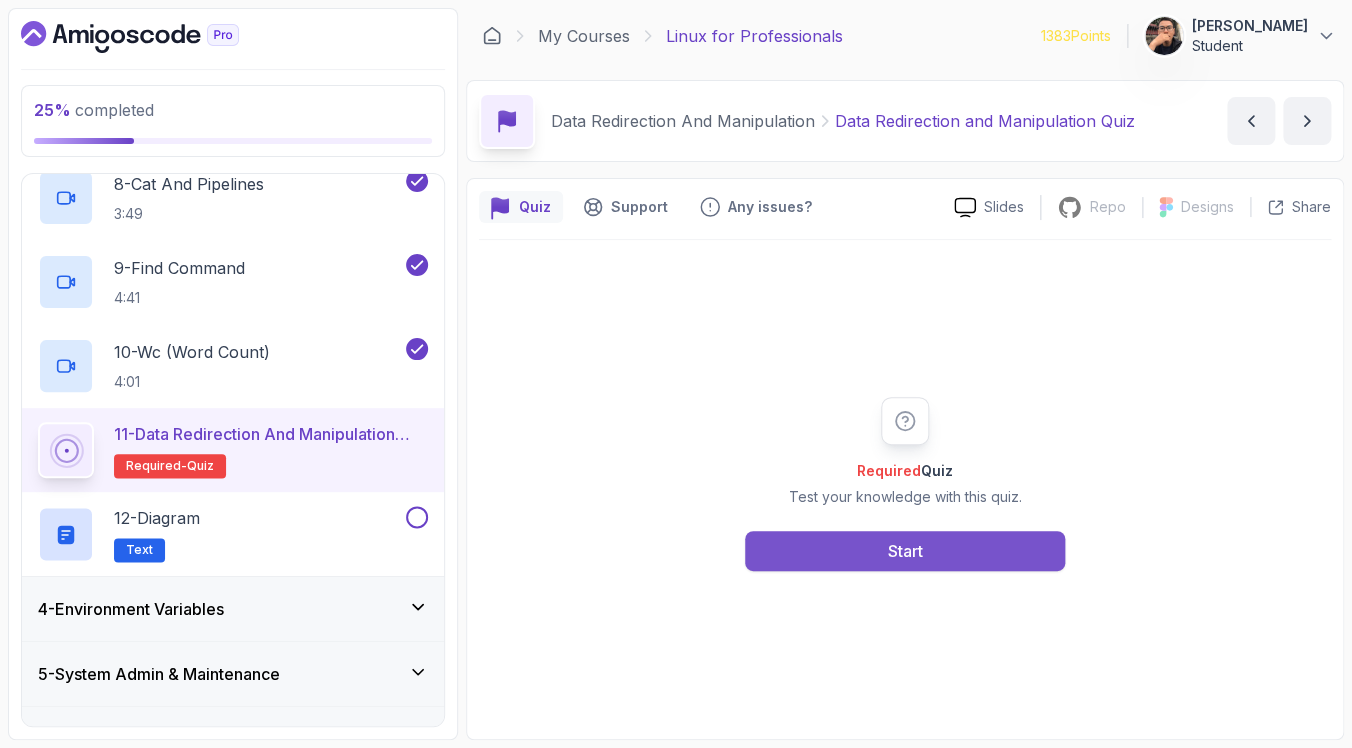 click on "Start" at bounding box center [905, 551] 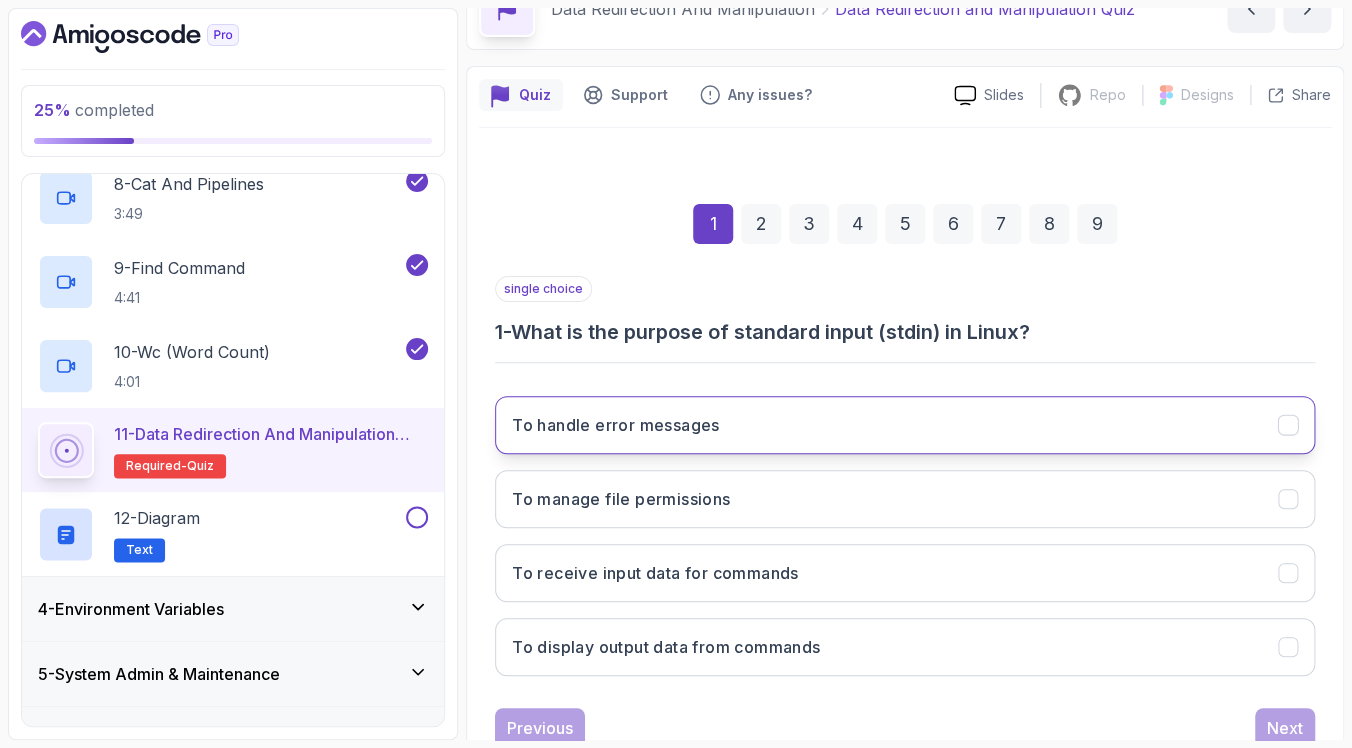 scroll, scrollTop: 114, scrollLeft: 0, axis: vertical 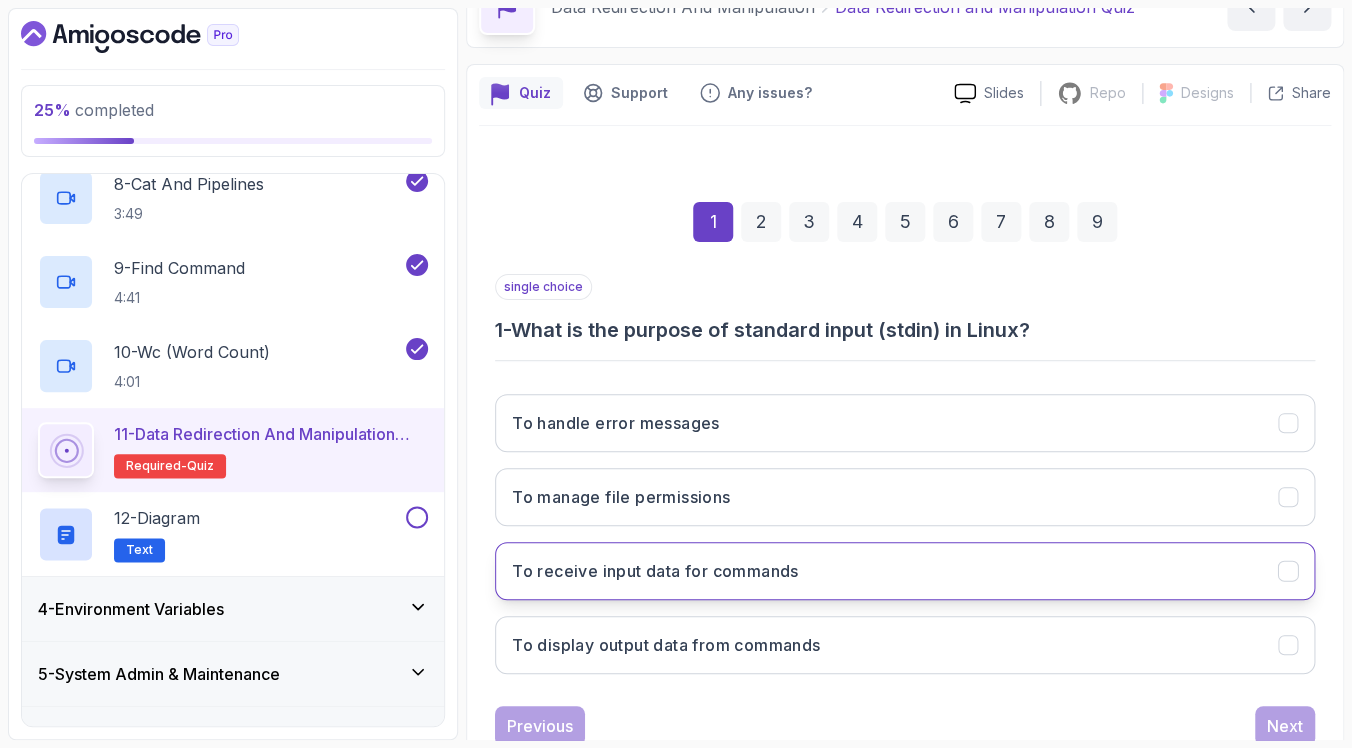 click on "To receive input data for commands" at bounding box center (905, 571) 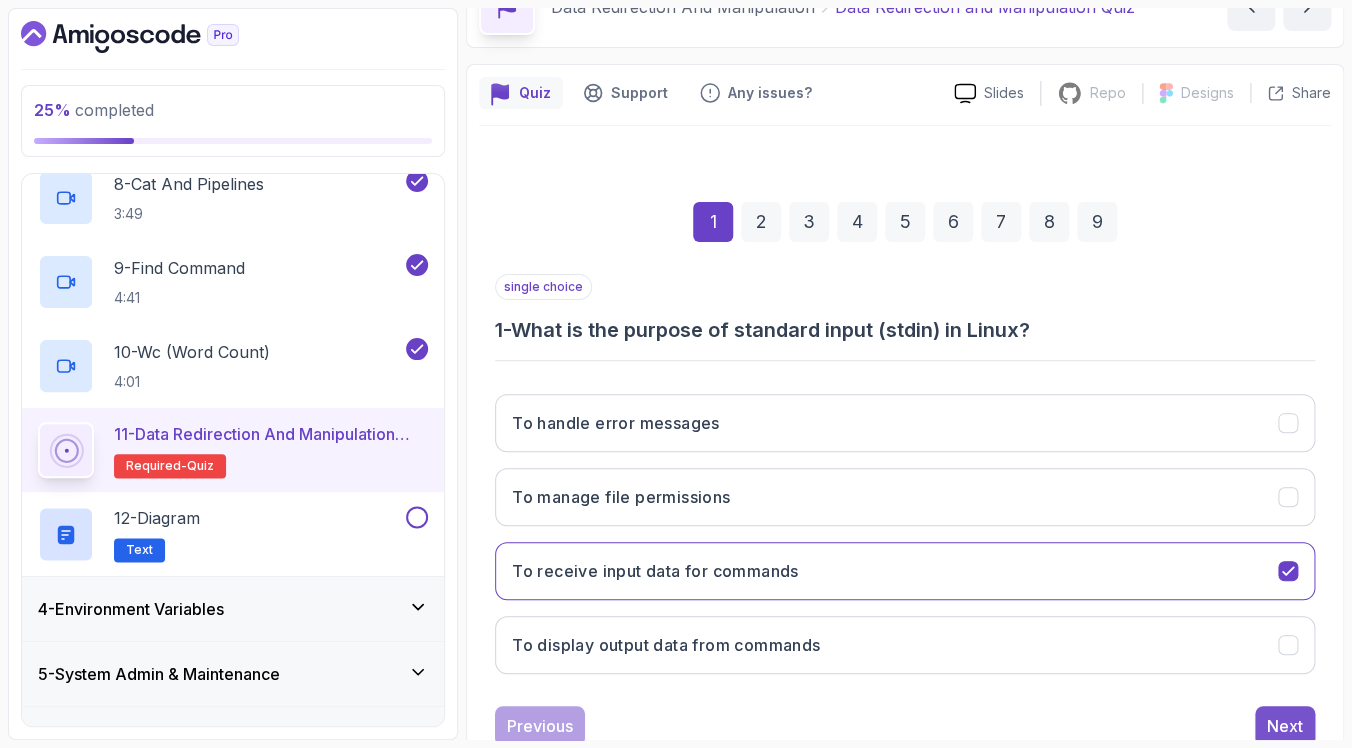 click on "Next" at bounding box center (1285, 726) 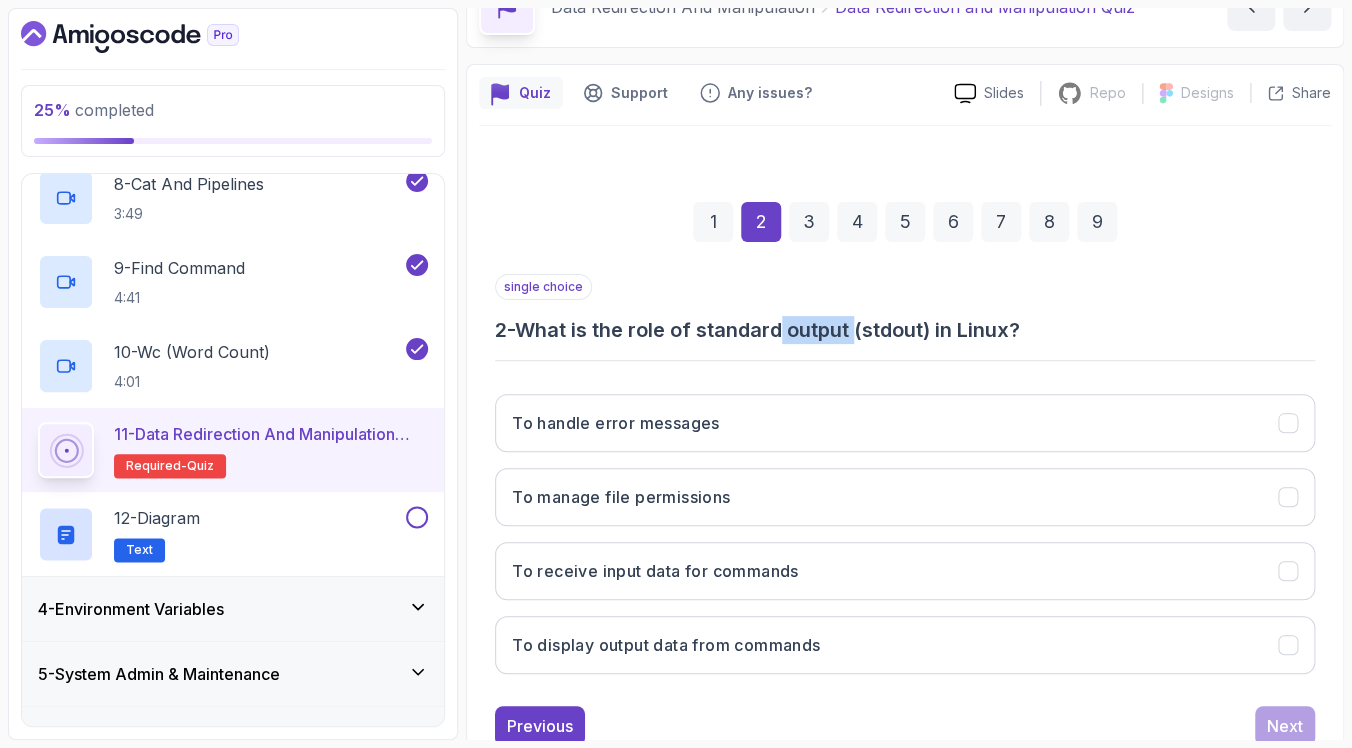 click on "2  -  What is the role of standard output (stdout) in Linux?" at bounding box center (905, 330) 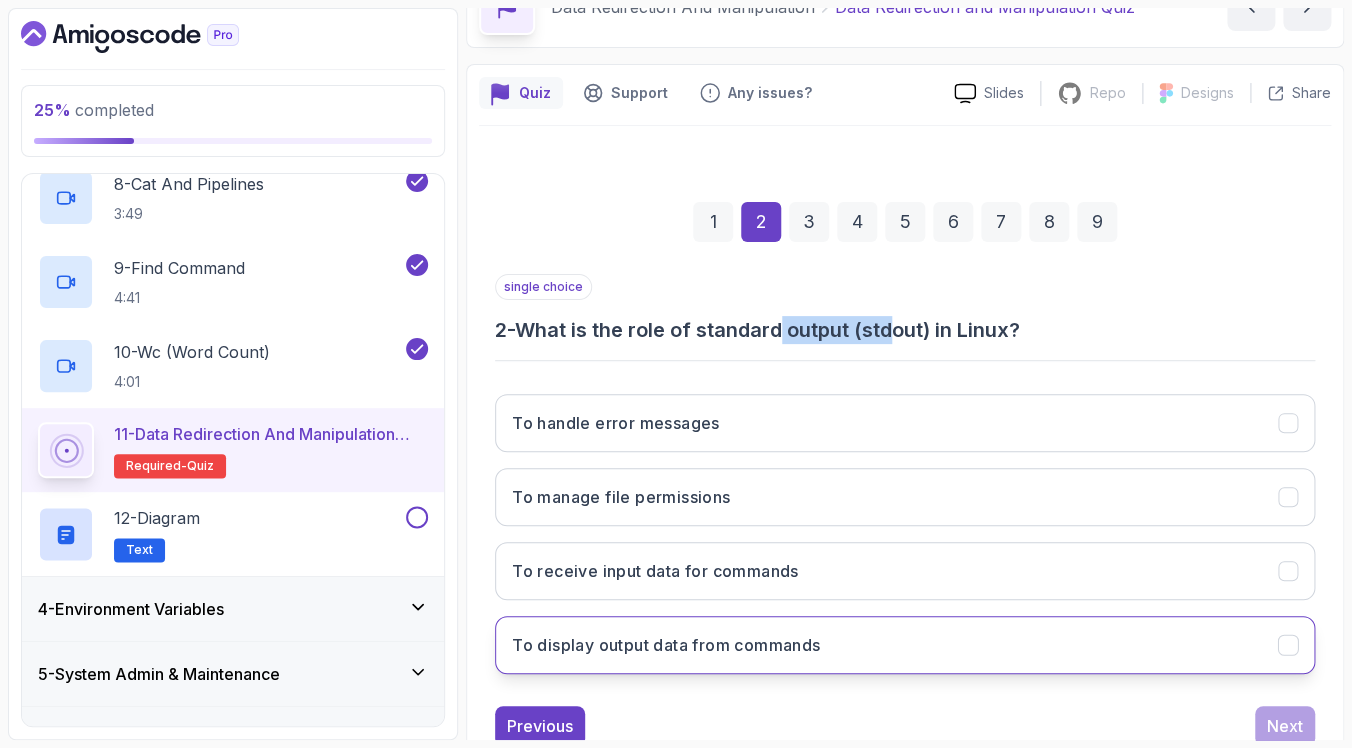 click on "To display output data from commands" at bounding box center (905, 645) 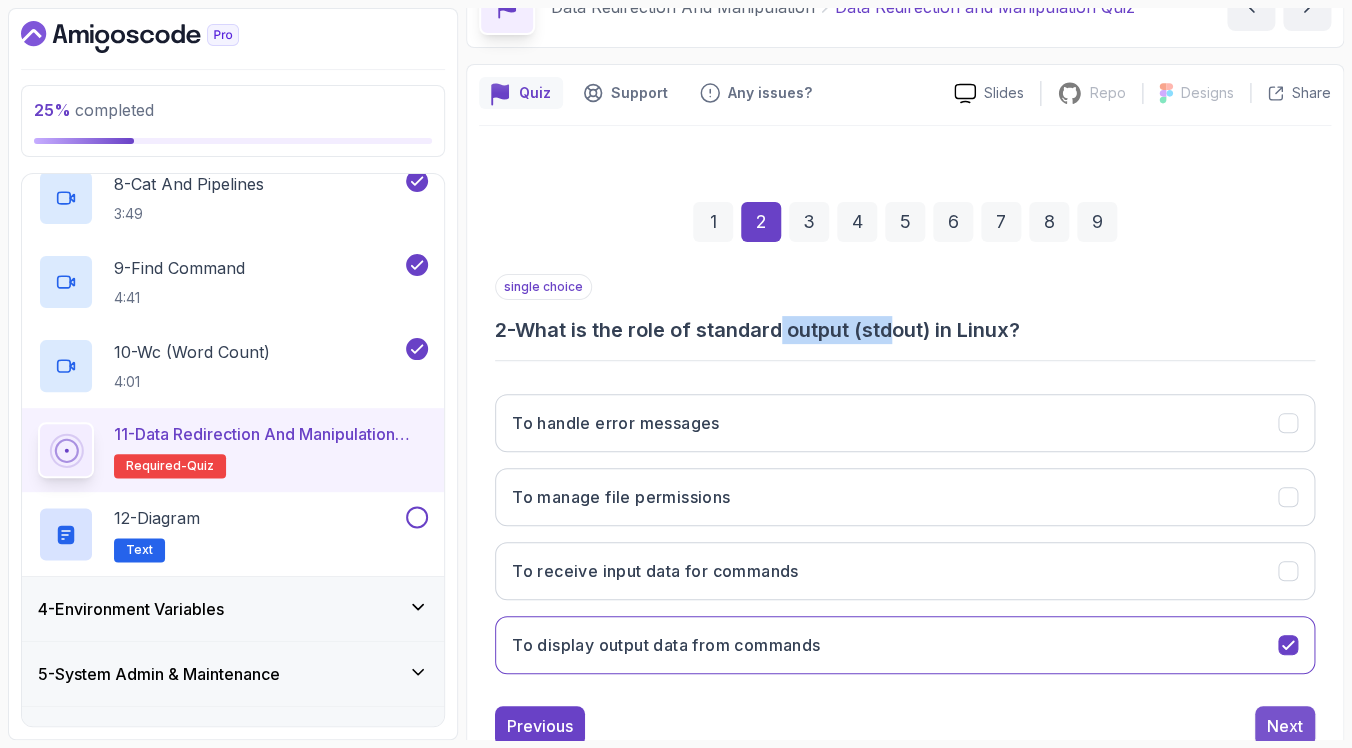 click on "Next" at bounding box center (1285, 726) 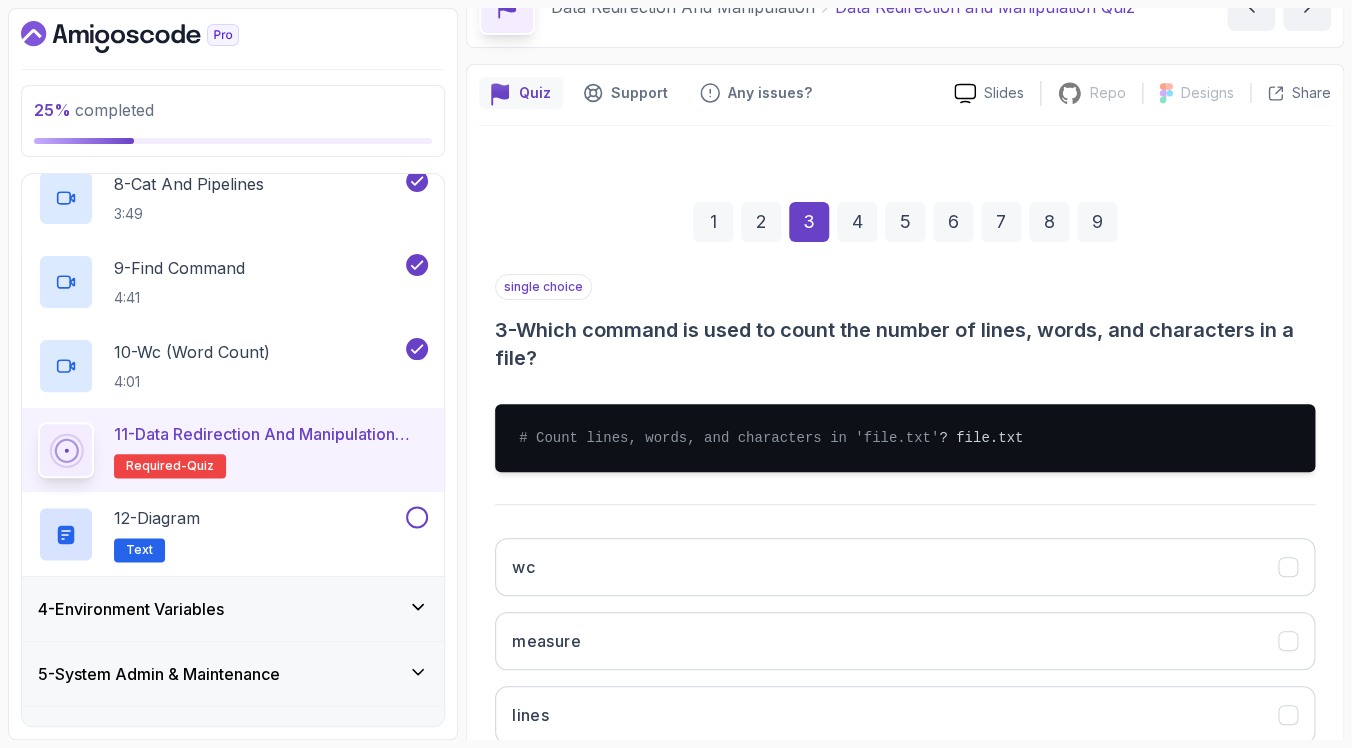 click on "2" at bounding box center (761, 222) 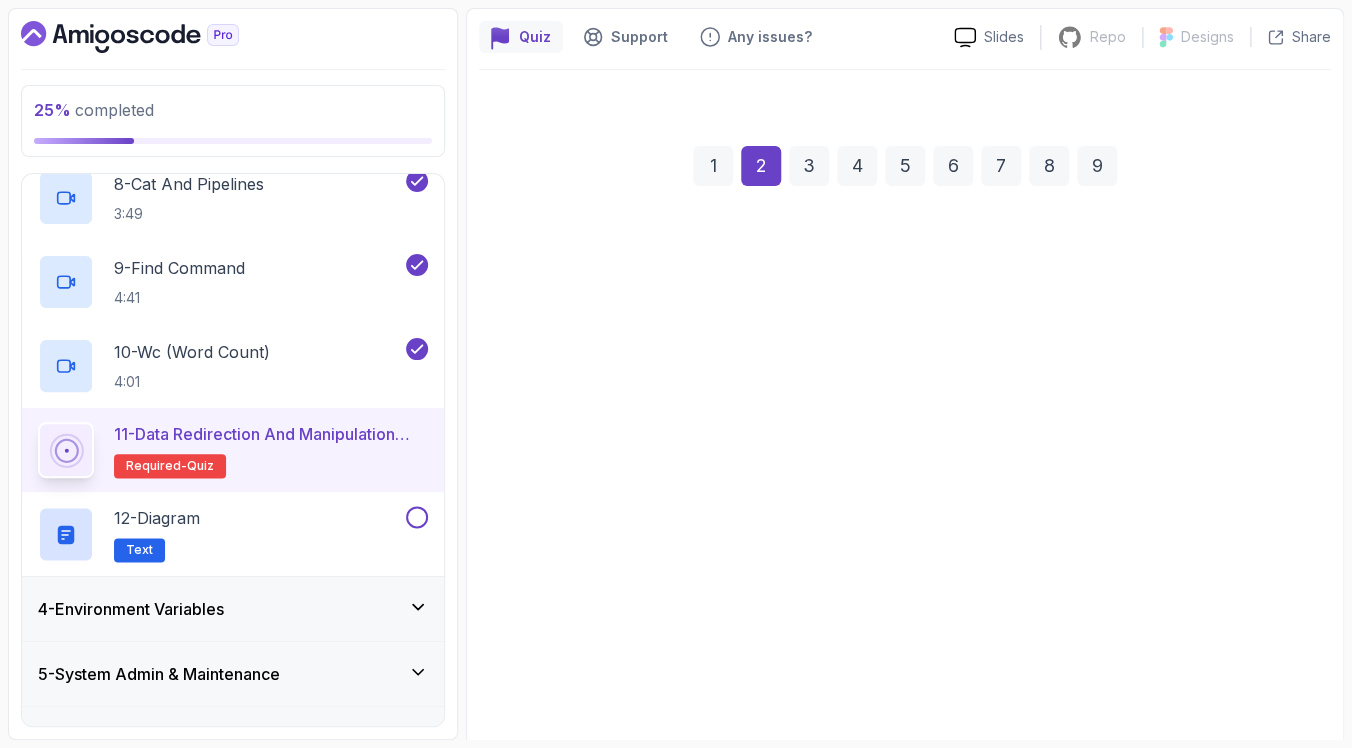 scroll, scrollTop: 173, scrollLeft: 0, axis: vertical 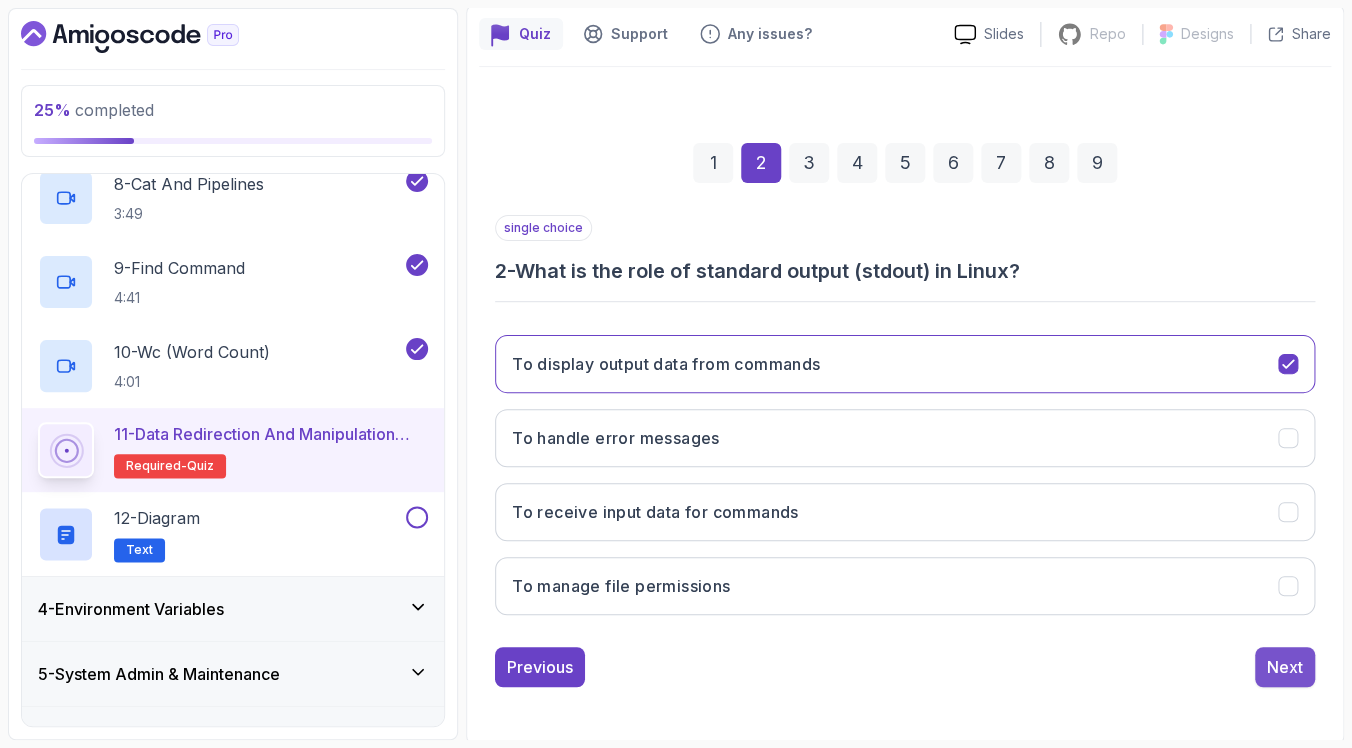 click on "Next" at bounding box center [1285, 667] 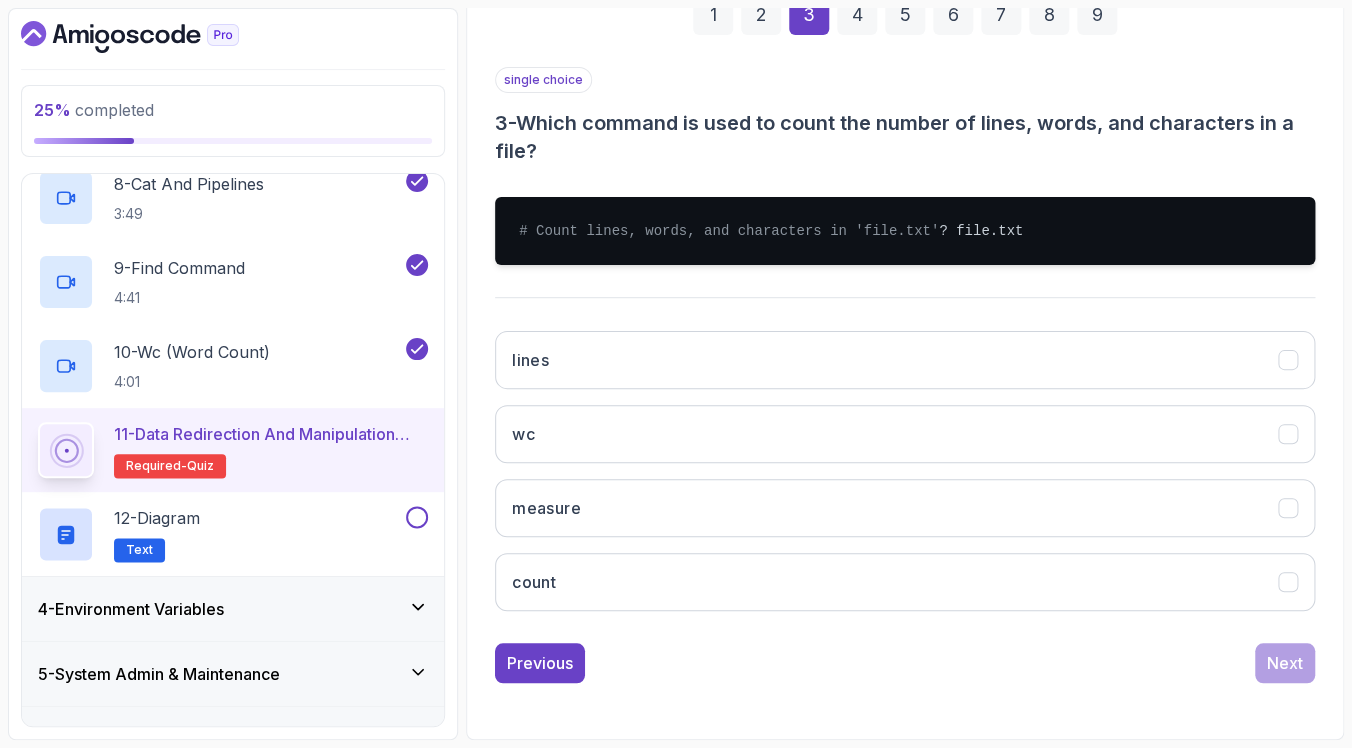 scroll, scrollTop: 337, scrollLeft: 0, axis: vertical 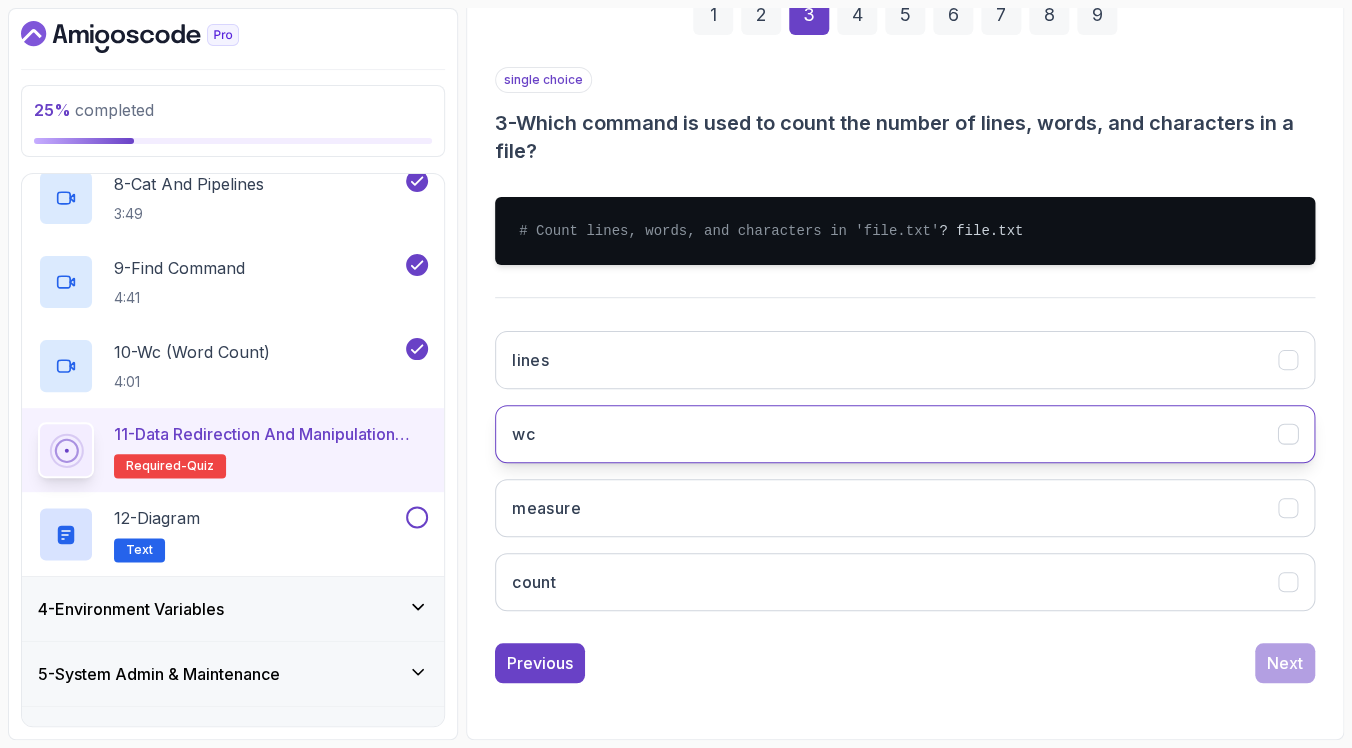 click on "wc" at bounding box center [905, 434] 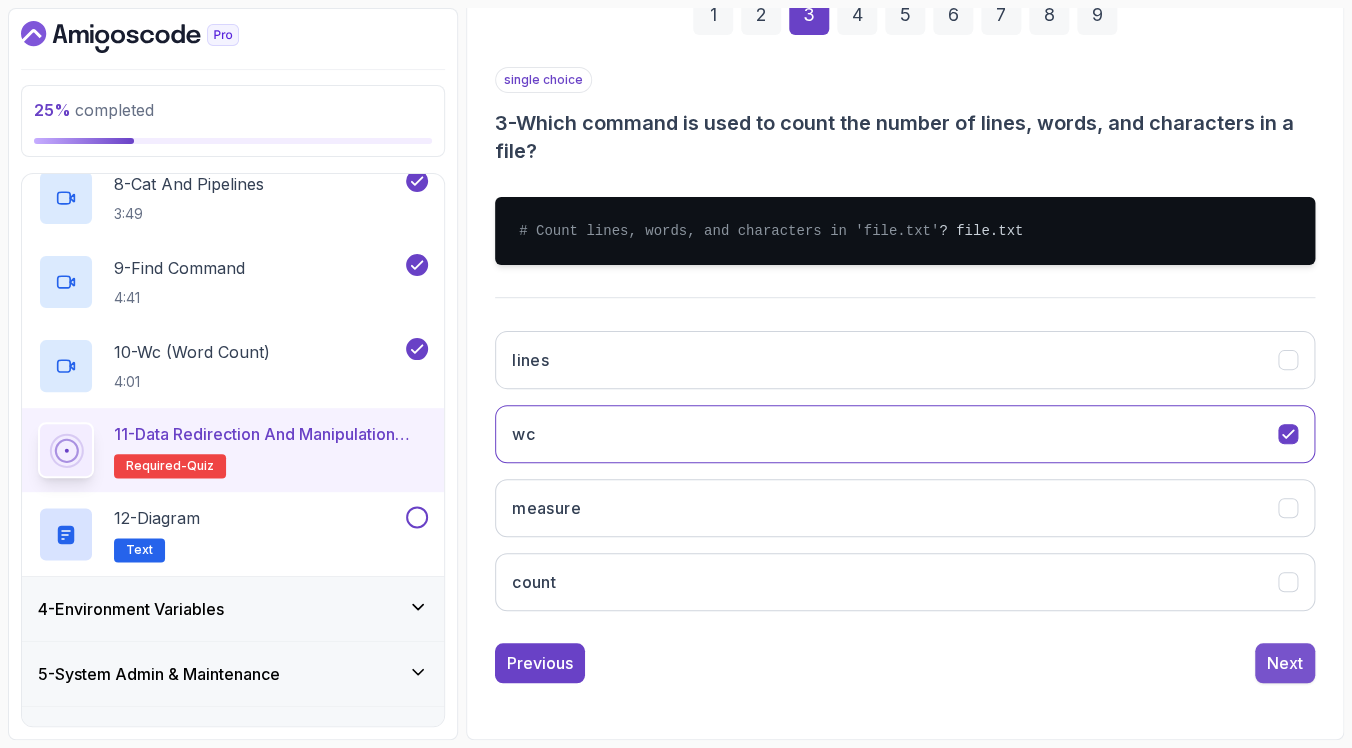 click on "Next" at bounding box center (1285, 663) 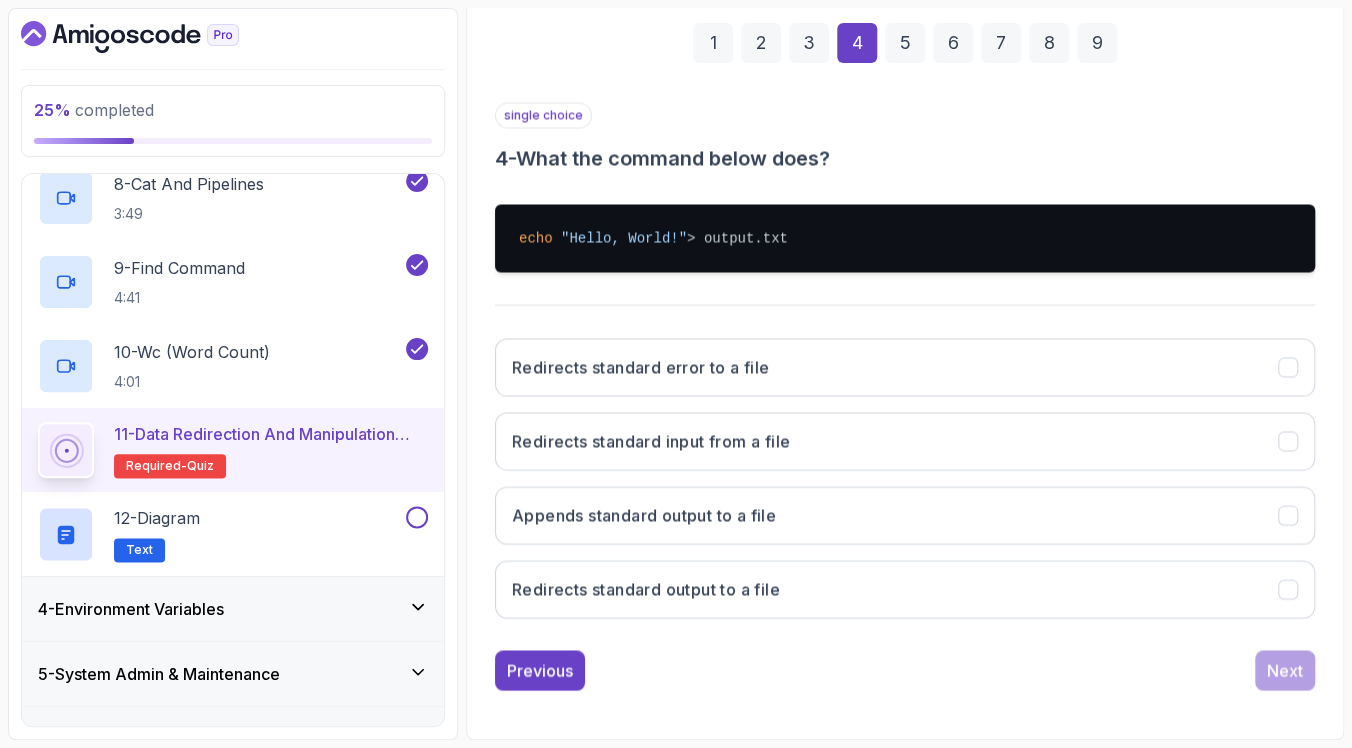 scroll, scrollTop: 289, scrollLeft: 0, axis: vertical 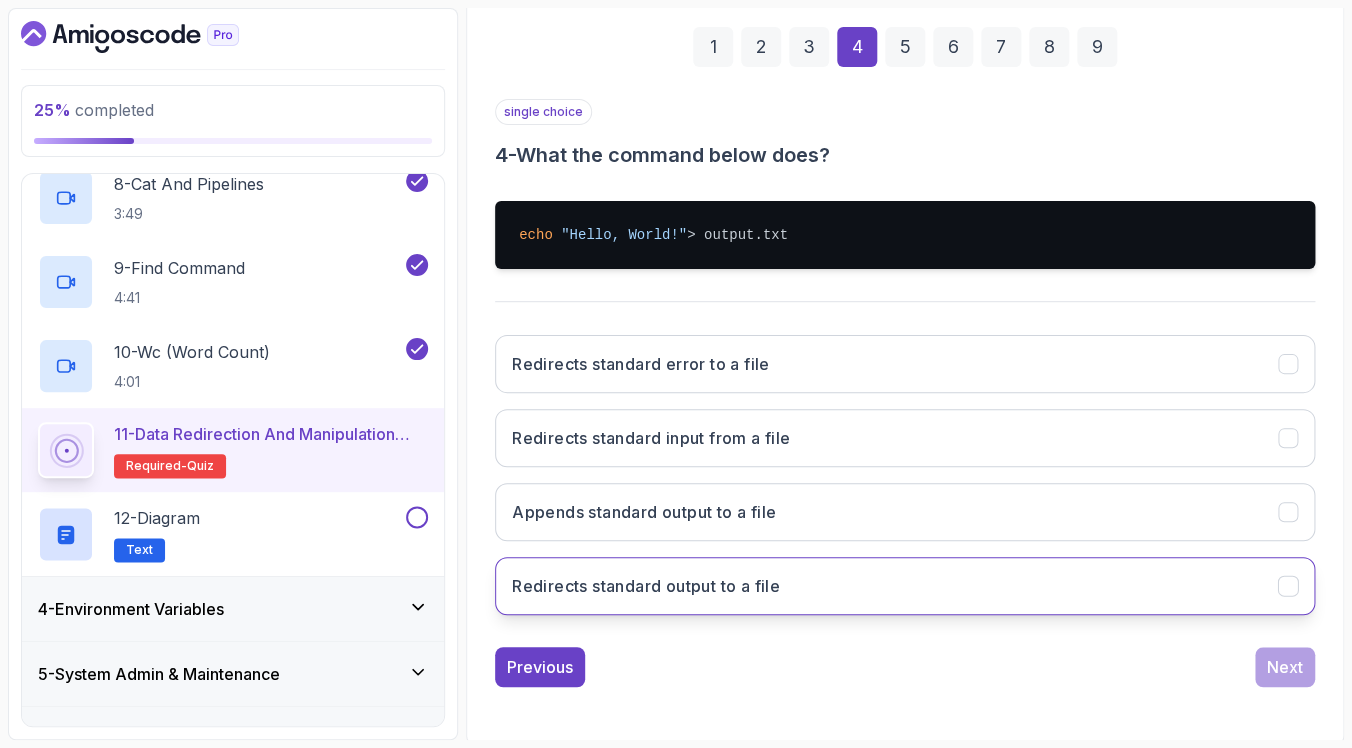 click on "Redirects standard output to a file" at bounding box center [646, 586] 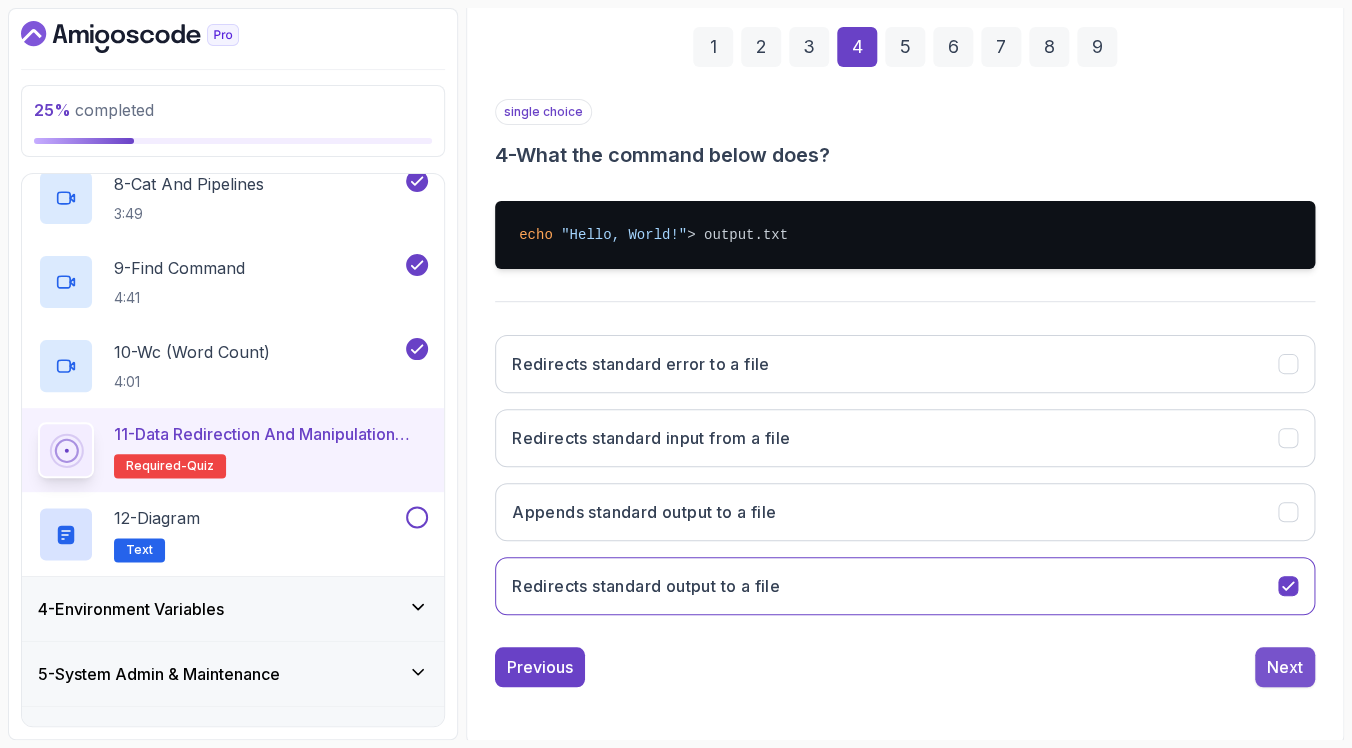 click on "Next" at bounding box center (1285, 667) 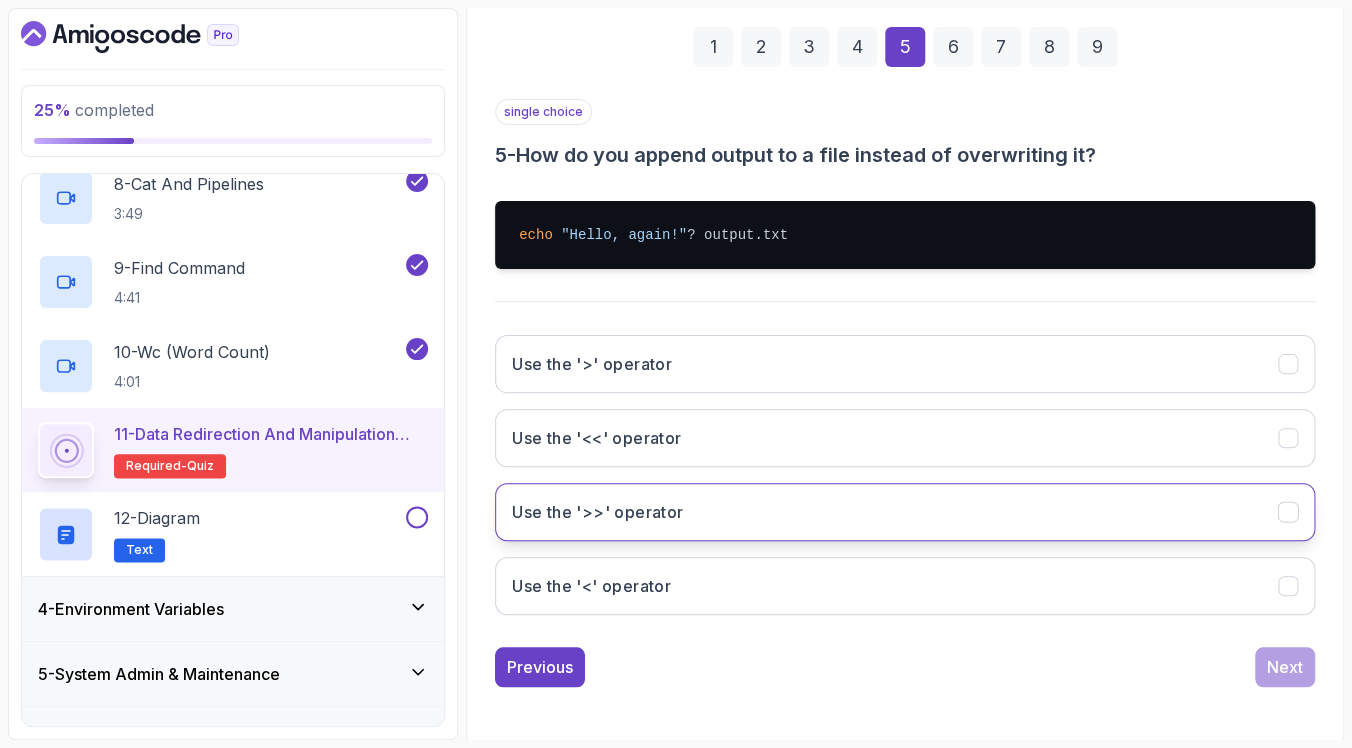 click on "Use the '>>' operator" at bounding box center [905, 512] 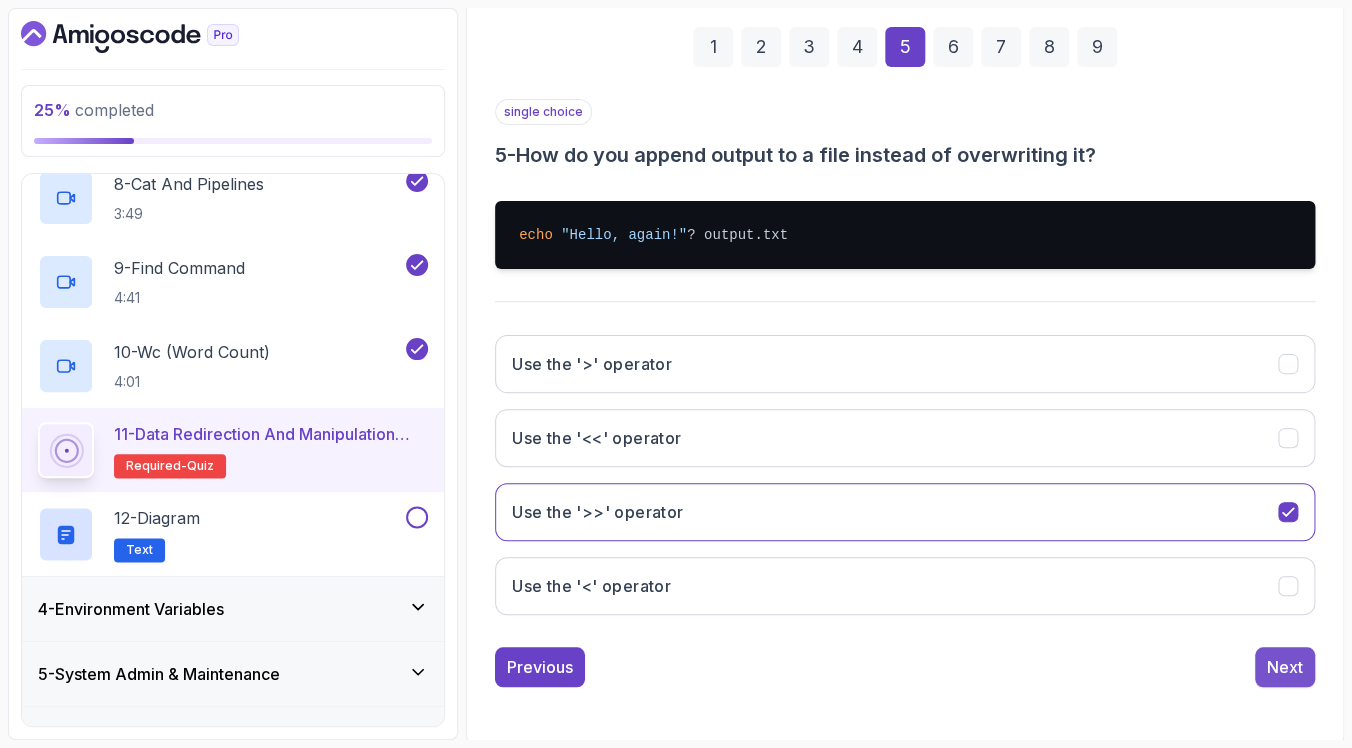 click on "Next" at bounding box center [1285, 667] 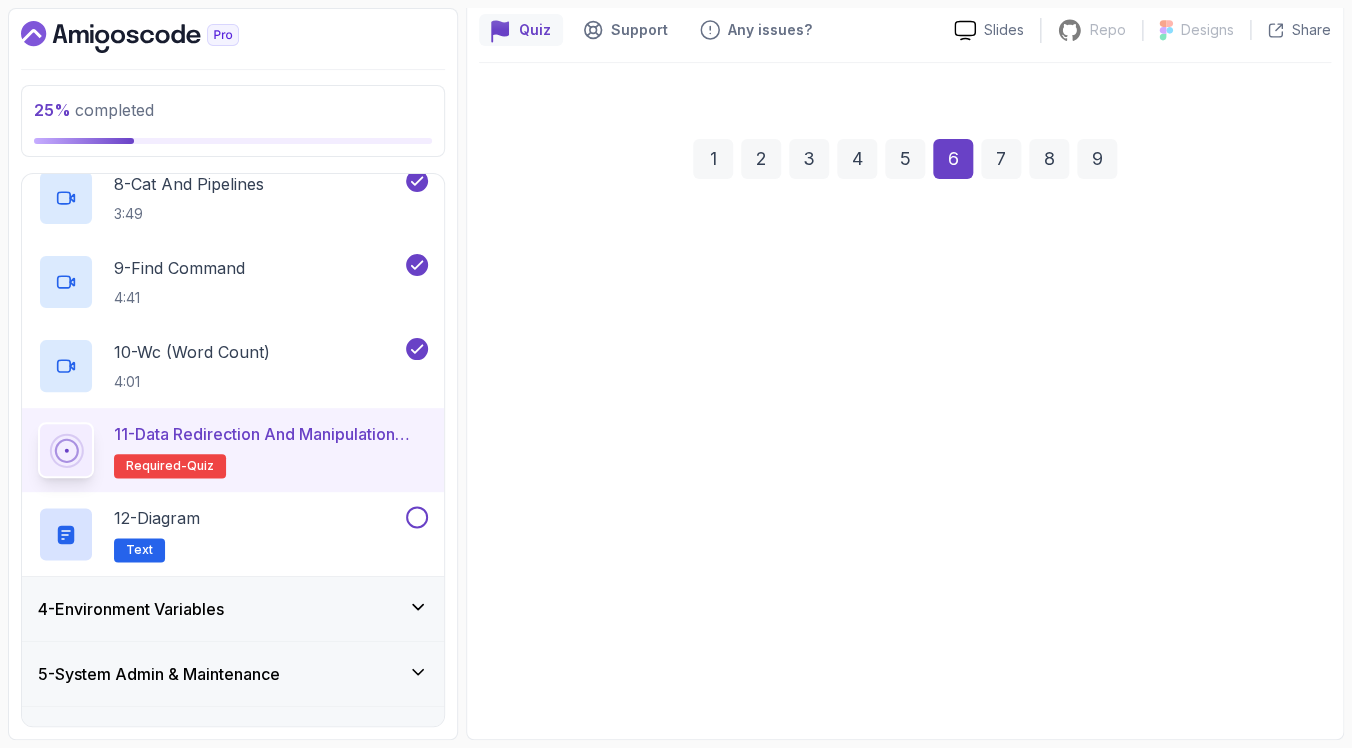 scroll, scrollTop: 173, scrollLeft: 0, axis: vertical 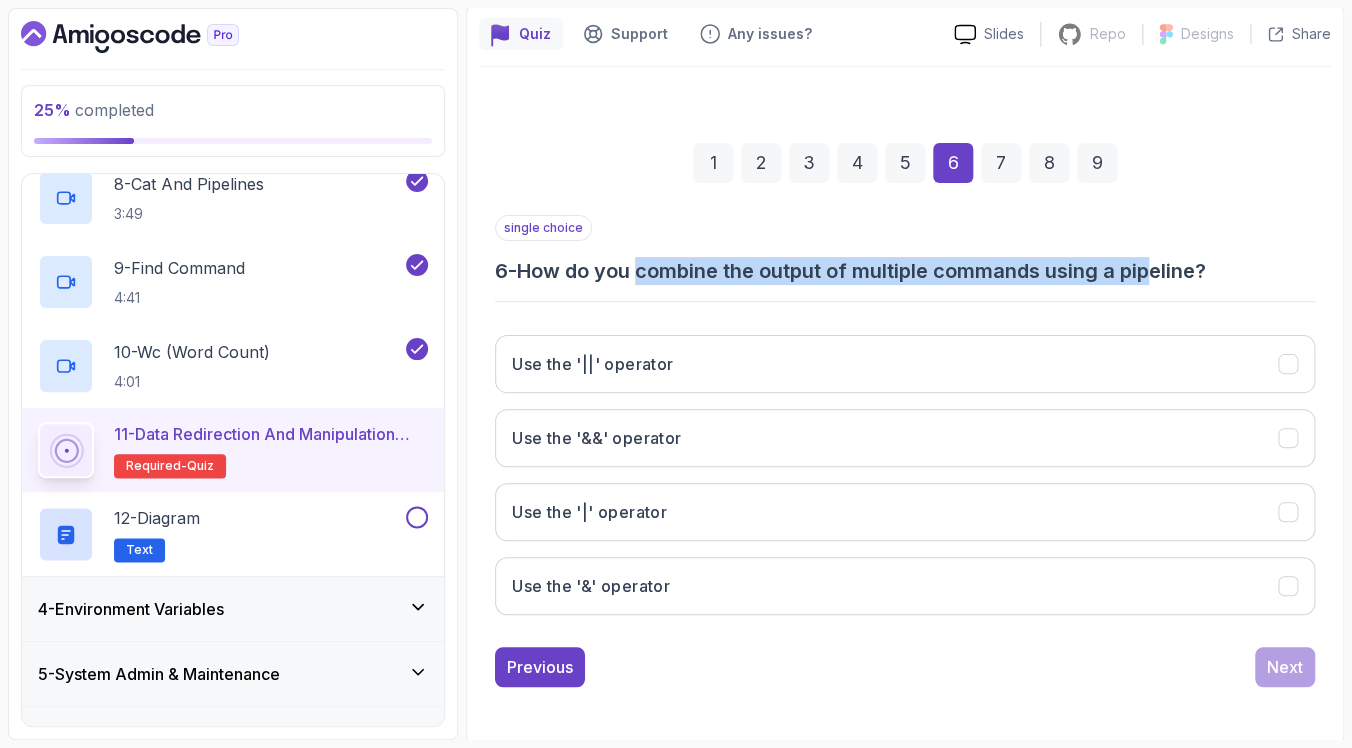 drag, startPoint x: 651, startPoint y: 265, endPoint x: 1191, endPoint y: 255, distance: 540.0926 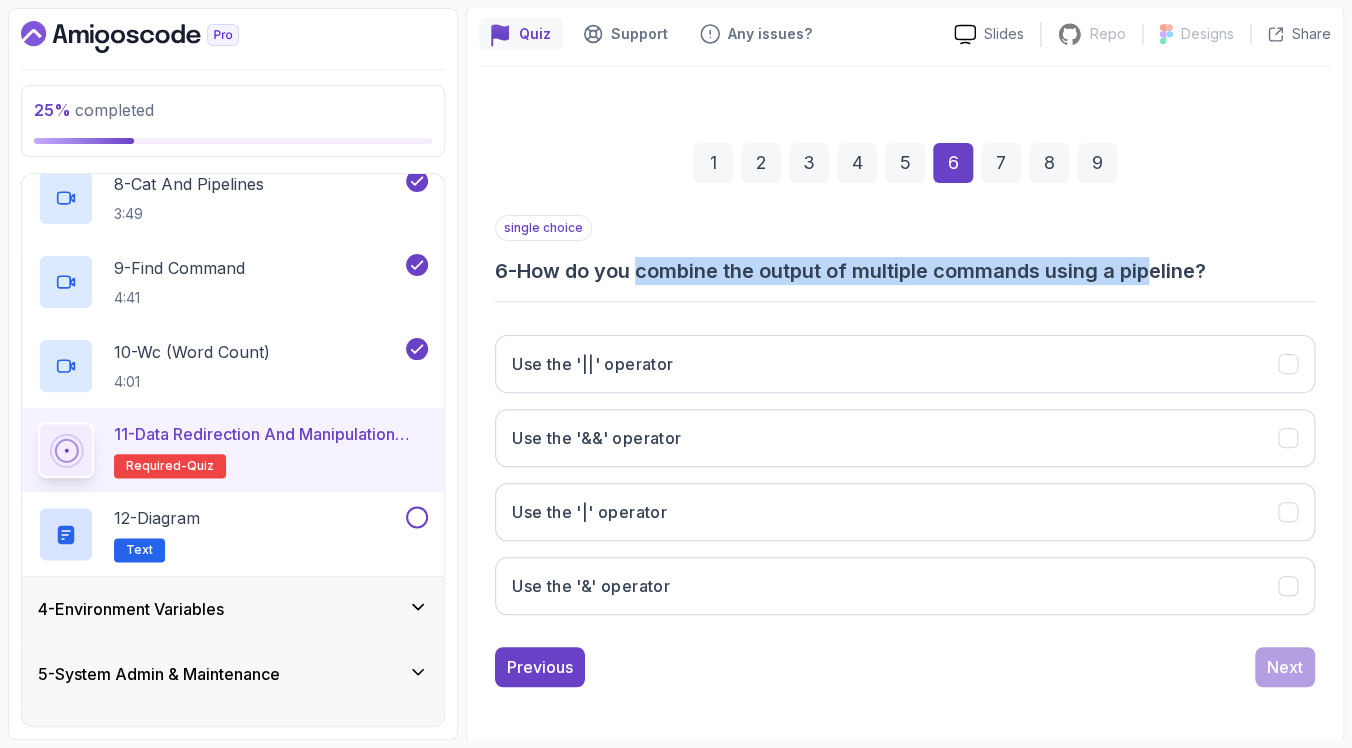 click on "single choice 6  -  How do you combine the output of multiple commands using a pipeline?" at bounding box center (905, 250) 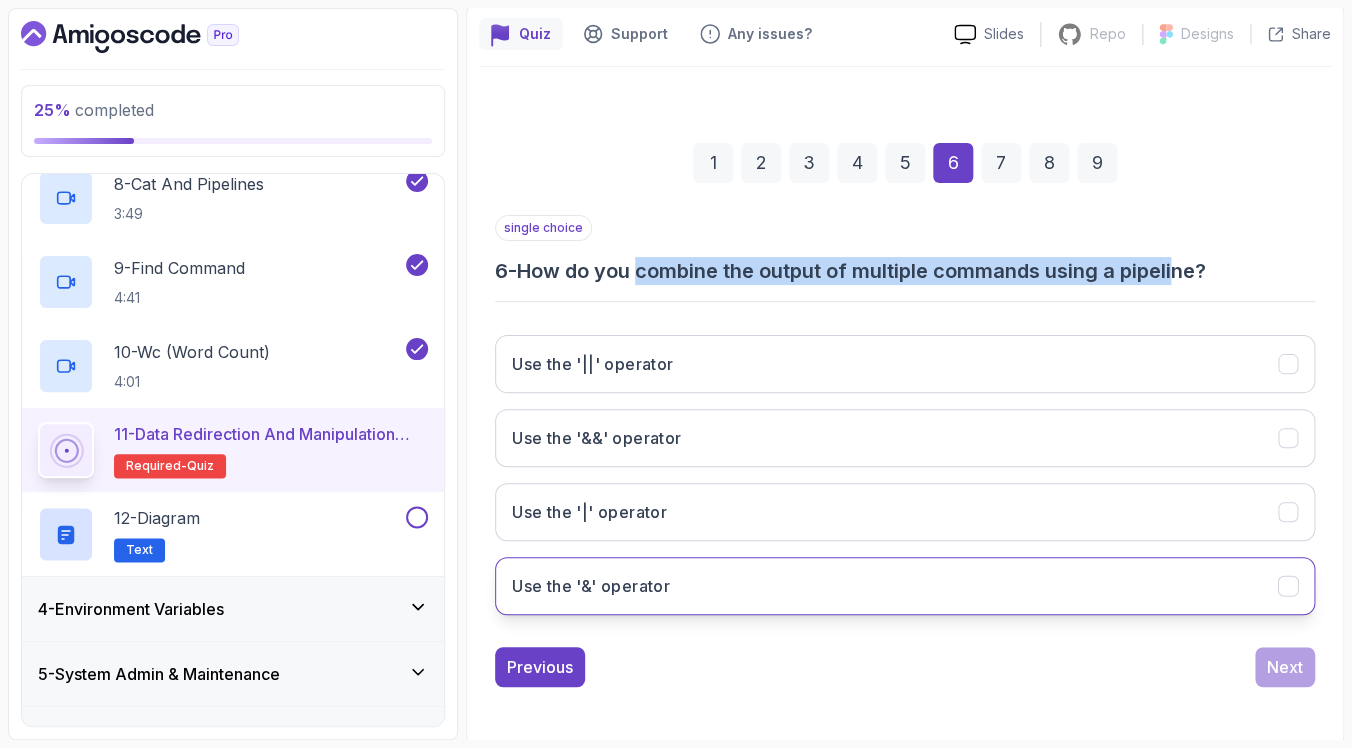 drag, startPoint x: 818, startPoint y: 515, endPoint x: 1021, endPoint y: 560, distance: 207.92787 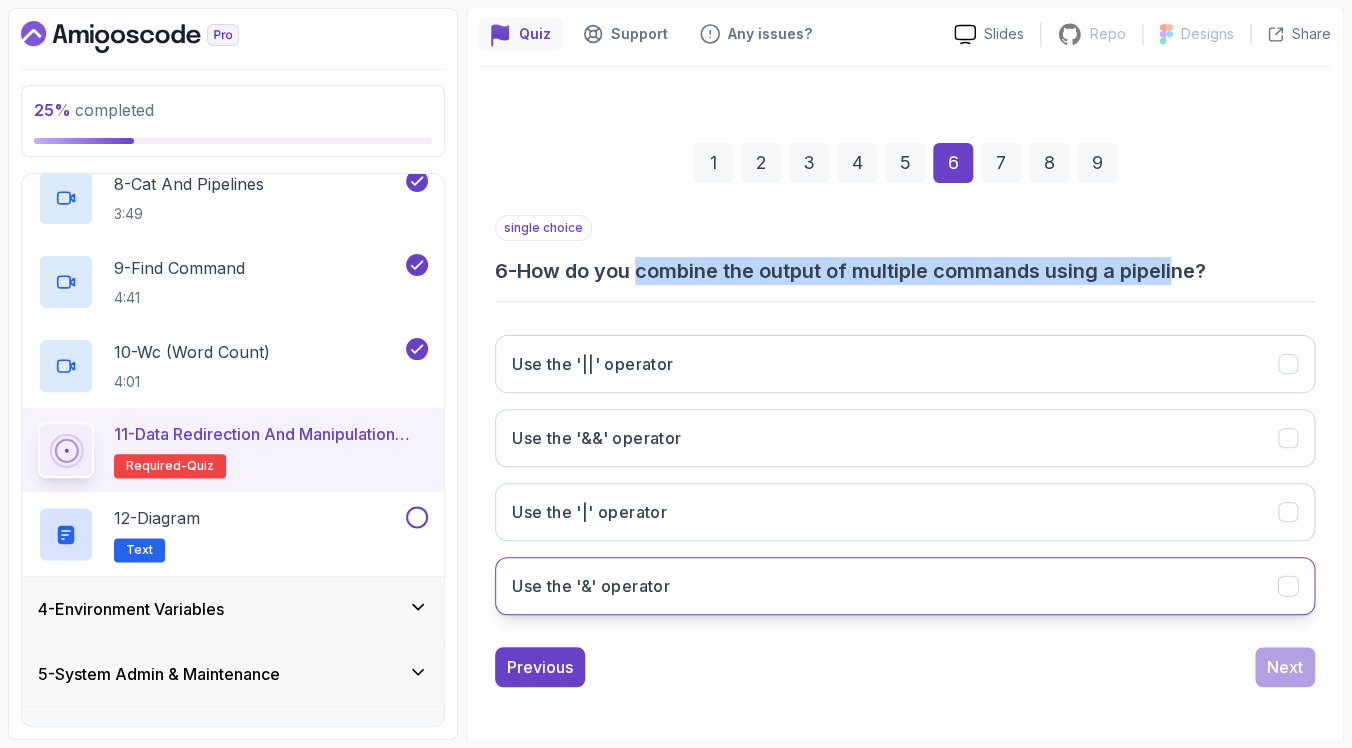 click on "Use the '|' operator" at bounding box center [905, 512] 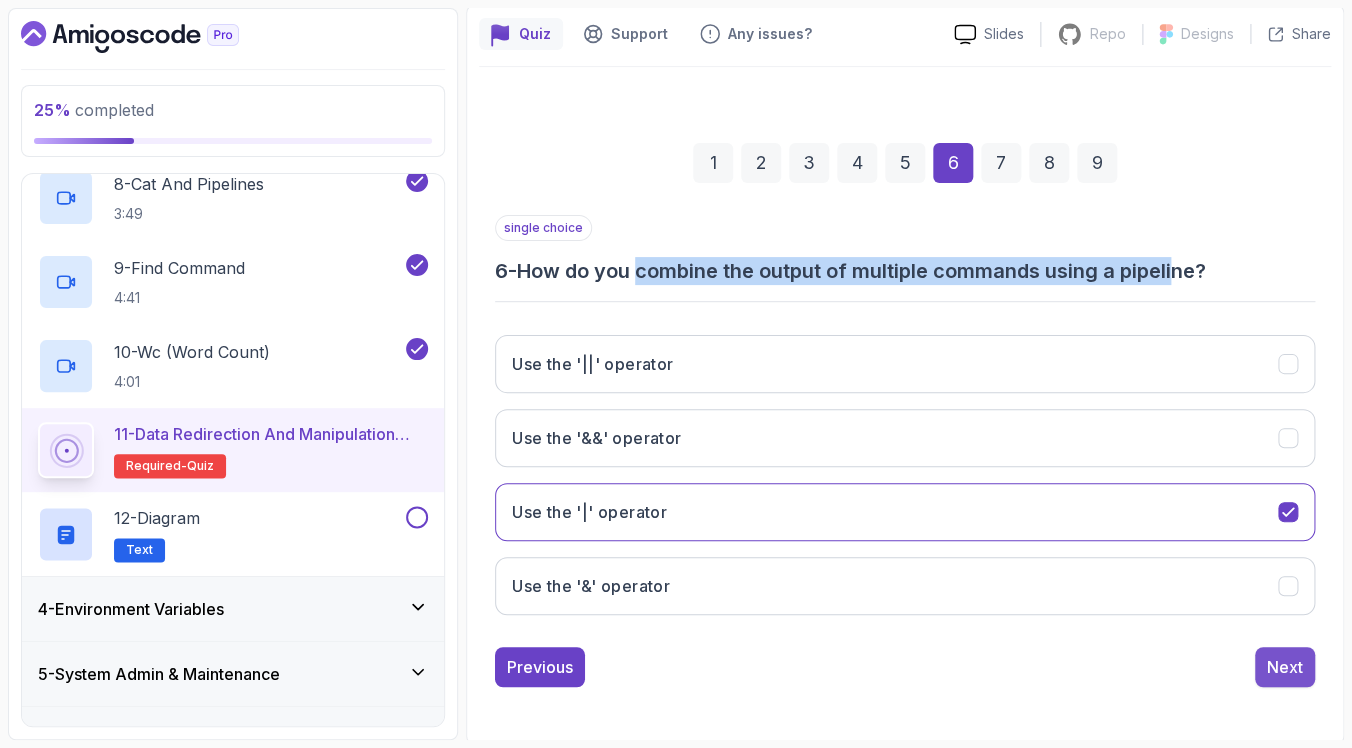 click on "Next" at bounding box center [1285, 667] 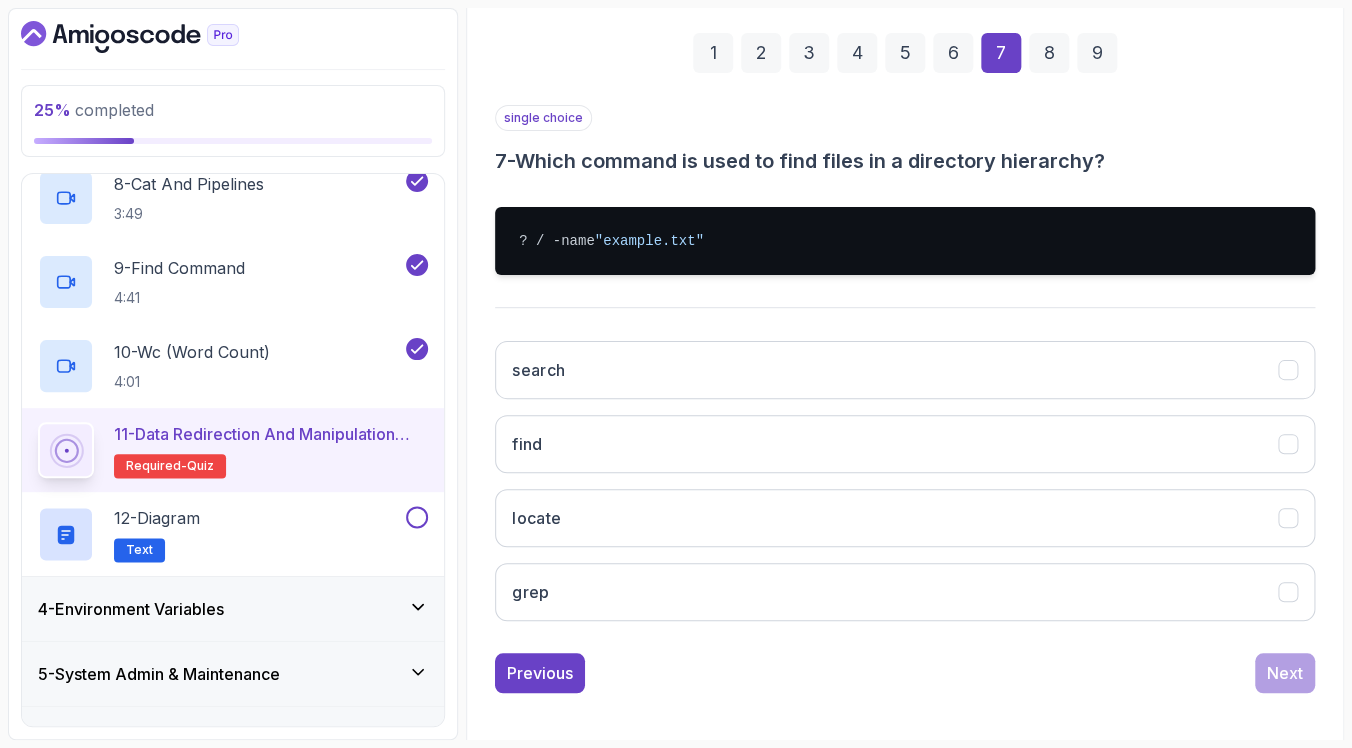 scroll, scrollTop: 287, scrollLeft: 0, axis: vertical 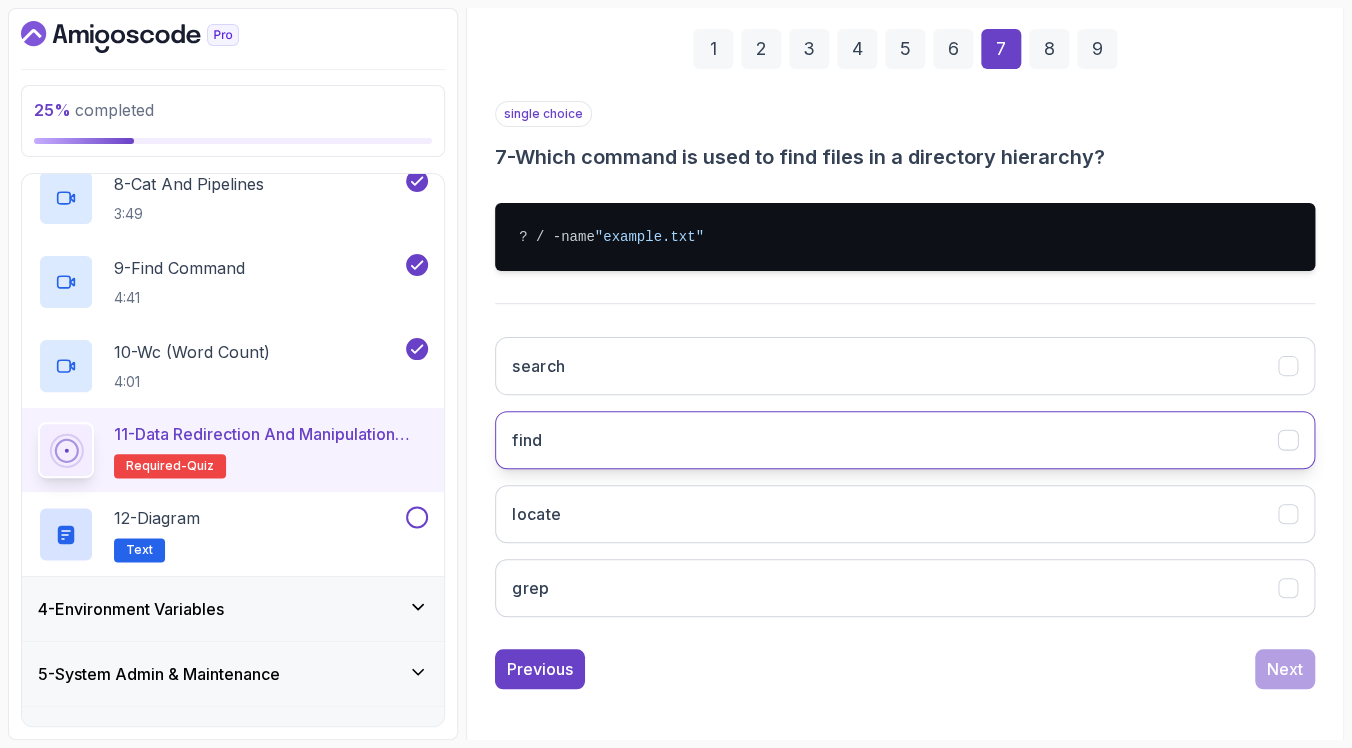 click on "find" at bounding box center [905, 440] 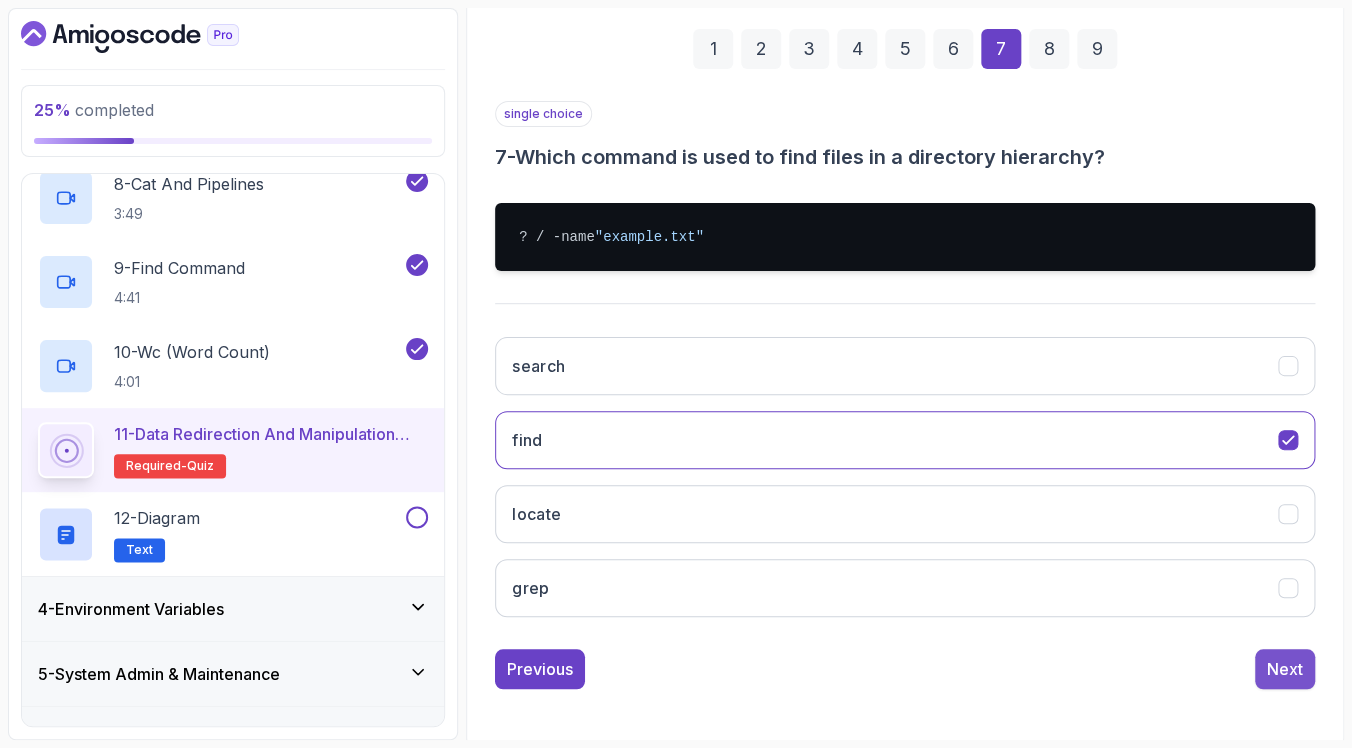 click on "Next" at bounding box center [1285, 669] 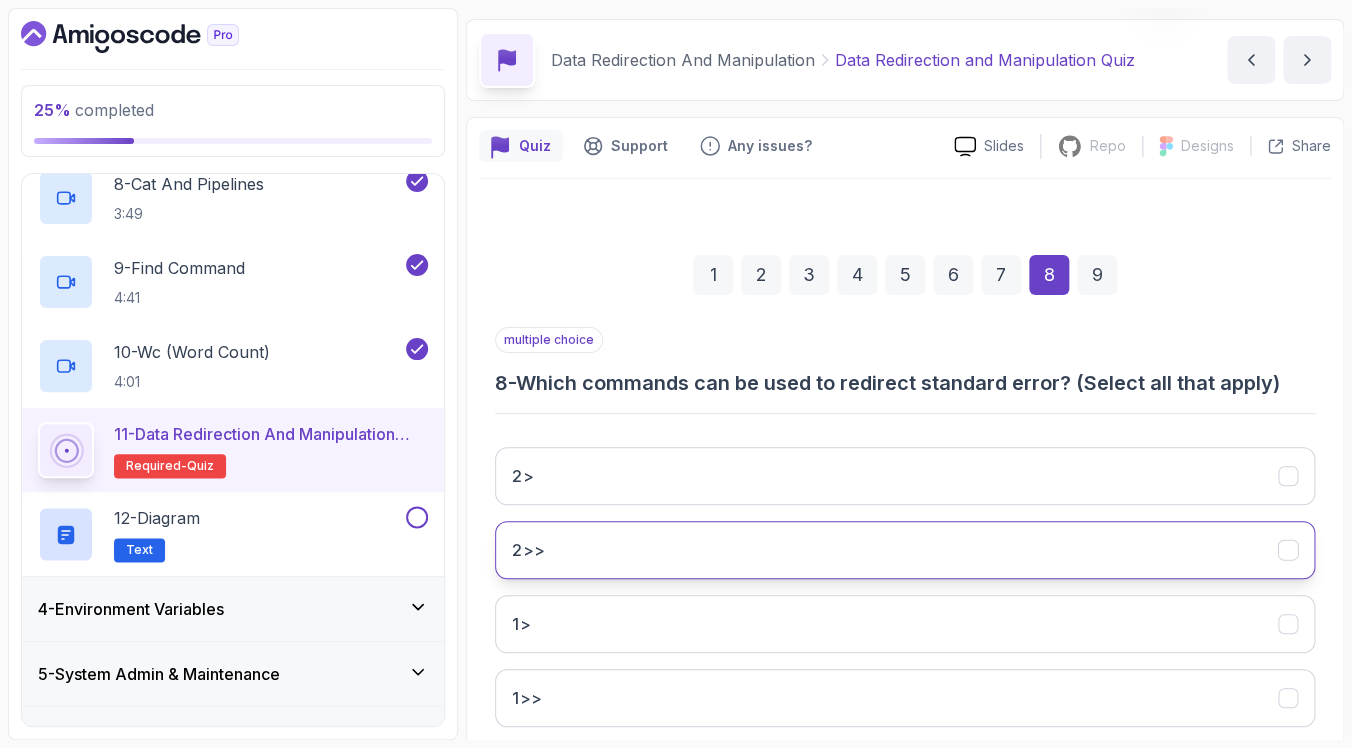 scroll, scrollTop: 58, scrollLeft: 0, axis: vertical 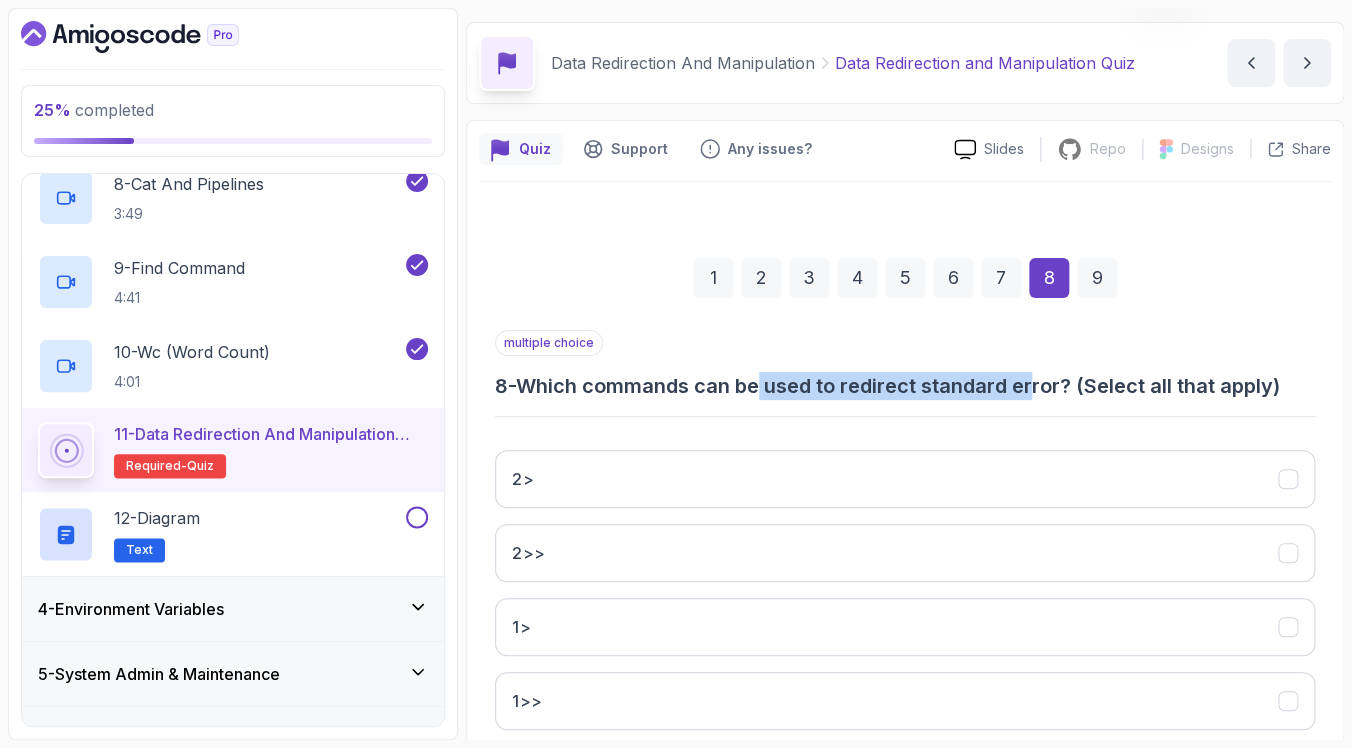 drag, startPoint x: 768, startPoint y: 386, endPoint x: 1052, endPoint y: 387, distance: 284.00177 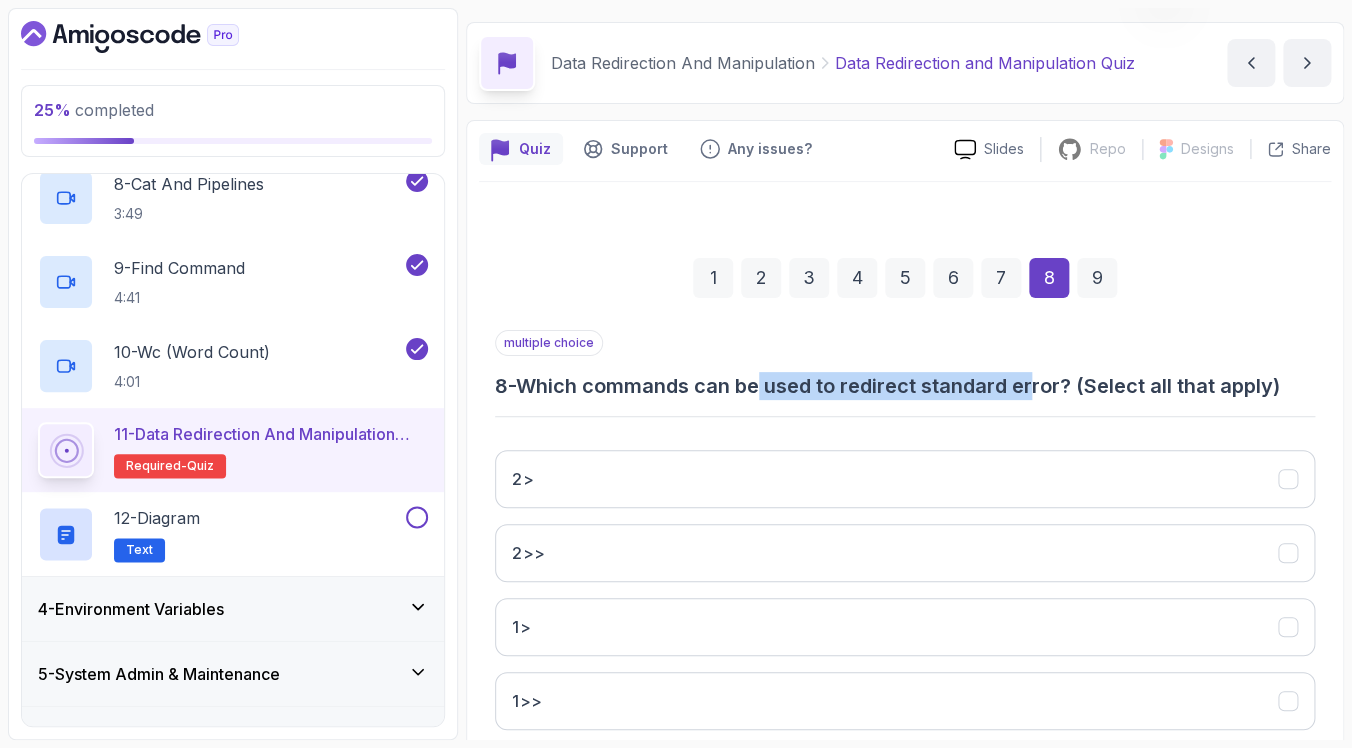 click on "8  -  Which commands can be used to redirect standard error? (Select all that apply)" at bounding box center (905, 386) 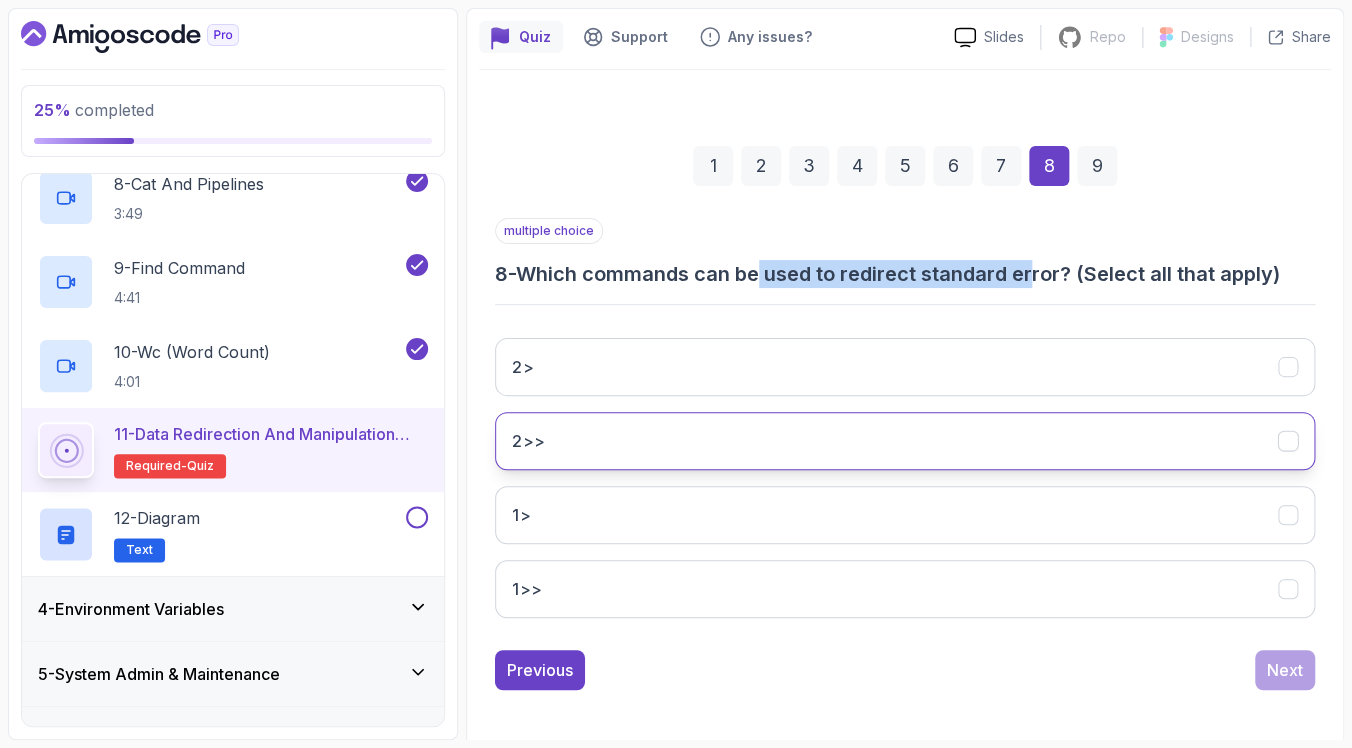scroll, scrollTop: 173, scrollLeft: 0, axis: vertical 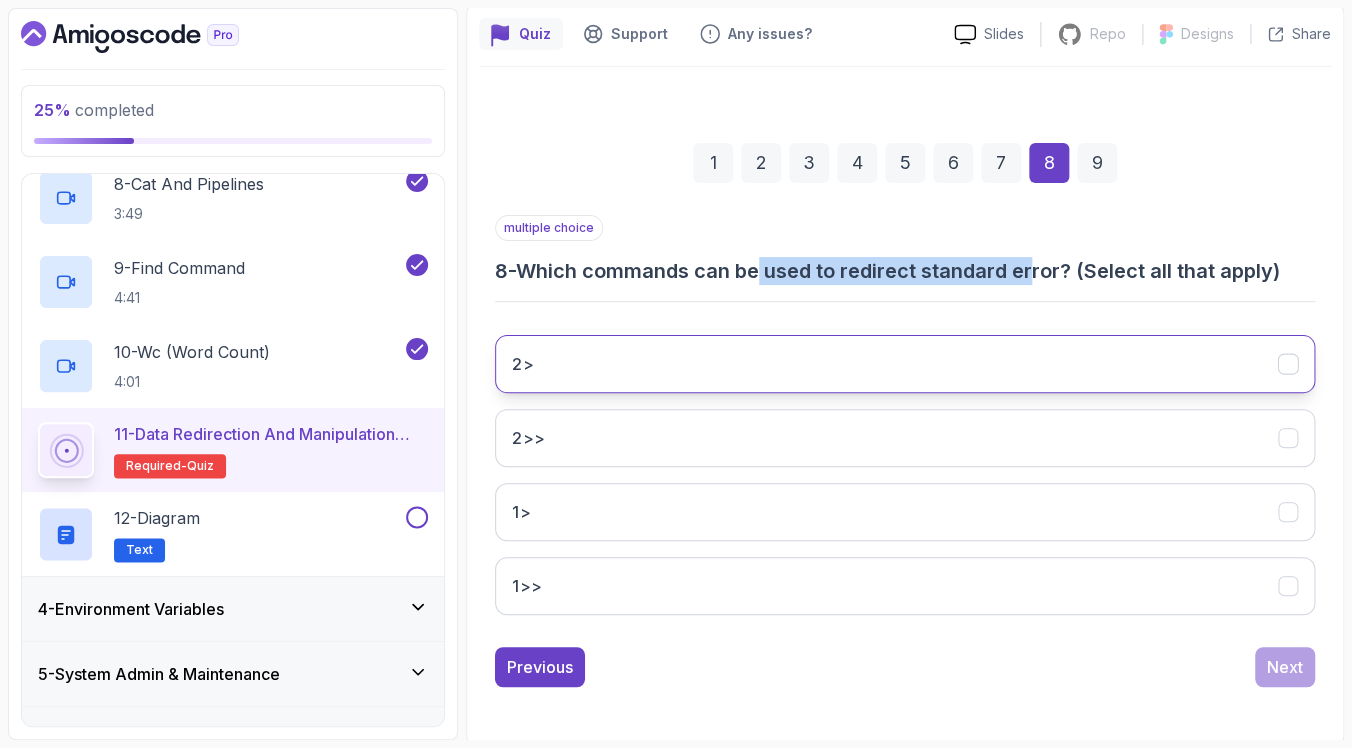 click on "2>" at bounding box center [905, 364] 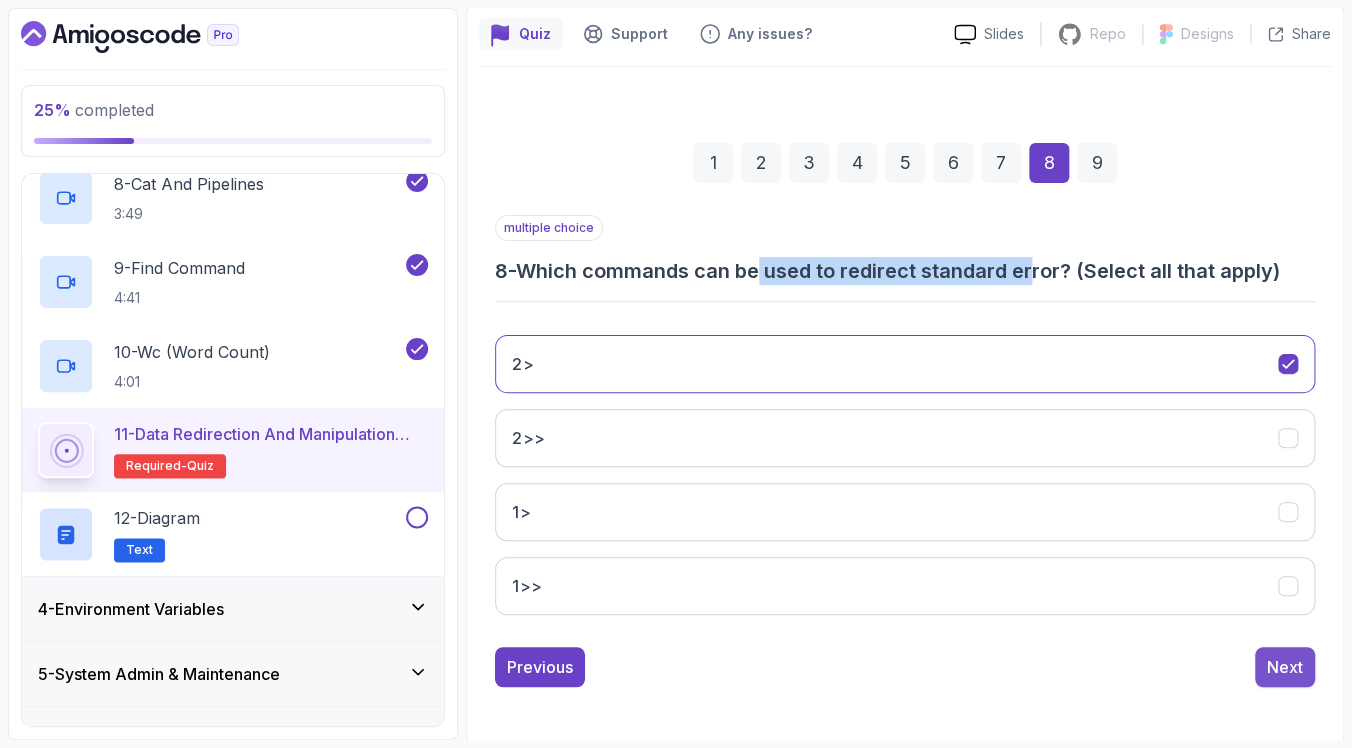 click on "Next" at bounding box center (1285, 667) 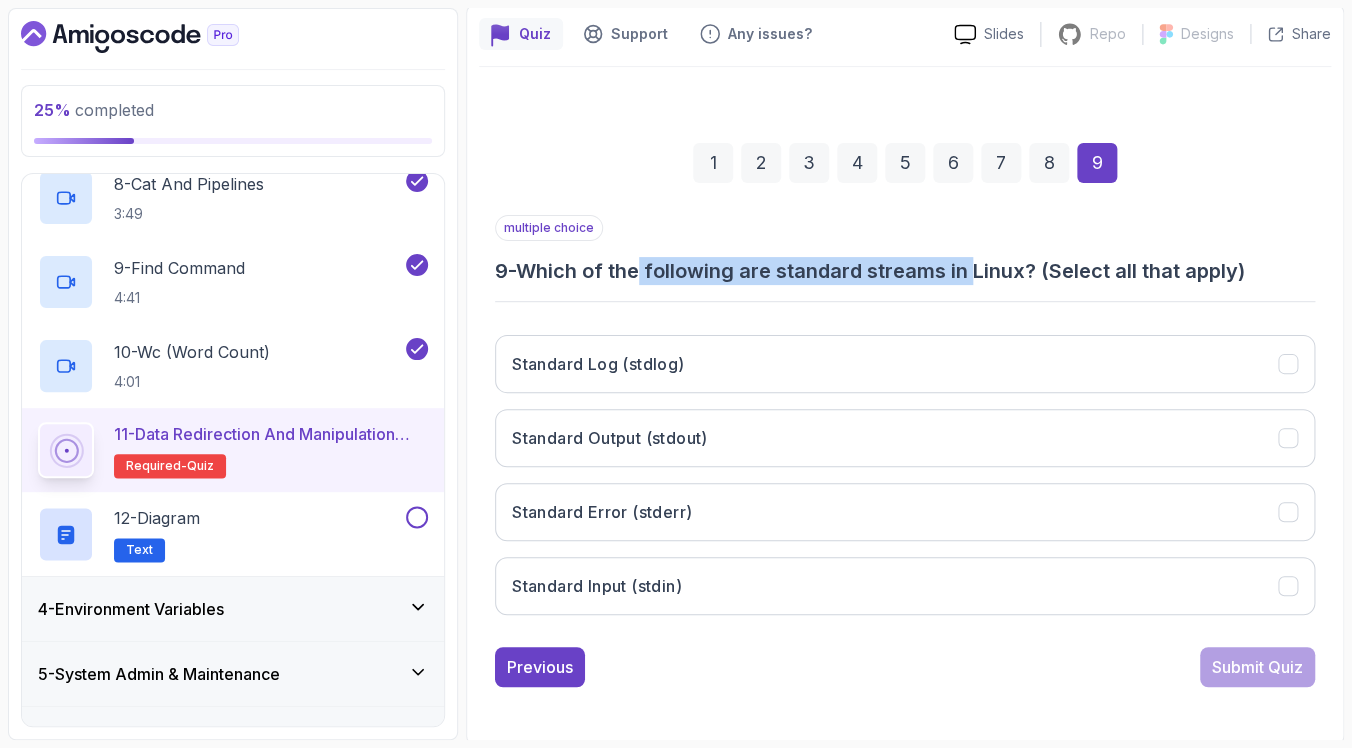 drag, startPoint x: 650, startPoint y: 256, endPoint x: 986, endPoint y: 266, distance: 336.14877 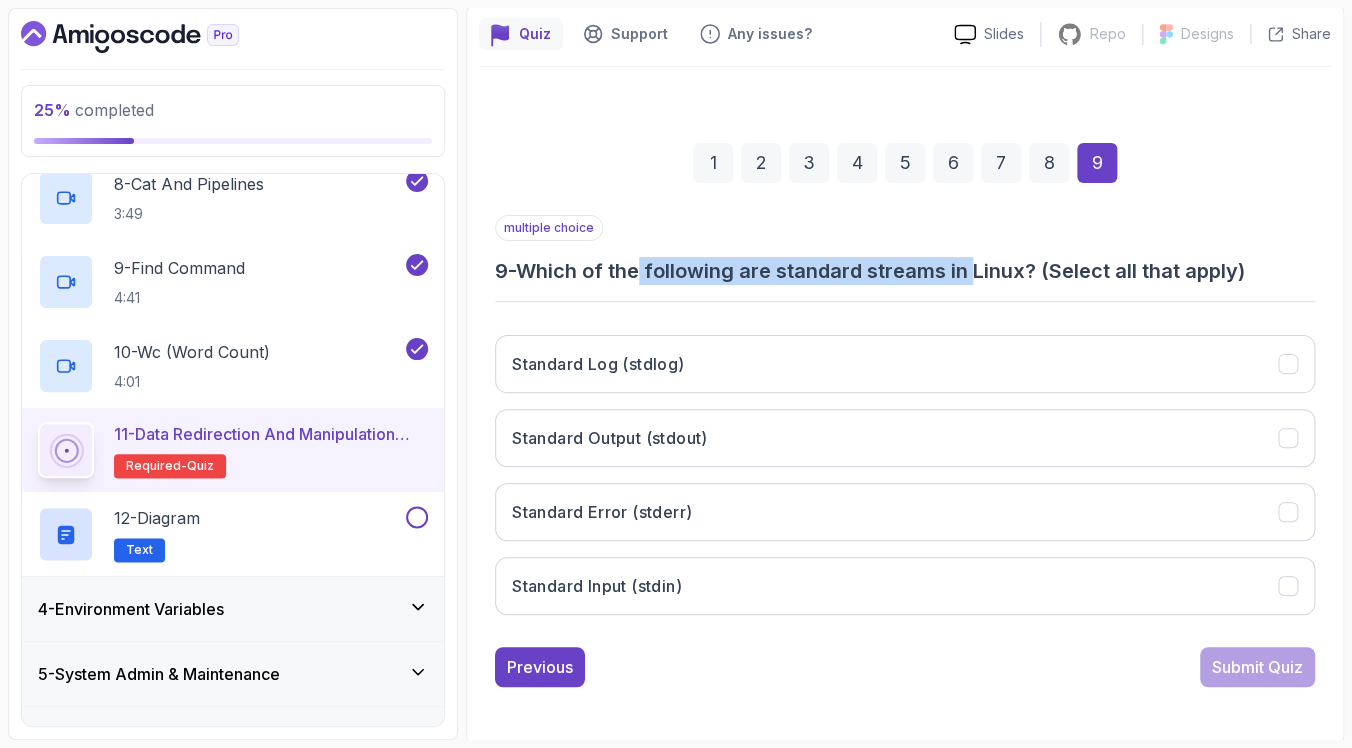 click on "9  -  Which of the following are standard streams in Linux? (Select all that apply)" at bounding box center (905, 271) 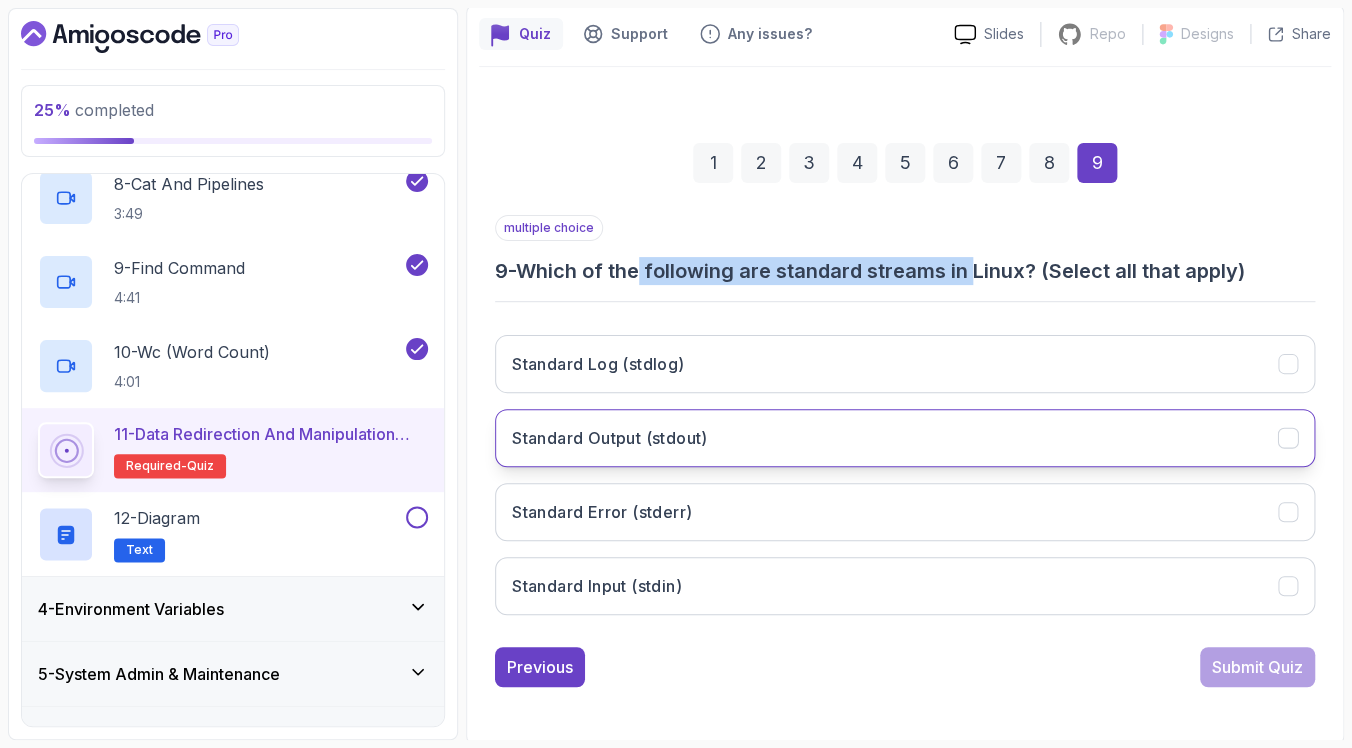 click on "Standard Output (stdout)" at bounding box center (610, 438) 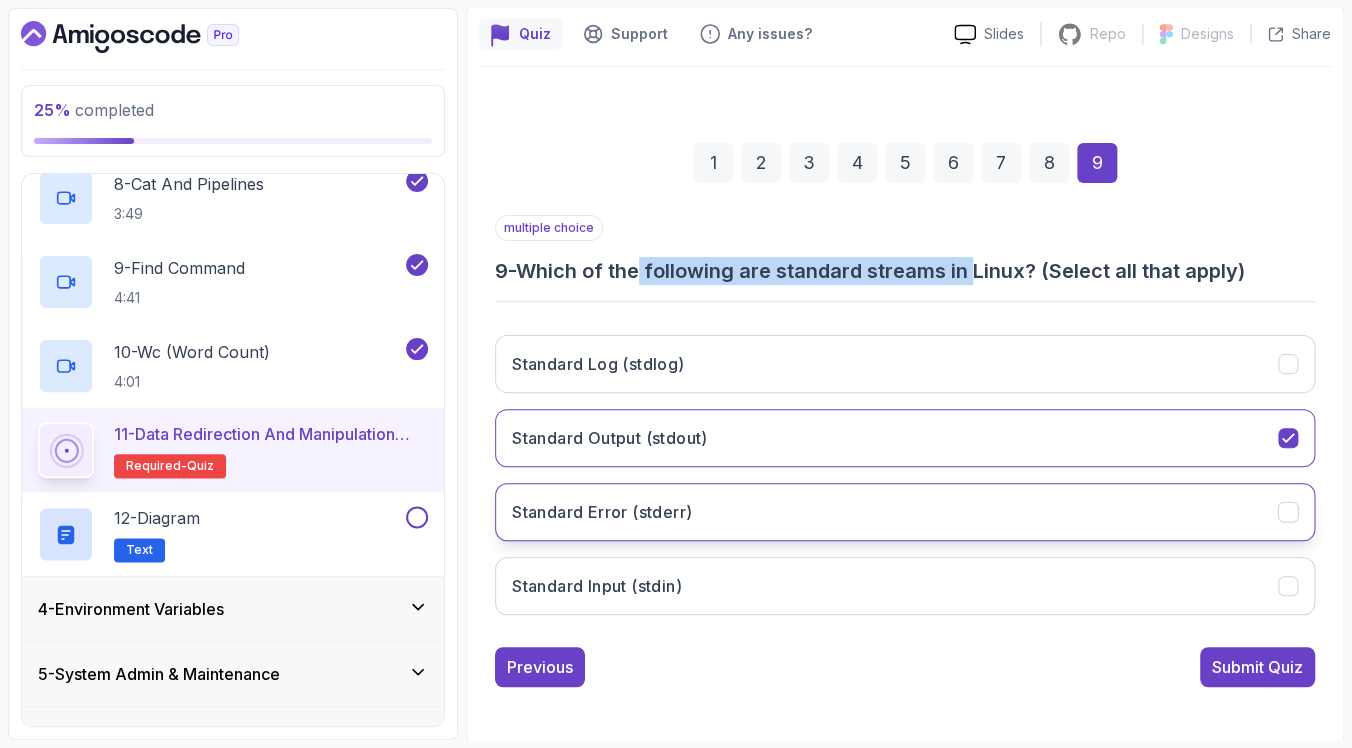 click on "Standard Error (stderr)" at bounding box center [905, 512] 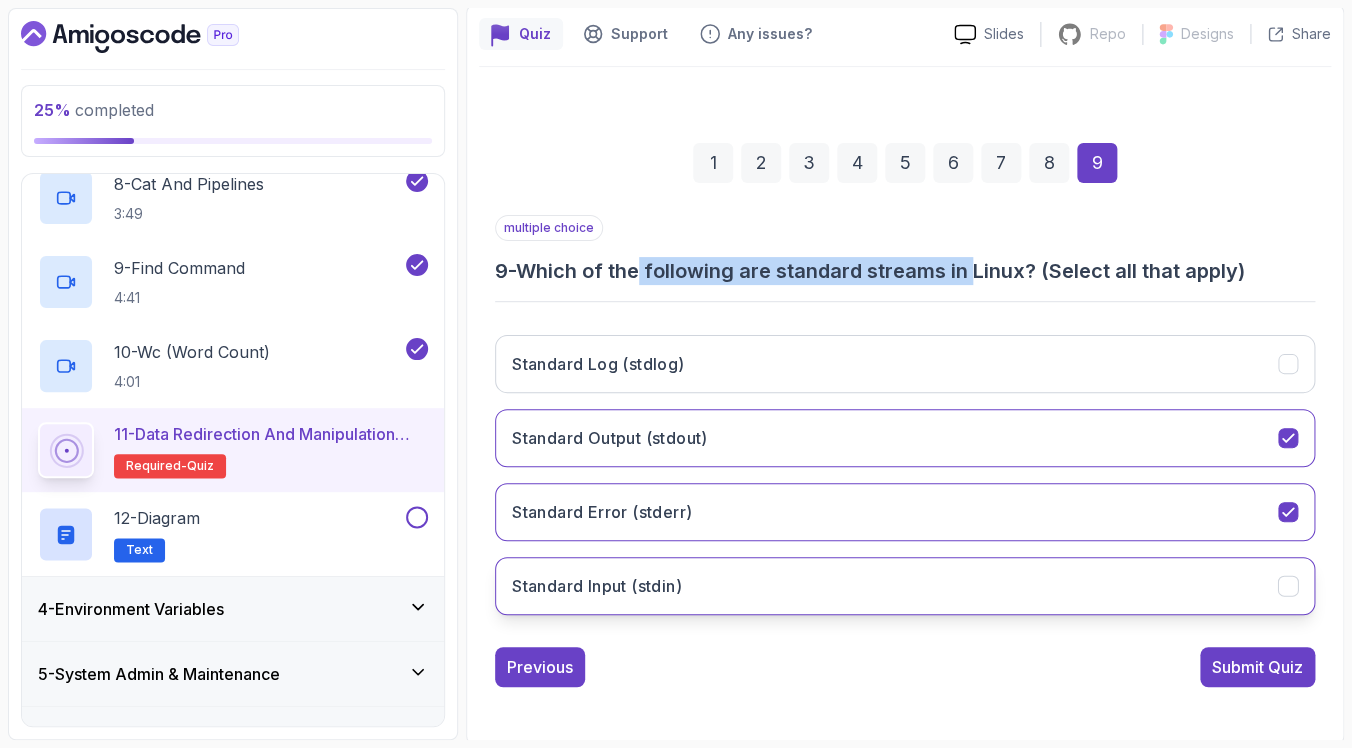 click on "Standard Input (stdin)" at bounding box center (597, 586) 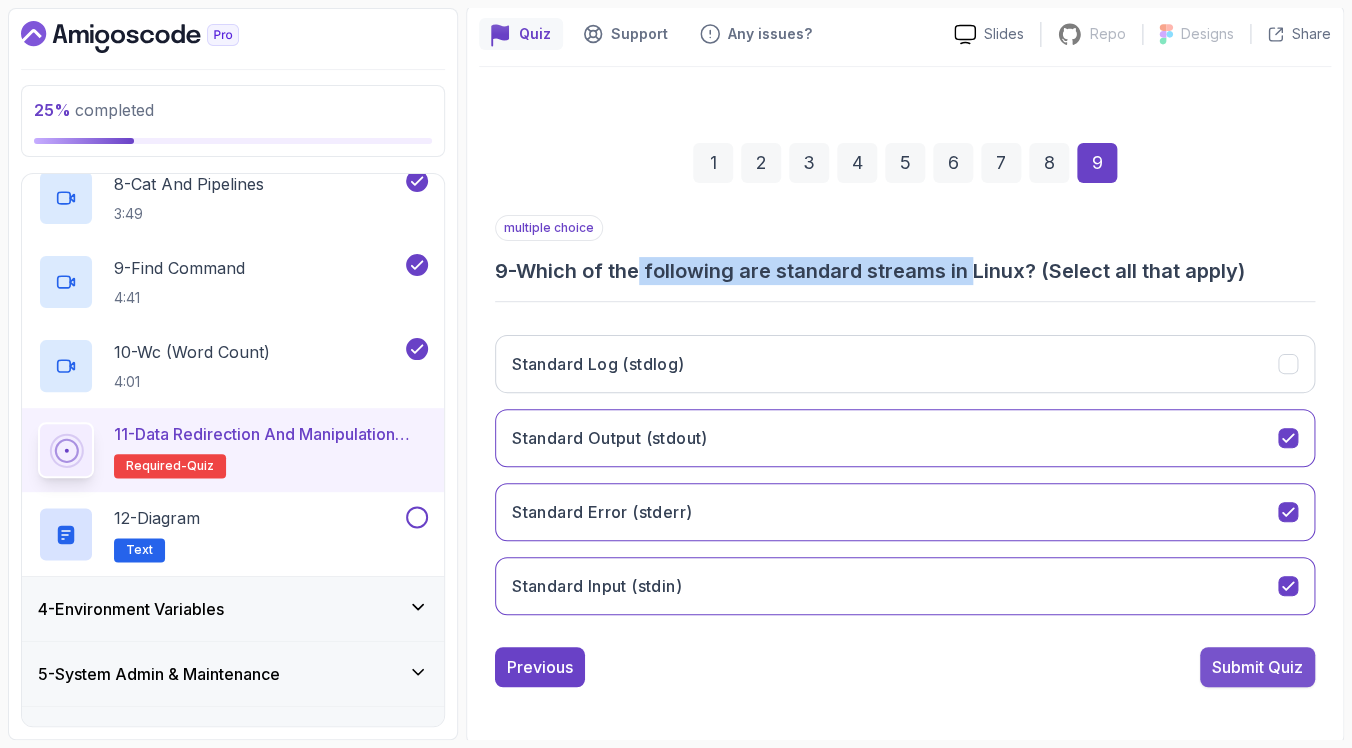 click on "Submit Quiz" at bounding box center (1257, 667) 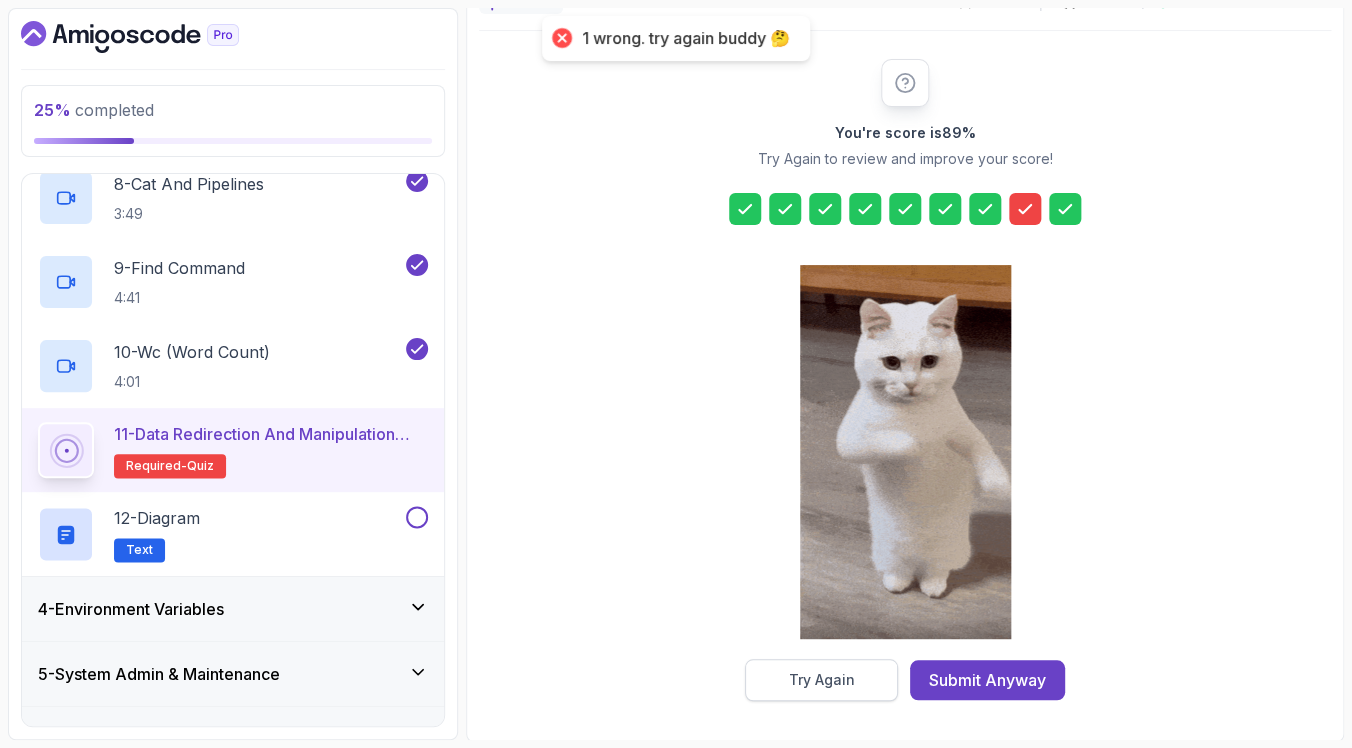 click on "Try Again" at bounding box center (821, 680) 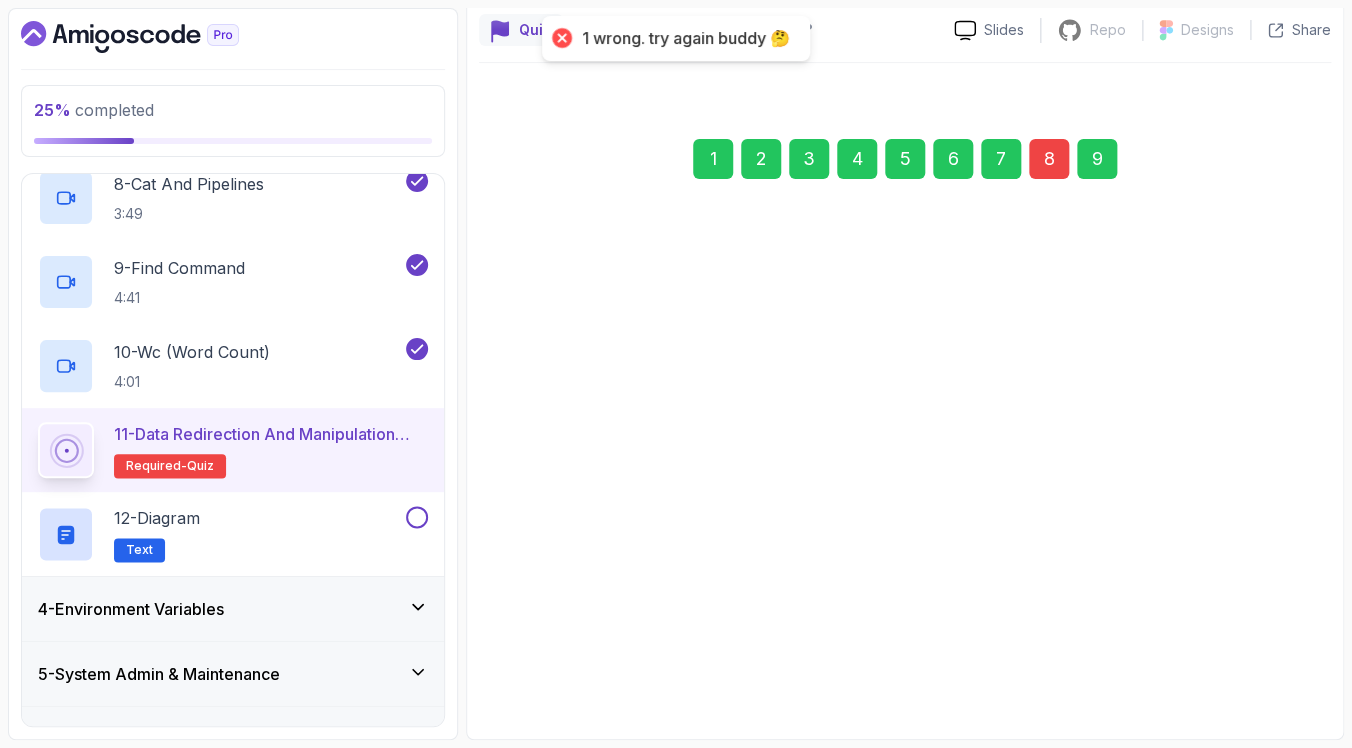 scroll, scrollTop: 173, scrollLeft: 0, axis: vertical 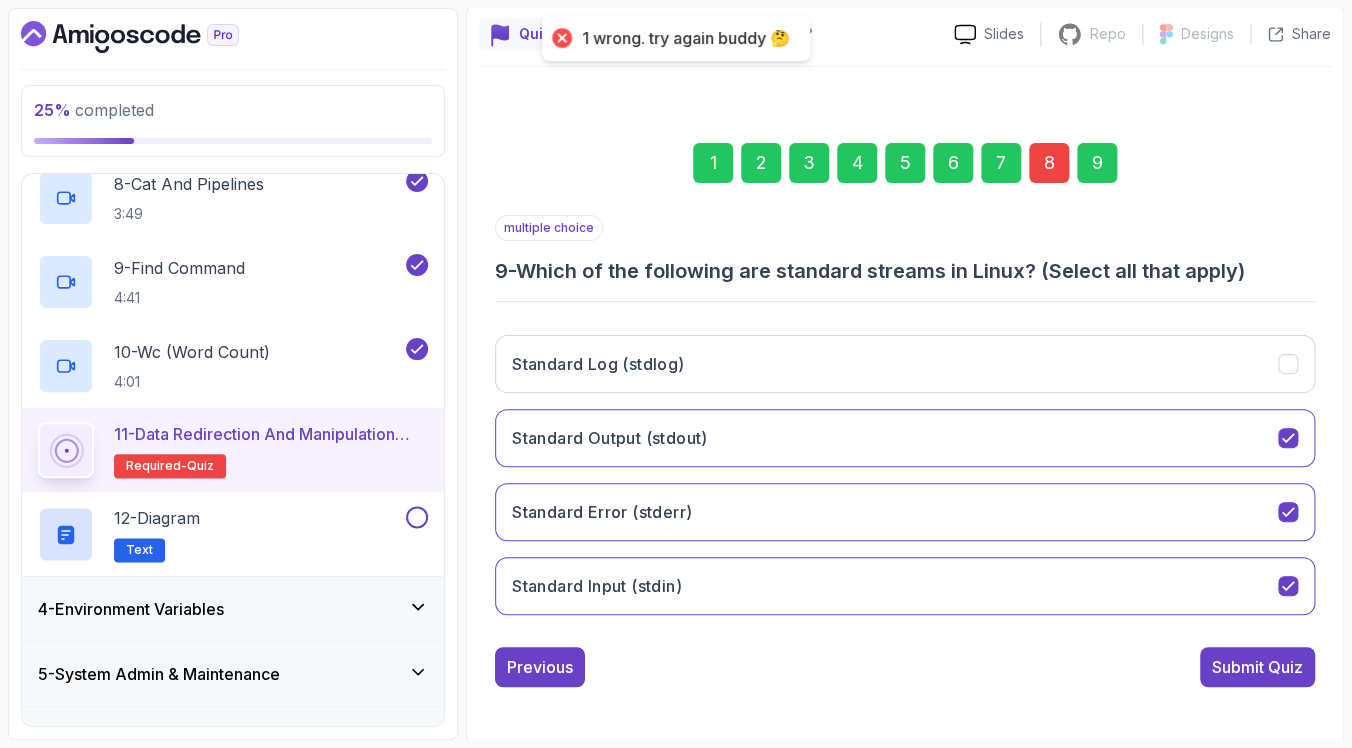 click on "8" at bounding box center (1049, 163) 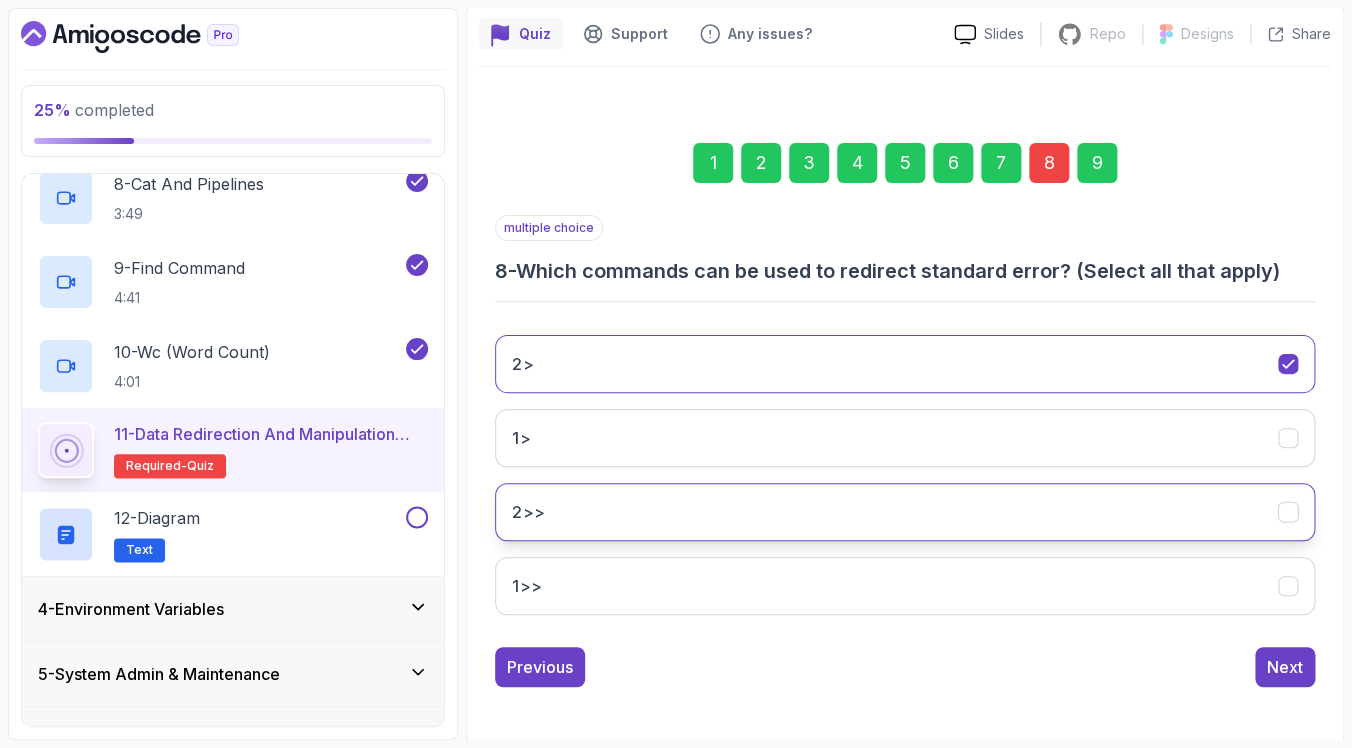 click on "2>>" at bounding box center (905, 512) 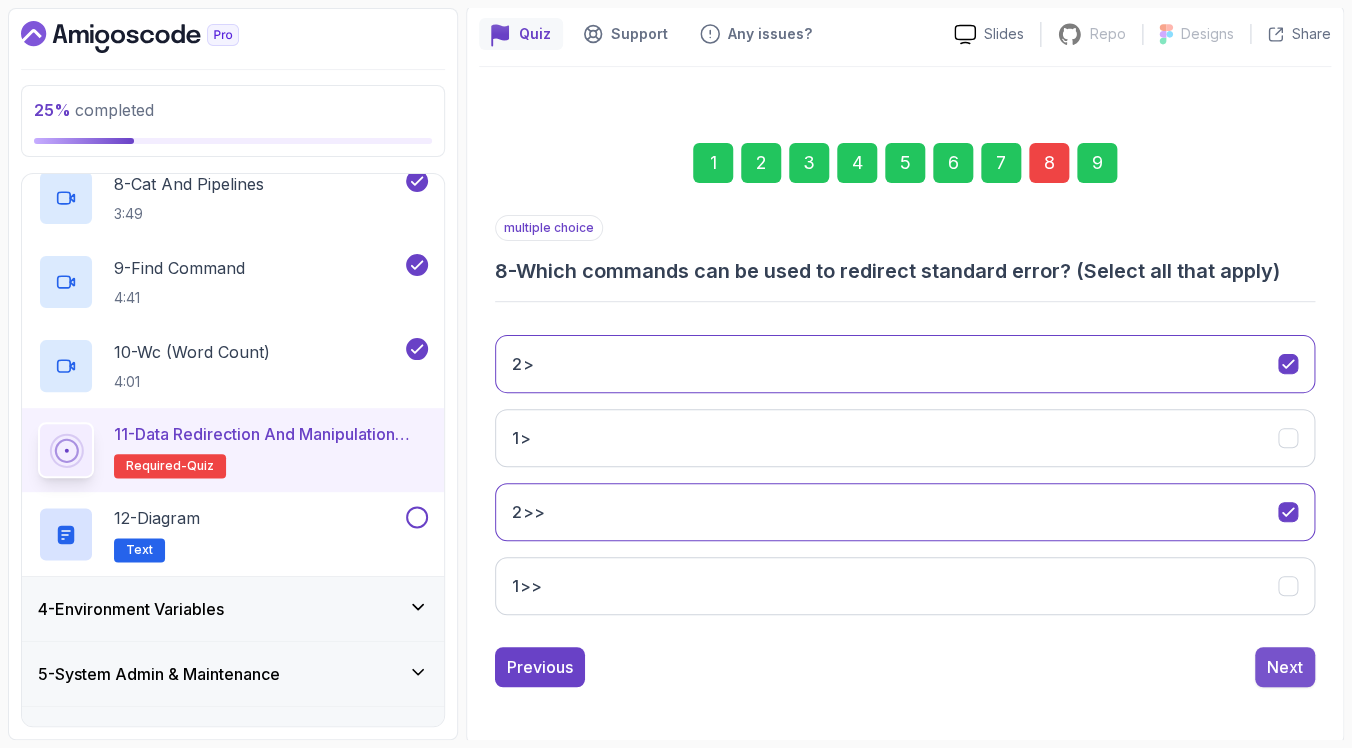 click on "Next" at bounding box center (1285, 667) 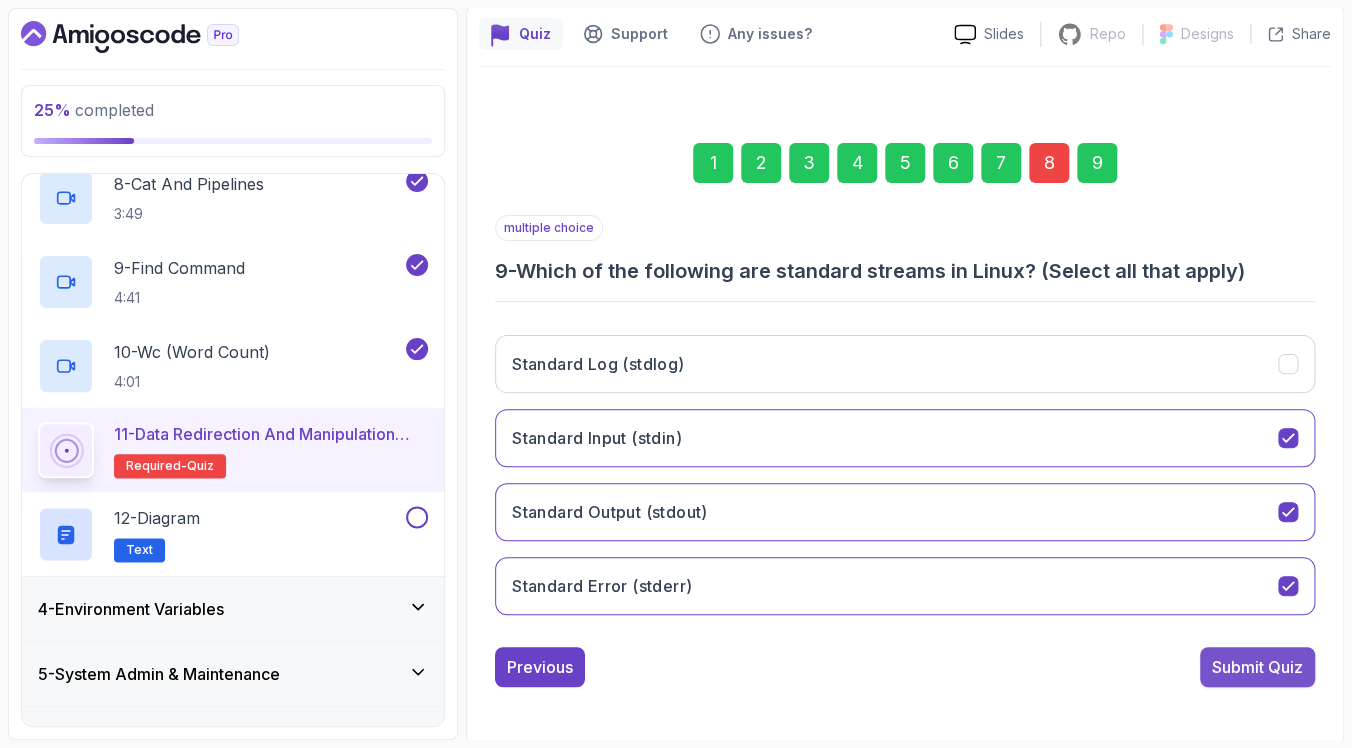 click on "Submit Quiz" at bounding box center (1257, 667) 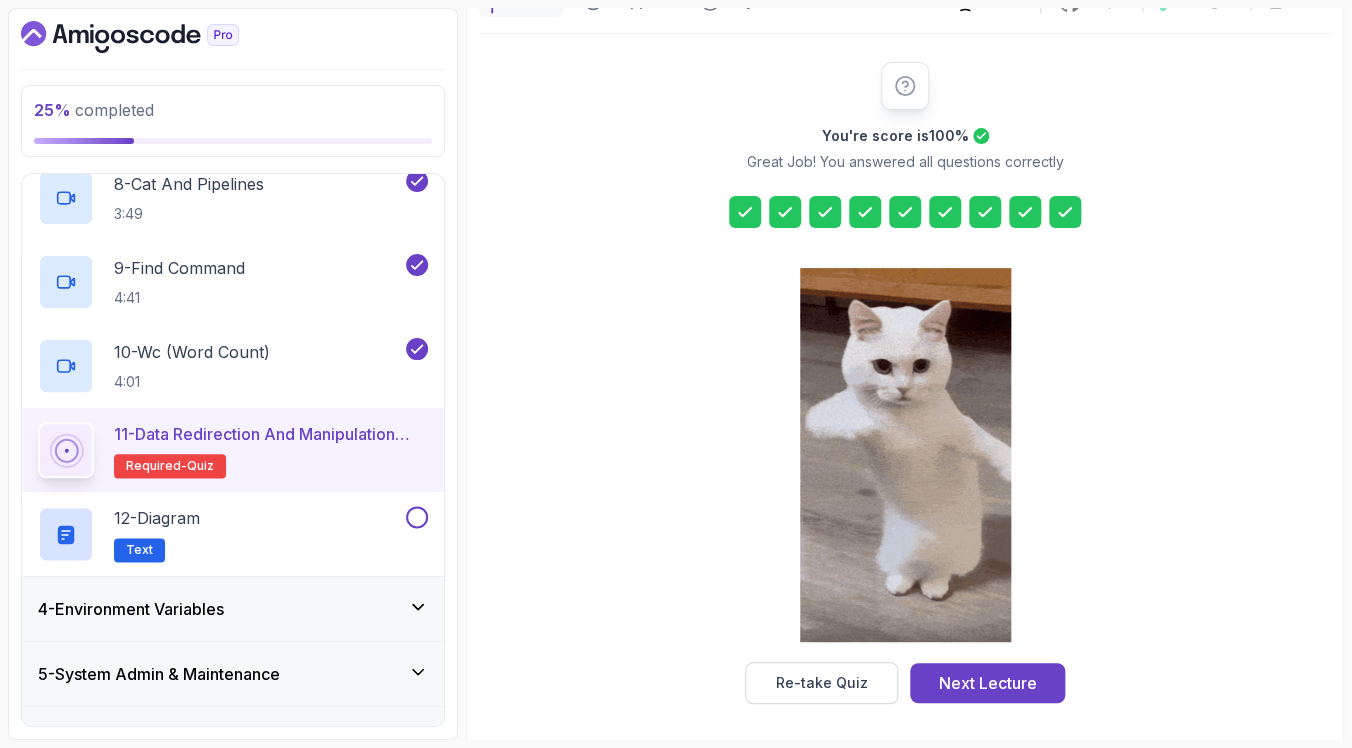 scroll, scrollTop: 209, scrollLeft: 0, axis: vertical 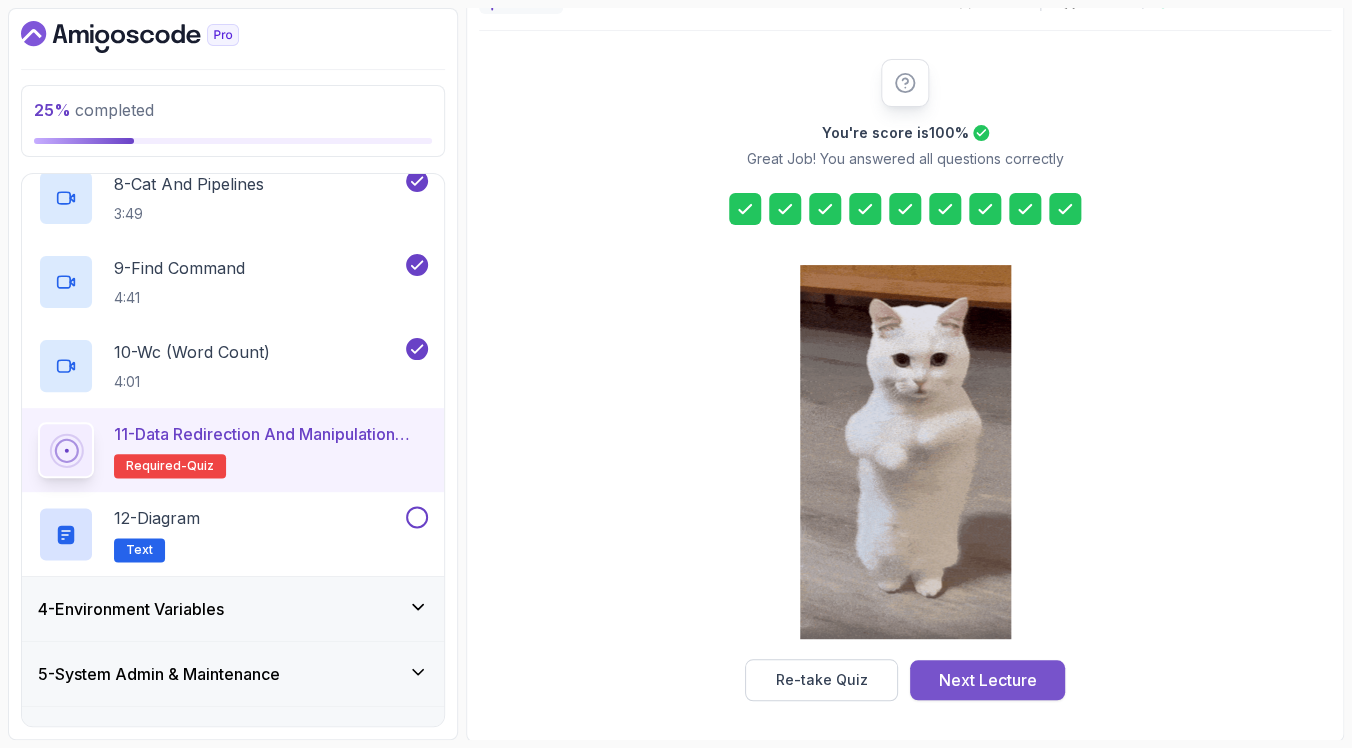 click on "Next Lecture" at bounding box center (988, 680) 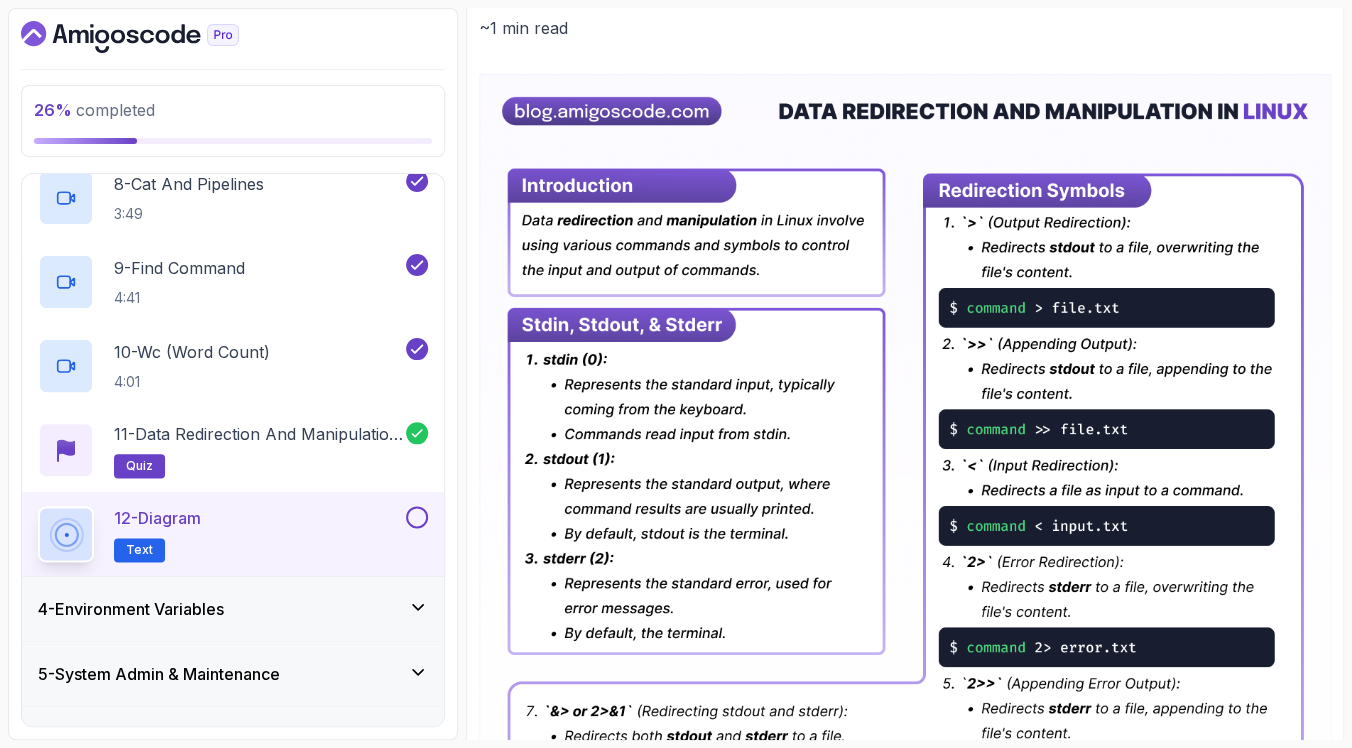 scroll, scrollTop: 258, scrollLeft: 0, axis: vertical 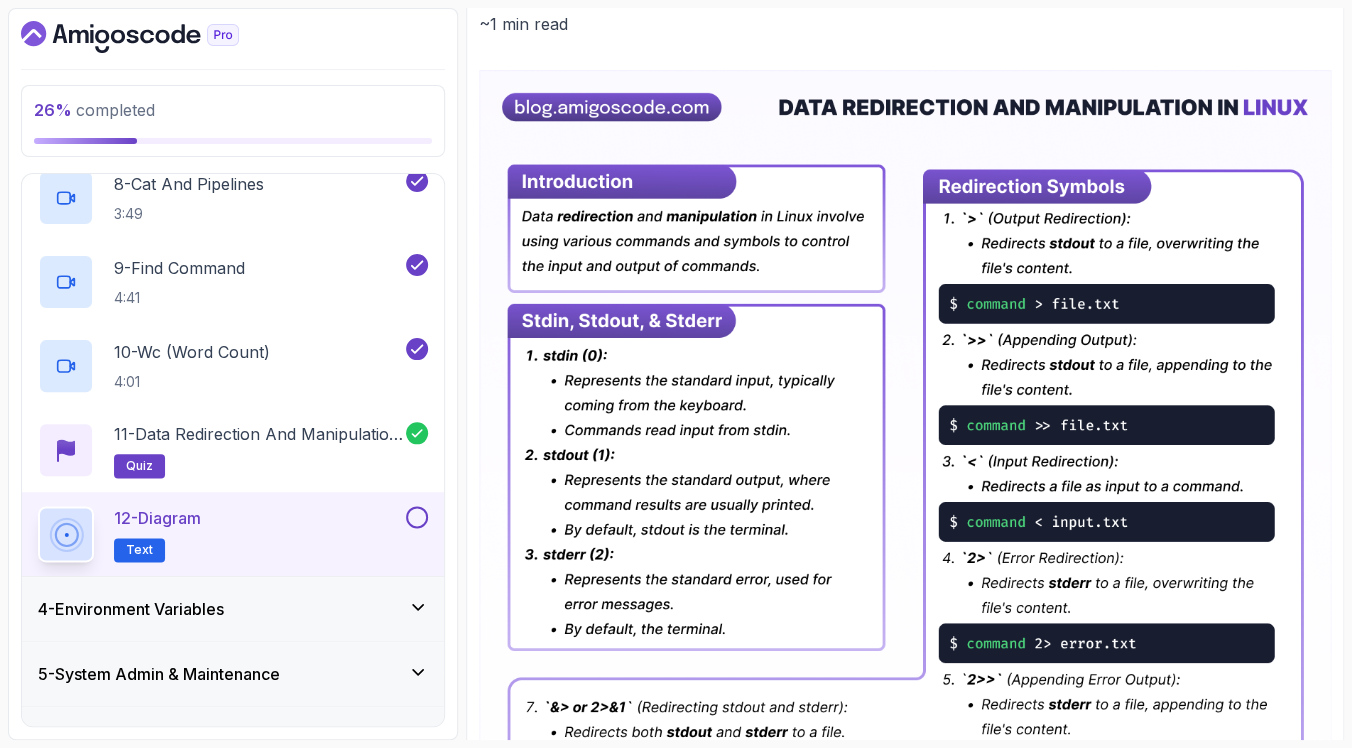 click at bounding box center [417, 517] 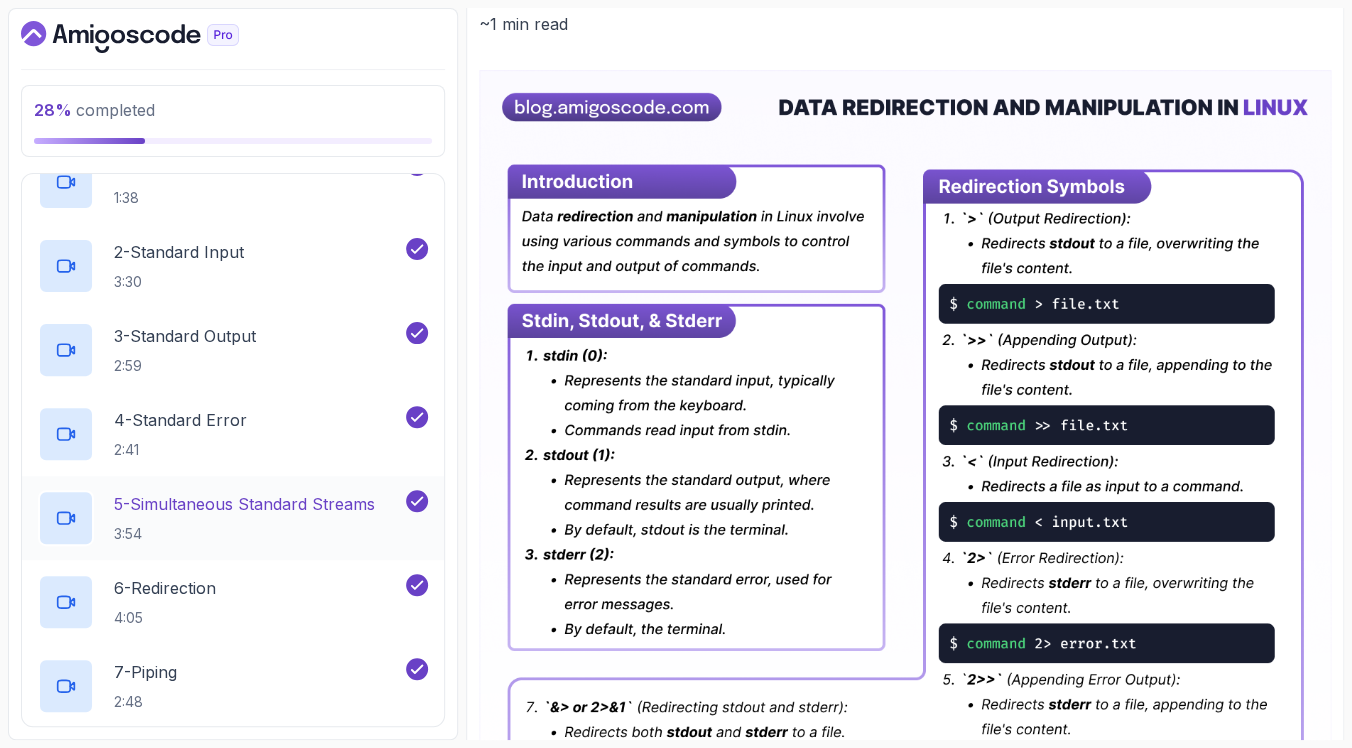 scroll, scrollTop: 114, scrollLeft: 0, axis: vertical 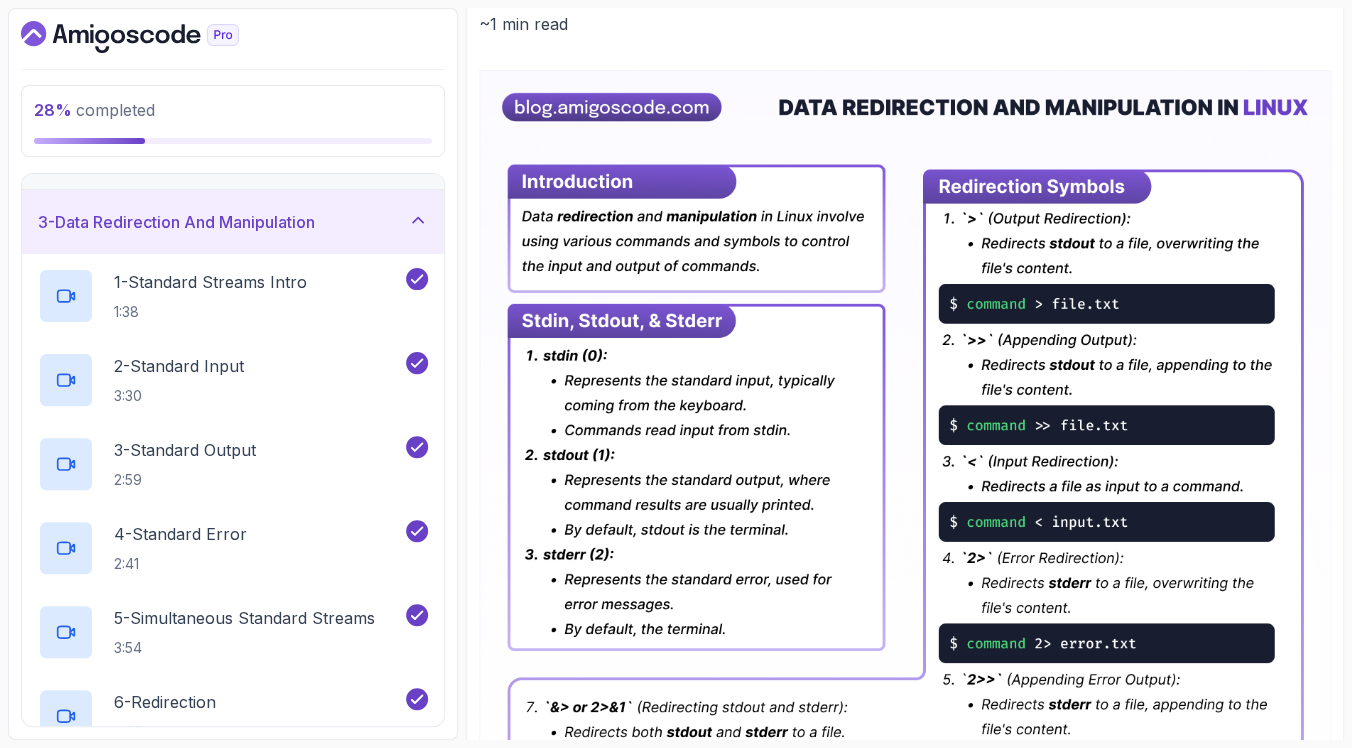 click on "3  -  Data Redirection And Manipulation" at bounding box center [233, 222] 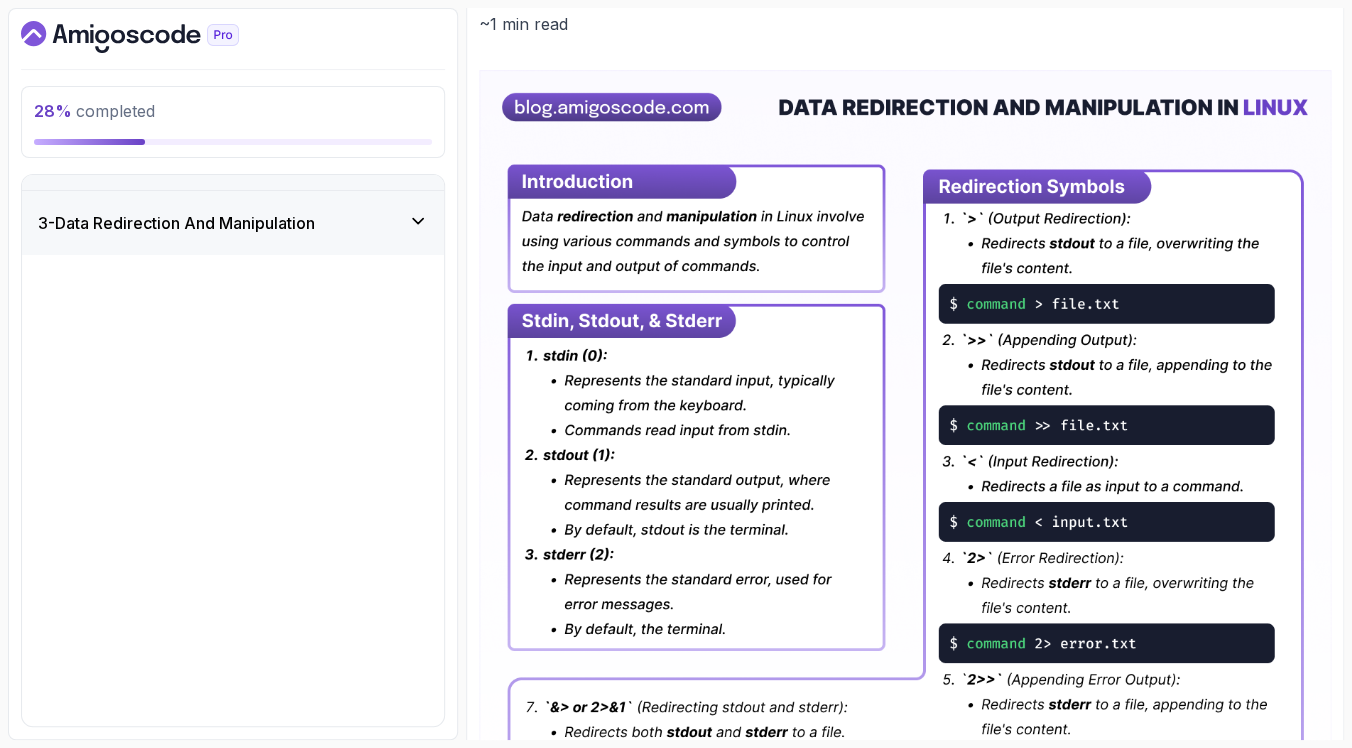 scroll, scrollTop: 29, scrollLeft: 0, axis: vertical 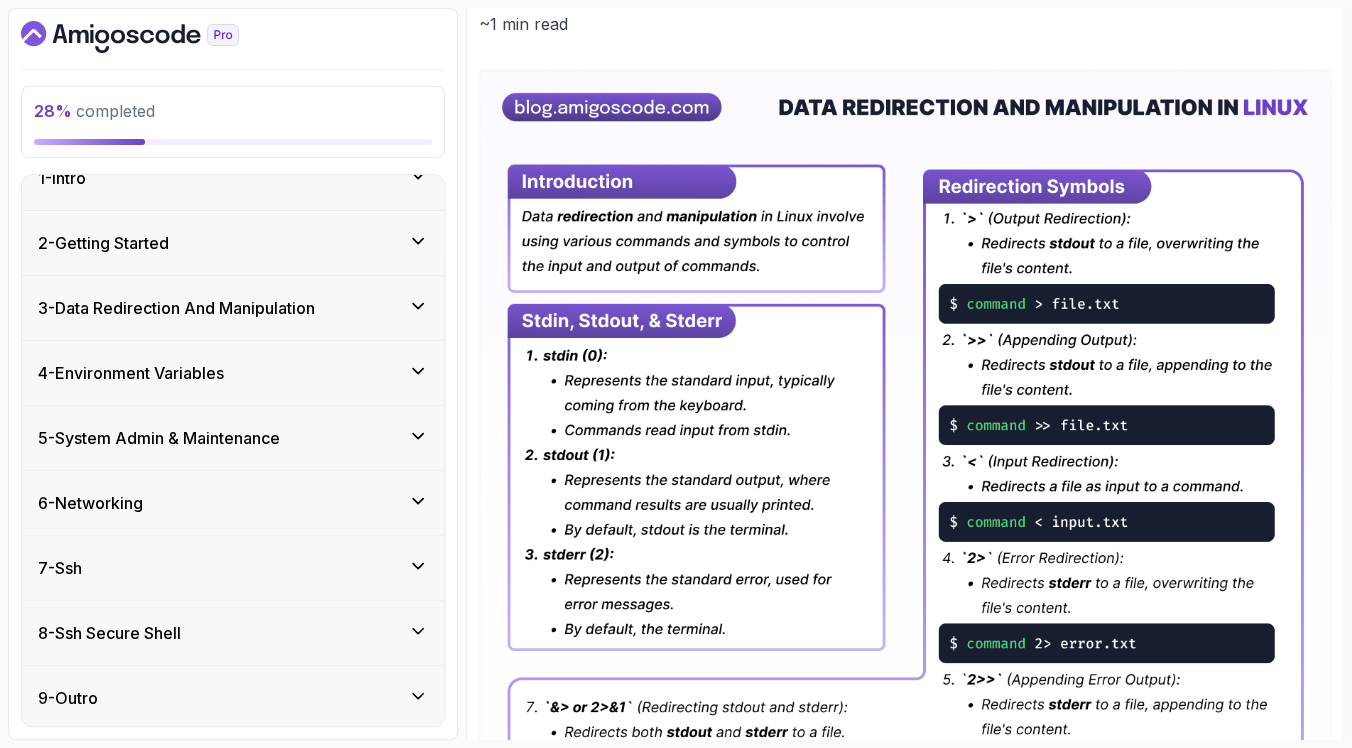 click on "4  -  Environment Variables" at bounding box center [233, 373] 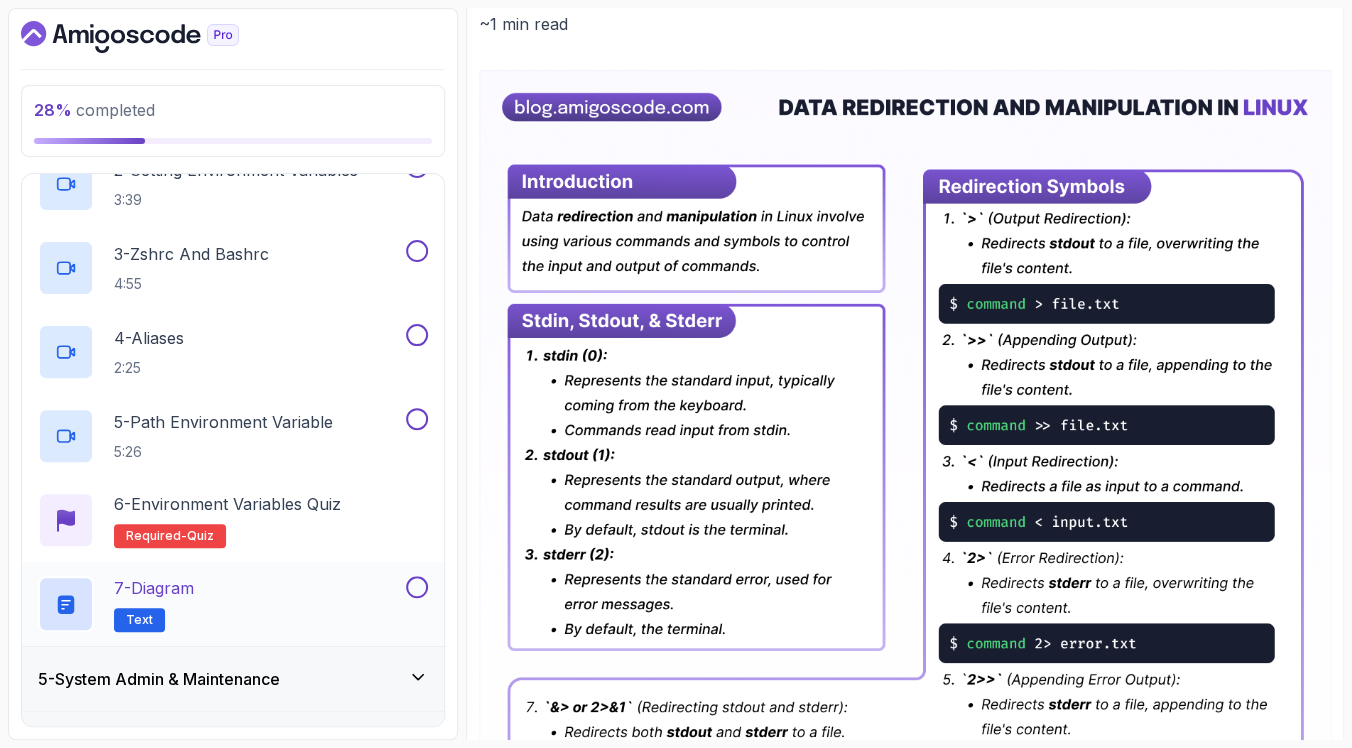 scroll, scrollTop: 372, scrollLeft: 0, axis: vertical 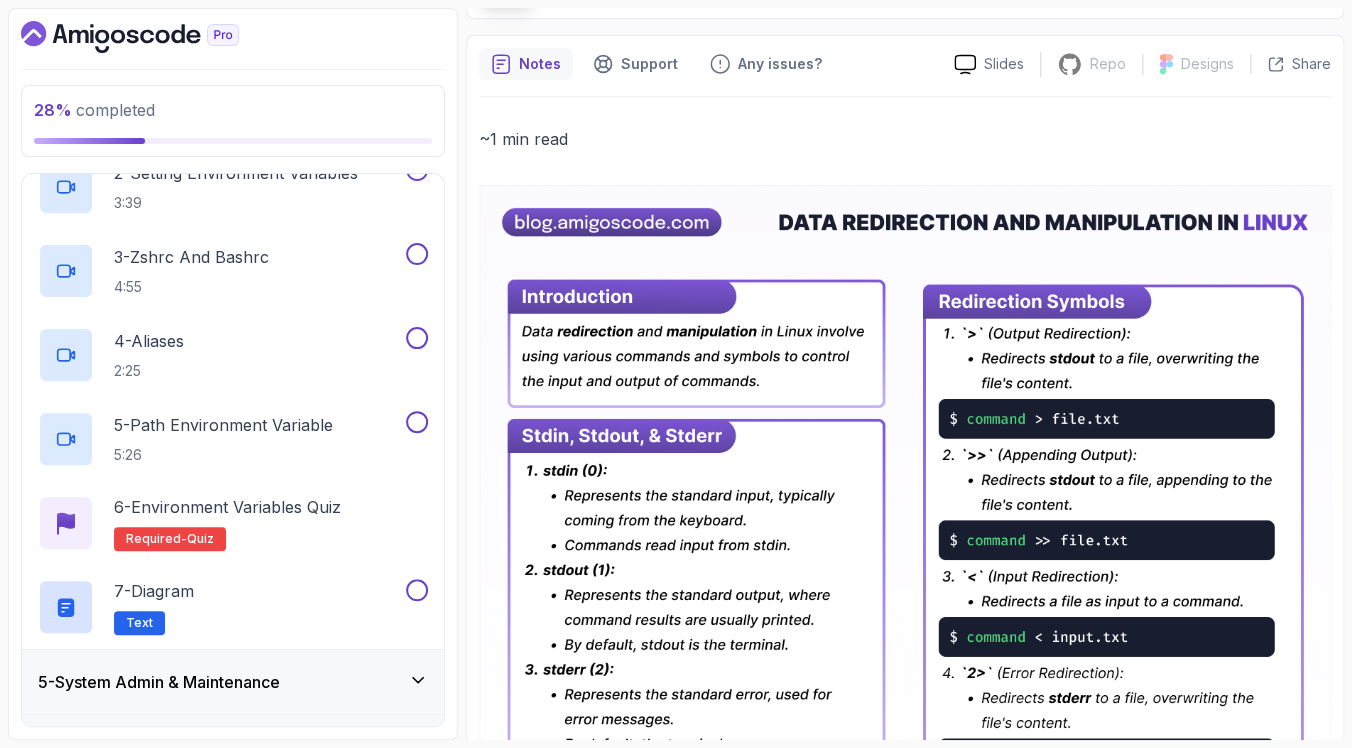 click 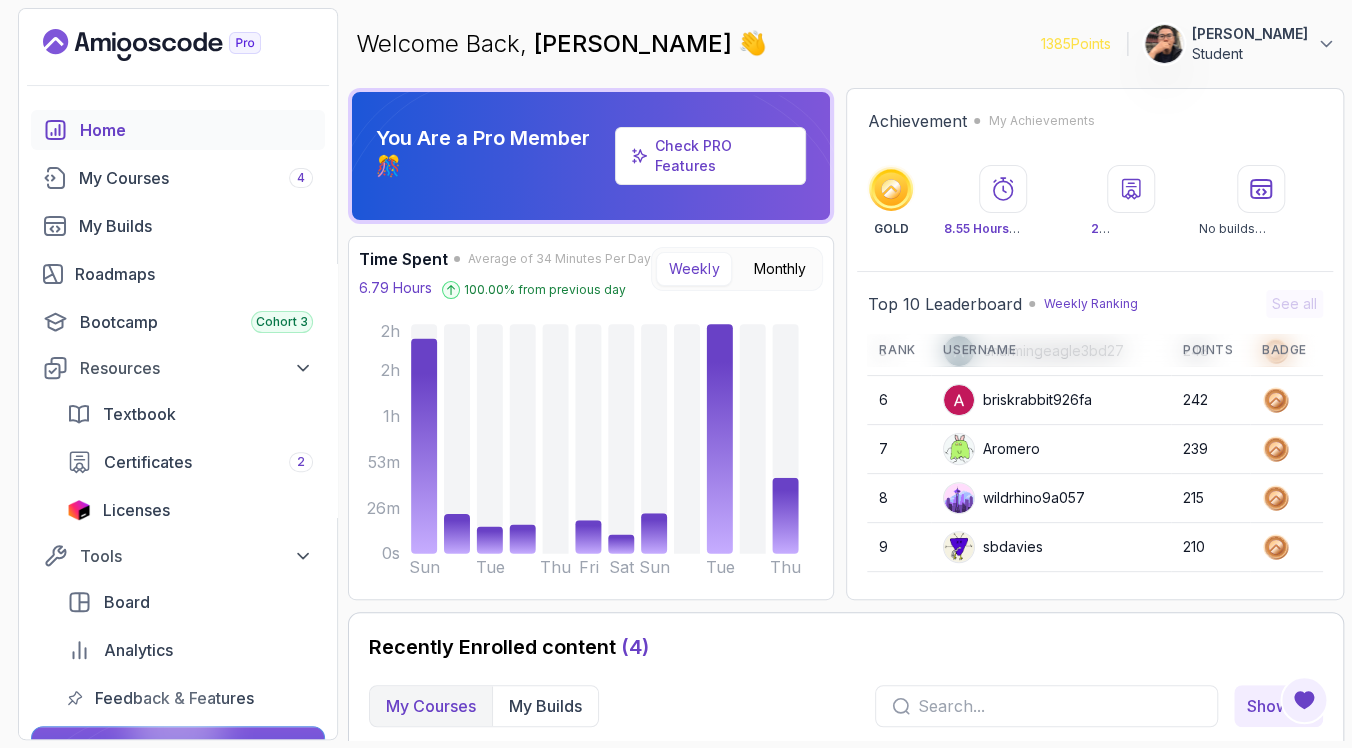 scroll, scrollTop: 279, scrollLeft: 0, axis: vertical 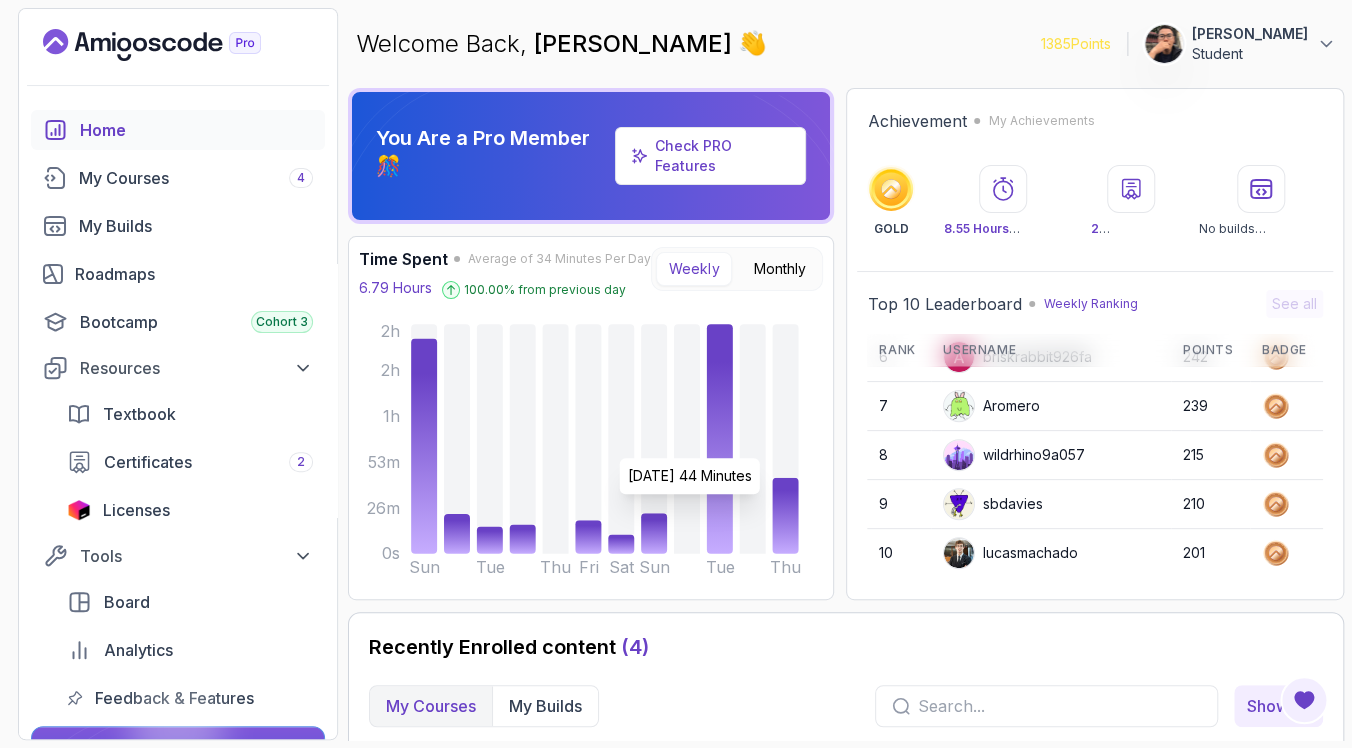 click 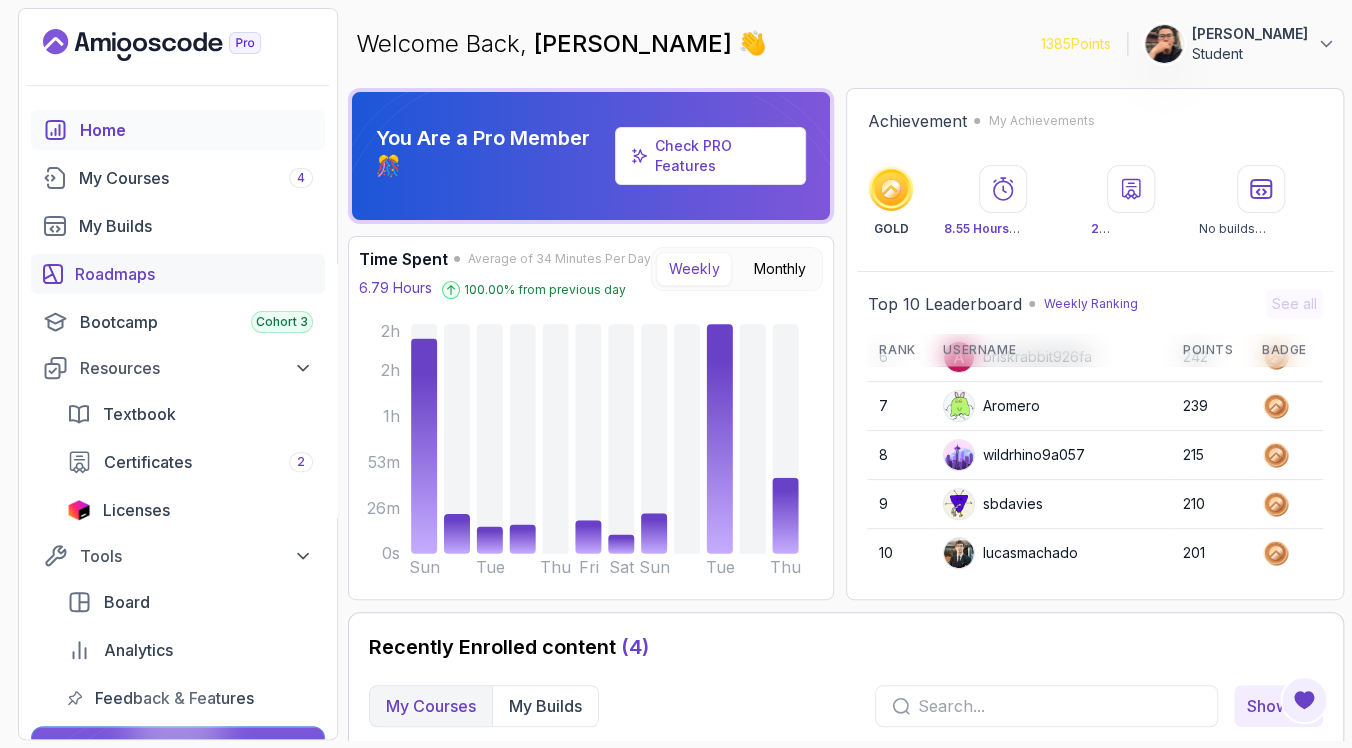 click on "Roadmaps" at bounding box center (194, 274) 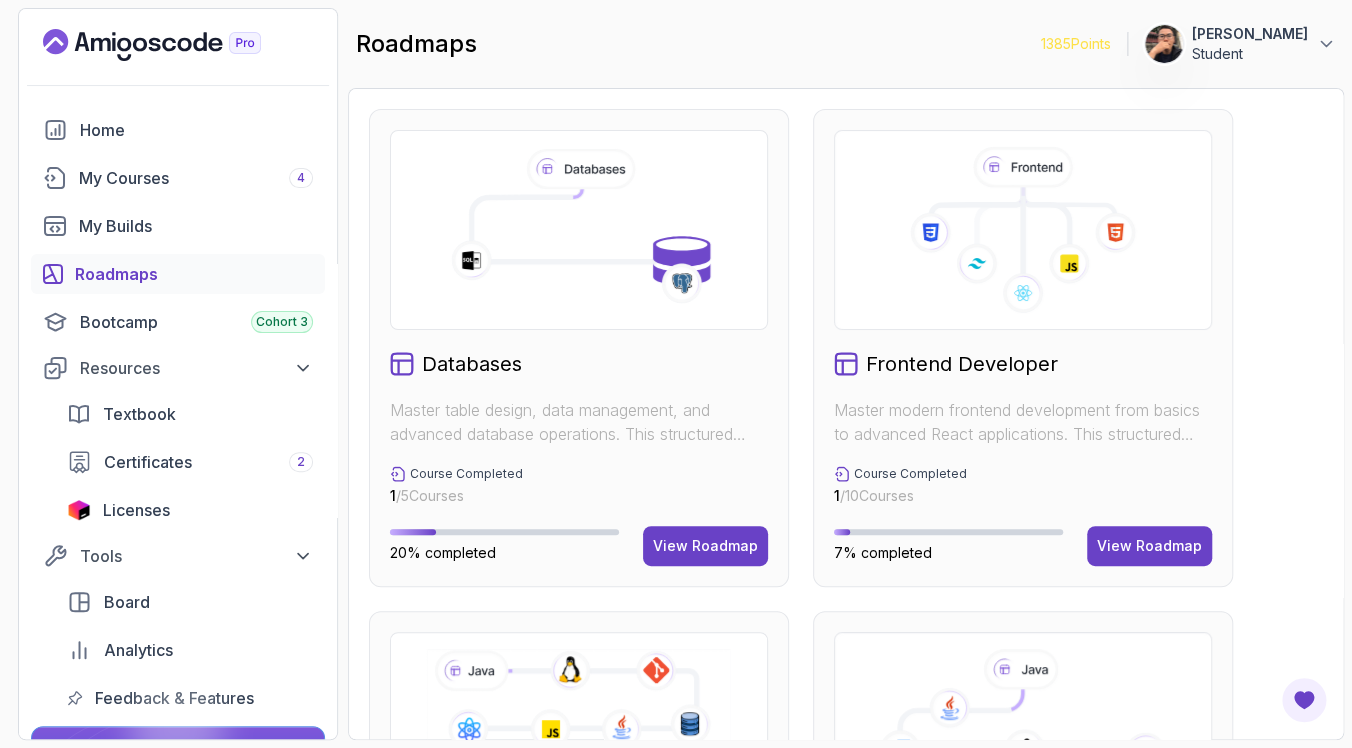 scroll, scrollTop: 457, scrollLeft: 0, axis: vertical 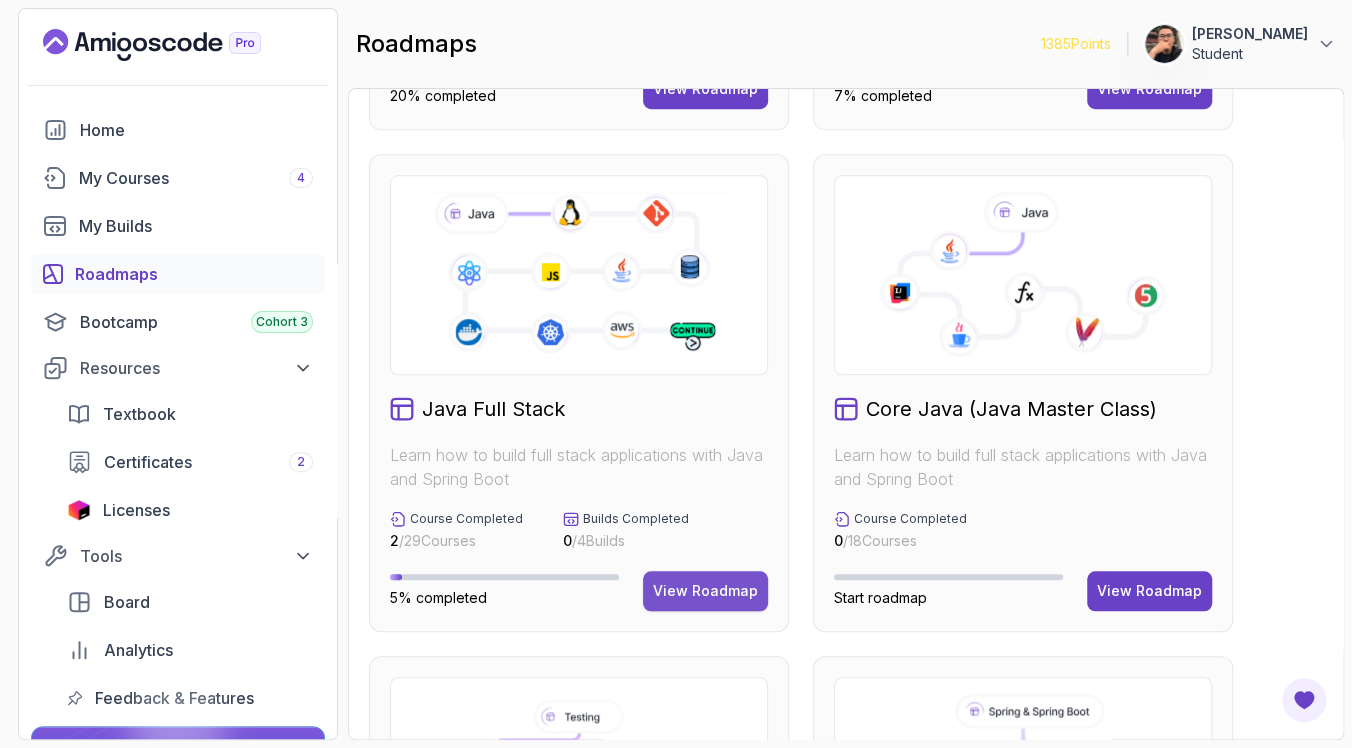 click on "View Roadmap" at bounding box center (705, 591) 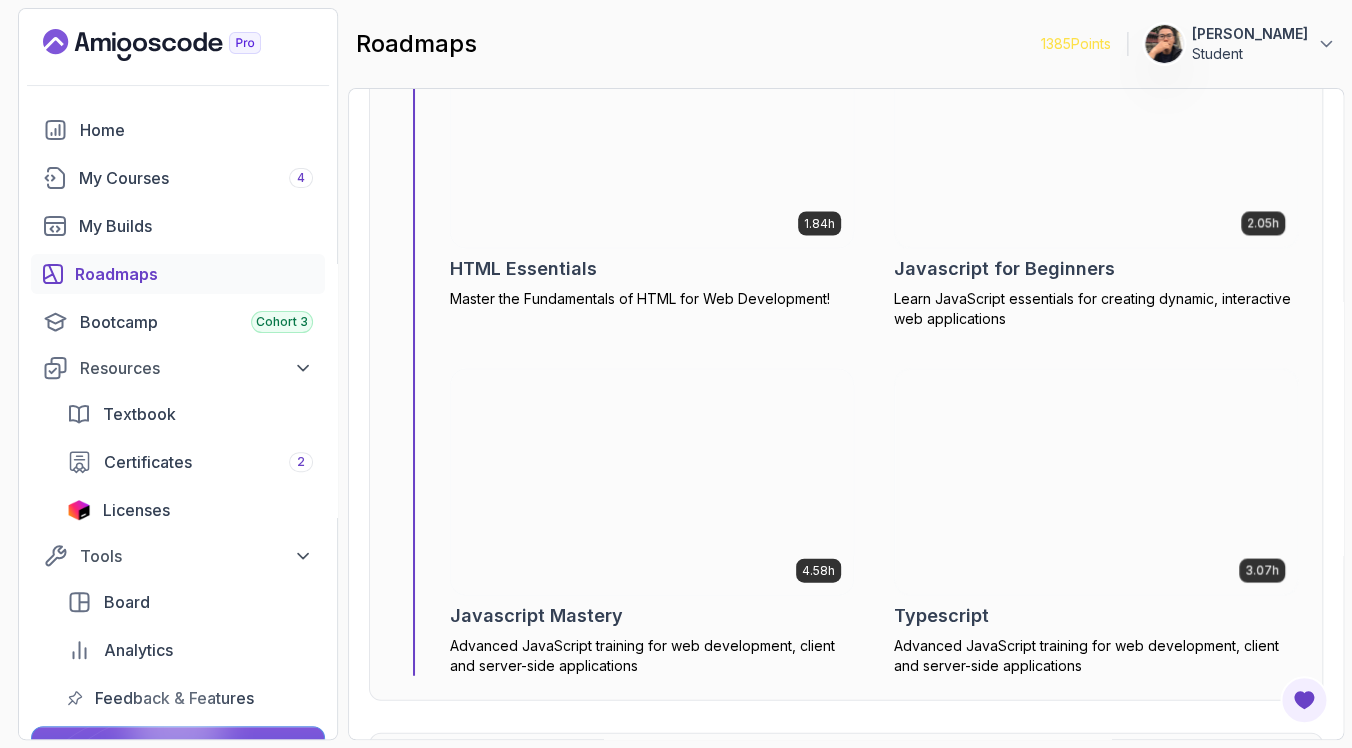 scroll, scrollTop: 12718, scrollLeft: 0, axis: vertical 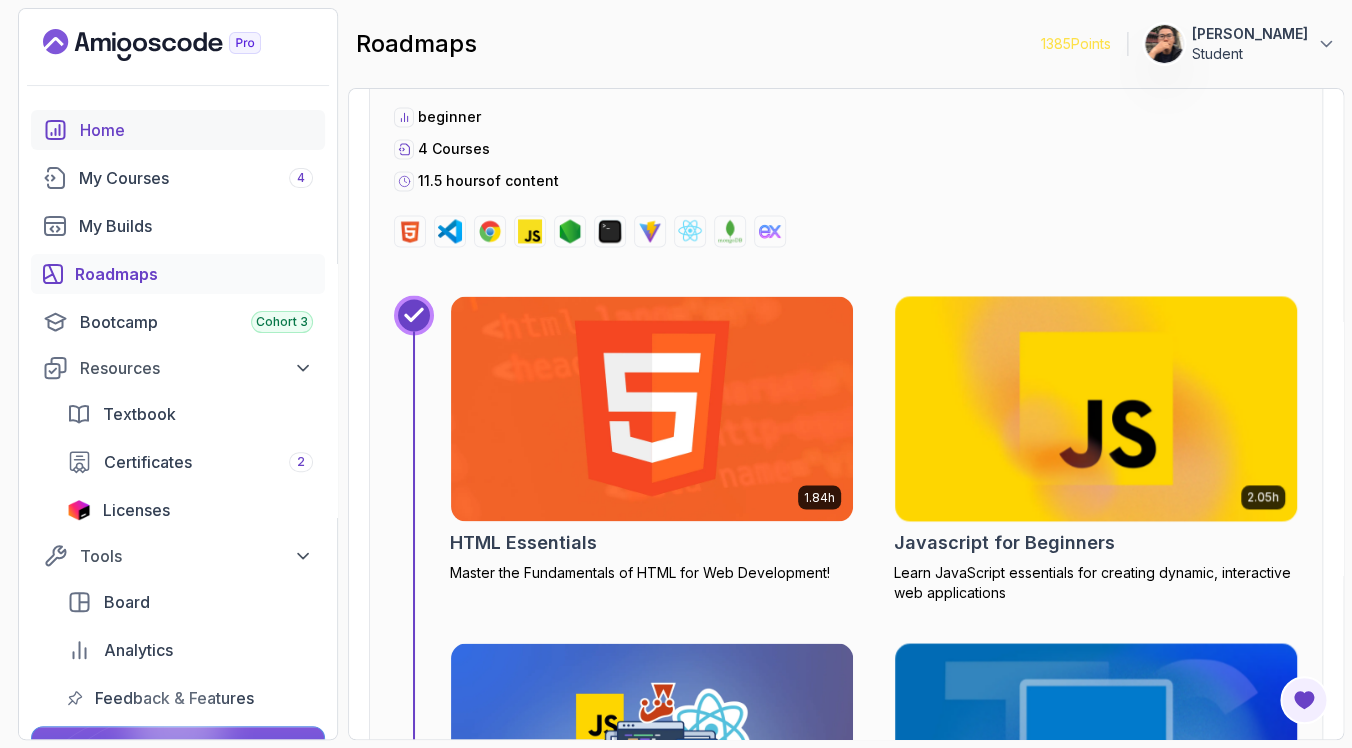 click on "Home" at bounding box center [196, 130] 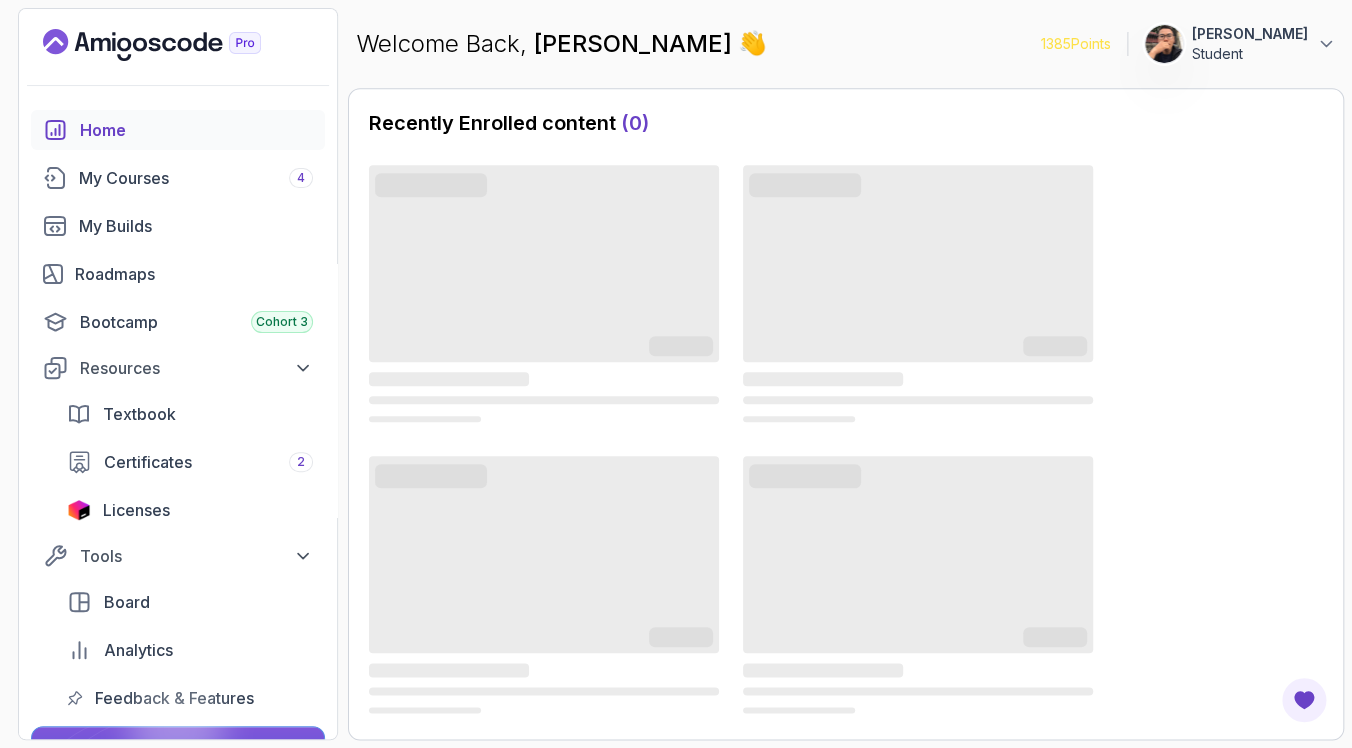 scroll, scrollTop: 0, scrollLeft: 0, axis: both 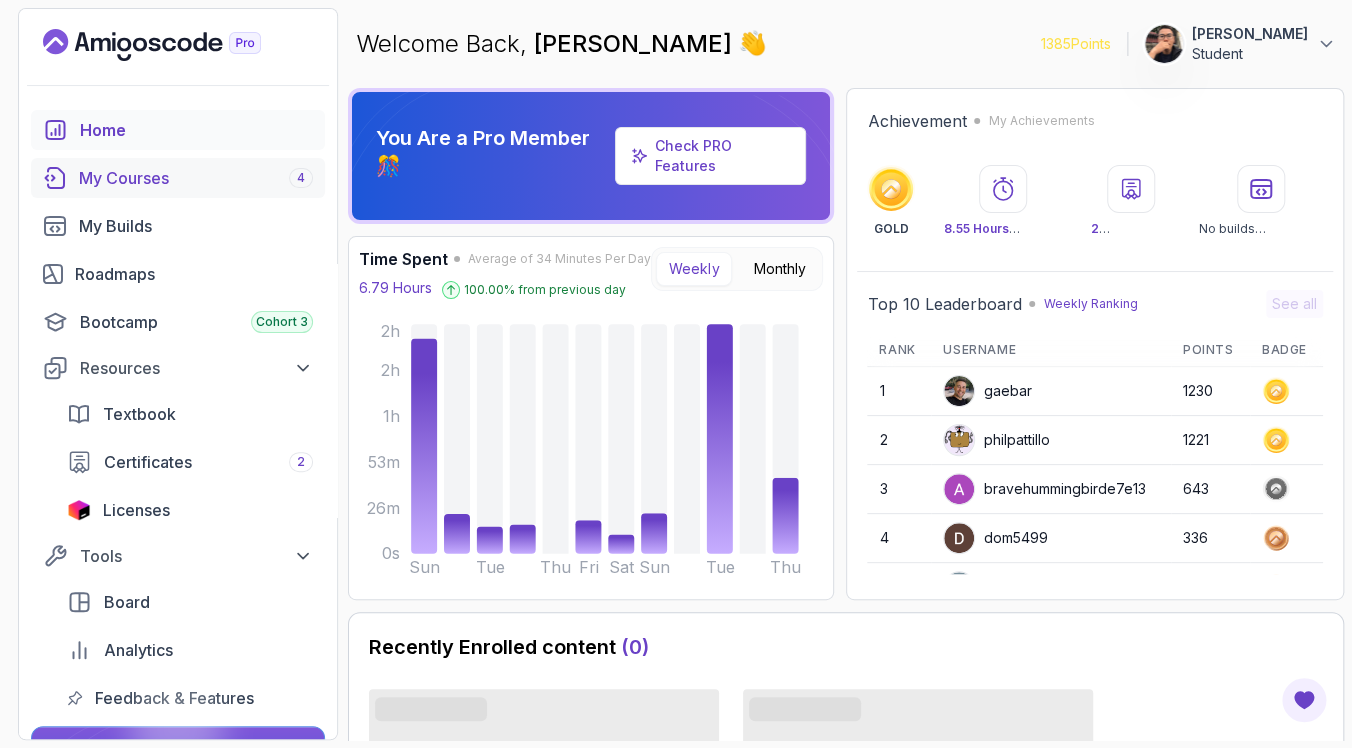 click on "My Courses 4" at bounding box center (196, 178) 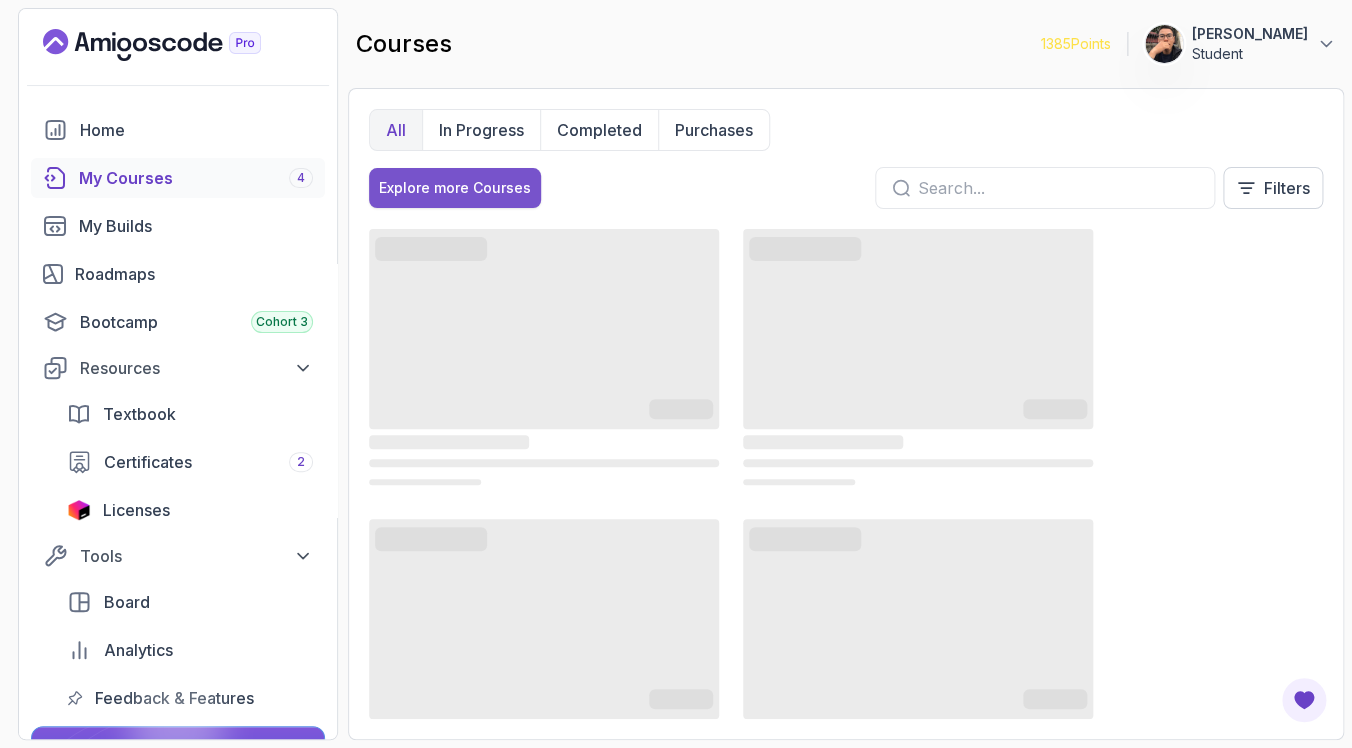 click on "Explore more Courses" at bounding box center [455, 188] 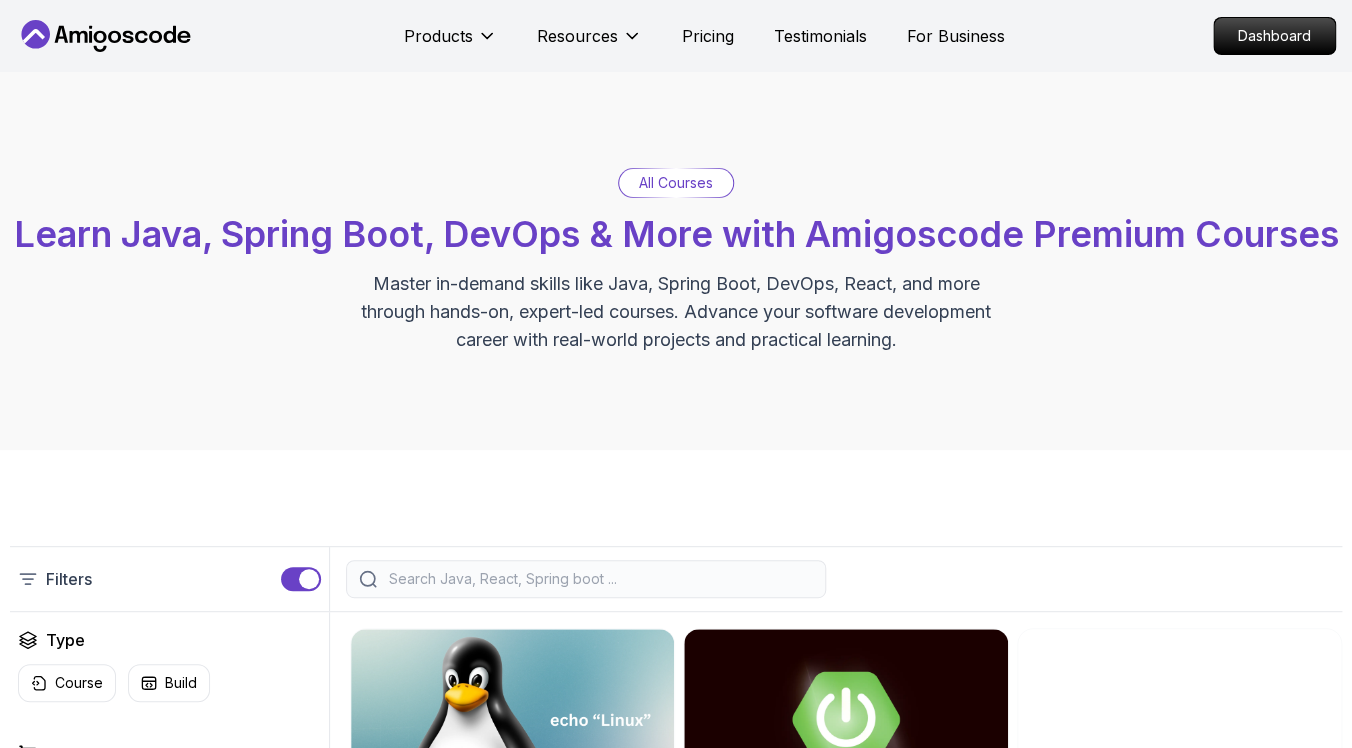 scroll, scrollTop: 211, scrollLeft: 0, axis: vertical 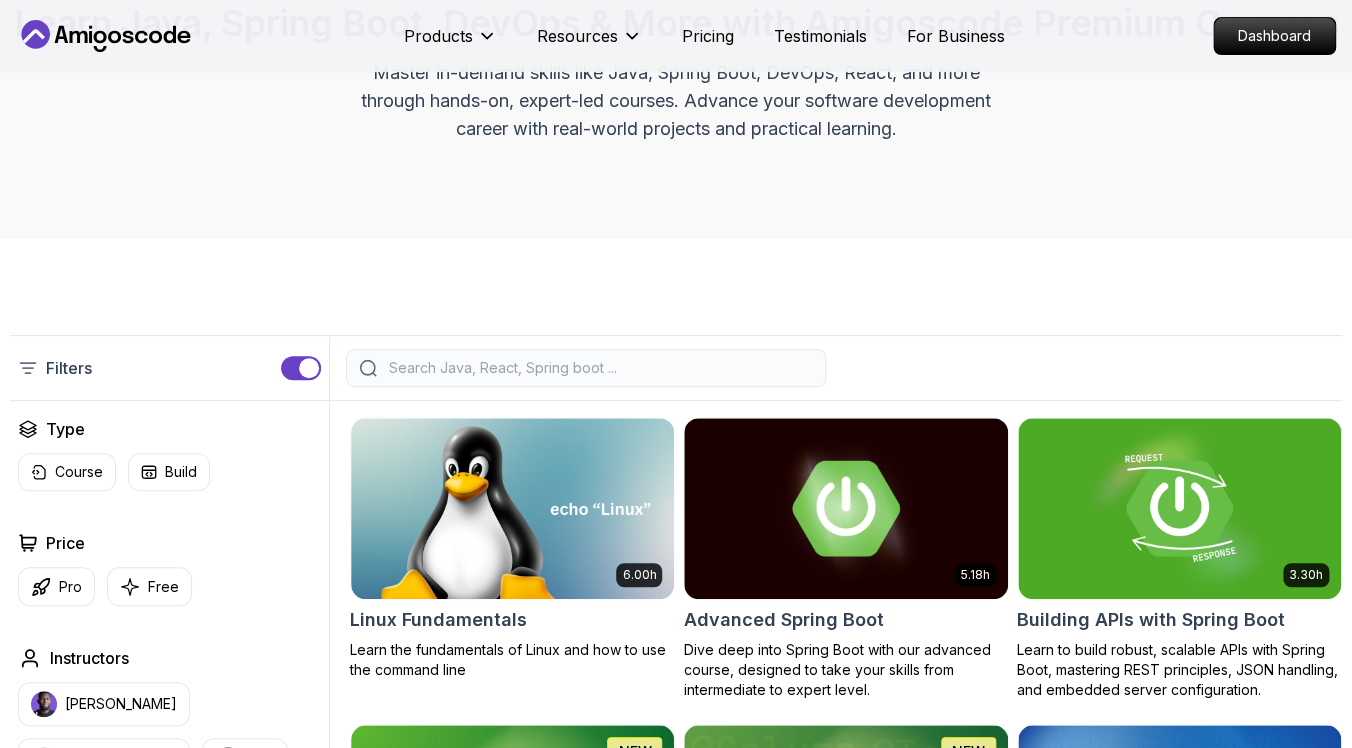 click at bounding box center (599, 368) 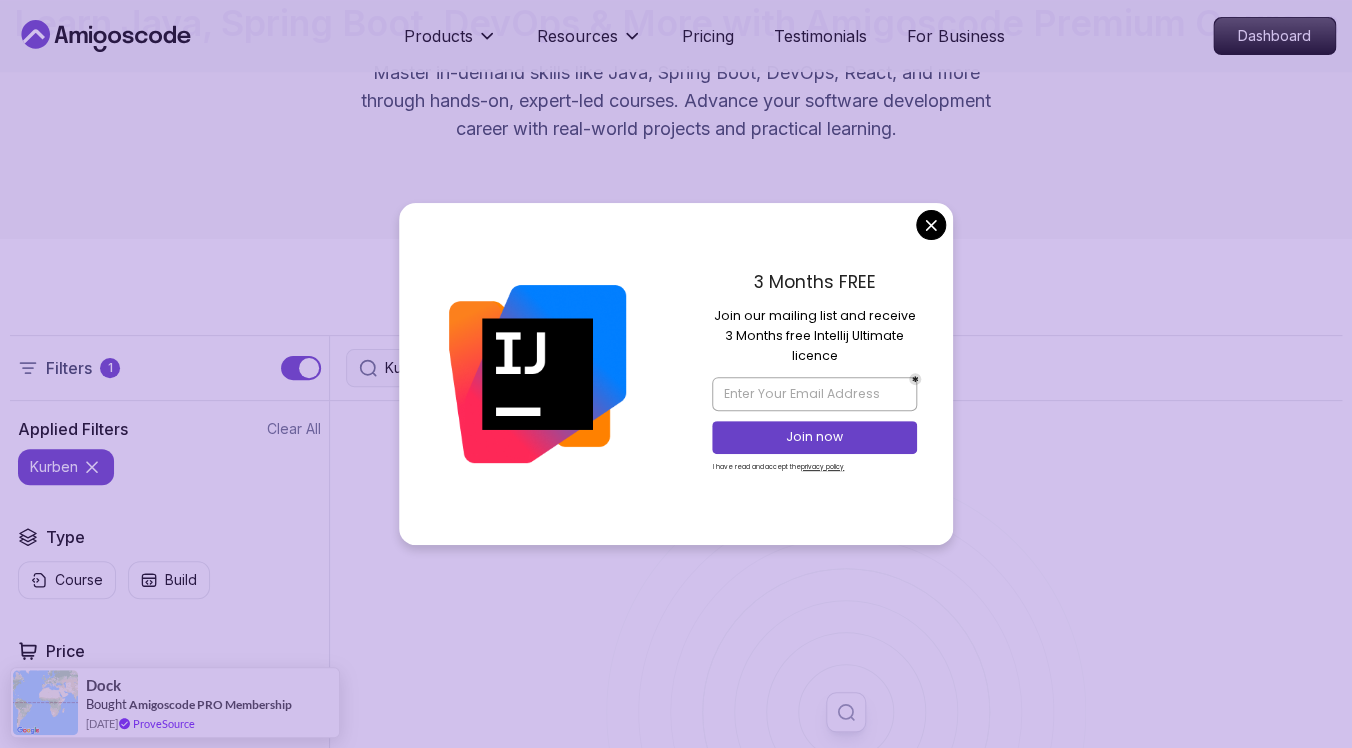 click on "Products Resources Pricing Testimonials For Business Dashboard Products Resources Pricing Testimonials For Business Dashboard All Courses Learn Java, Spring Boot, DevOps & More with Amigoscode Premium Courses Master in-demand skills like Java, Spring Boot, DevOps, React, and more through hands-on, expert-led courses. Advance your software development career with real-world projects and practical learning. Filters 1 Kurben Filters 1 Applied Filters Clear All Kurben Type Course Build Price Pro Free Instructors Nelson Djalo Richard Abz Duration 0-1 Hour 1-3 Hours +3 Hours Track Front End Back End Dev Ops Full Stack Level Junior Mid-level Senior No Results Found Oops! It seems like there are no results matching your filter We're Featured on   Discover the platforms, publications, and communities where Amigoscode has been featured Students Success Discover How Our Students   Succeed See how our students are achieving their goals and excelling in tech More students success Sorties                   Cristian" at bounding box center (676, 2650) 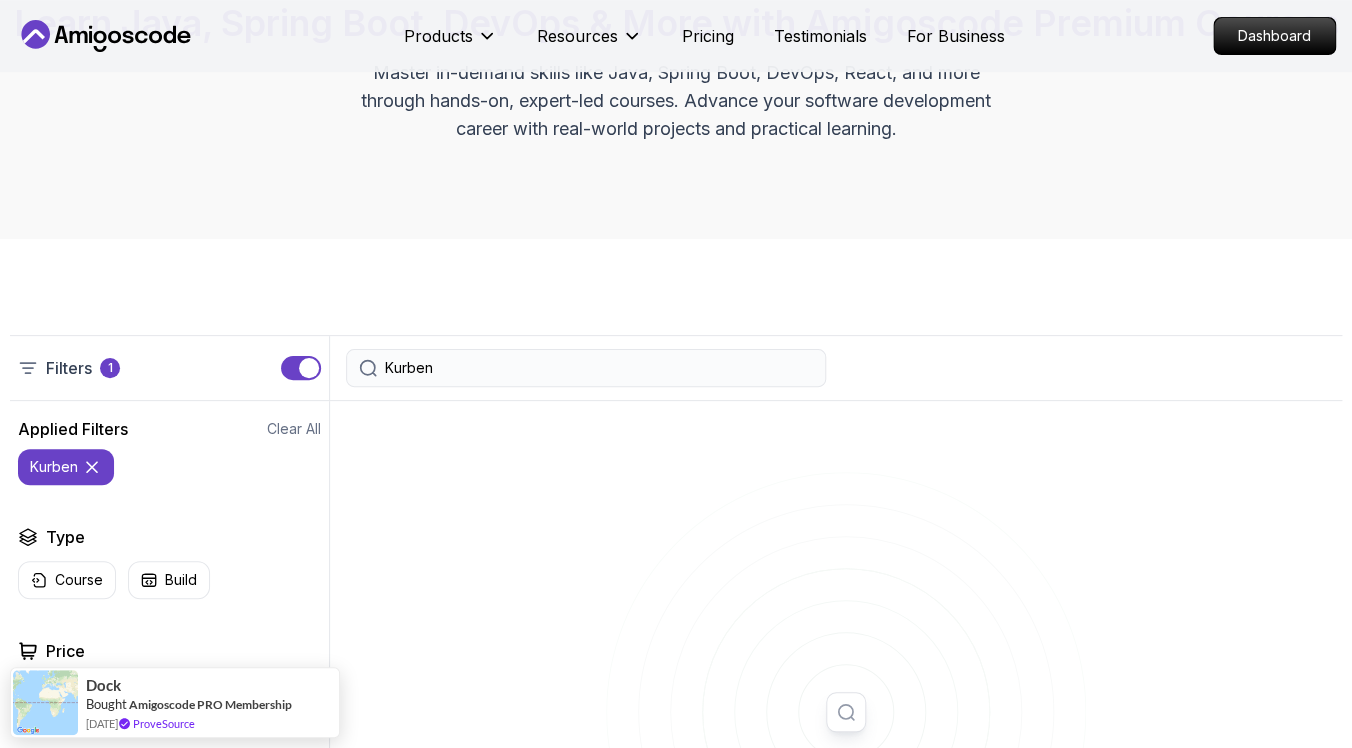 click on "Kurben" at bounding box center (599, 368) 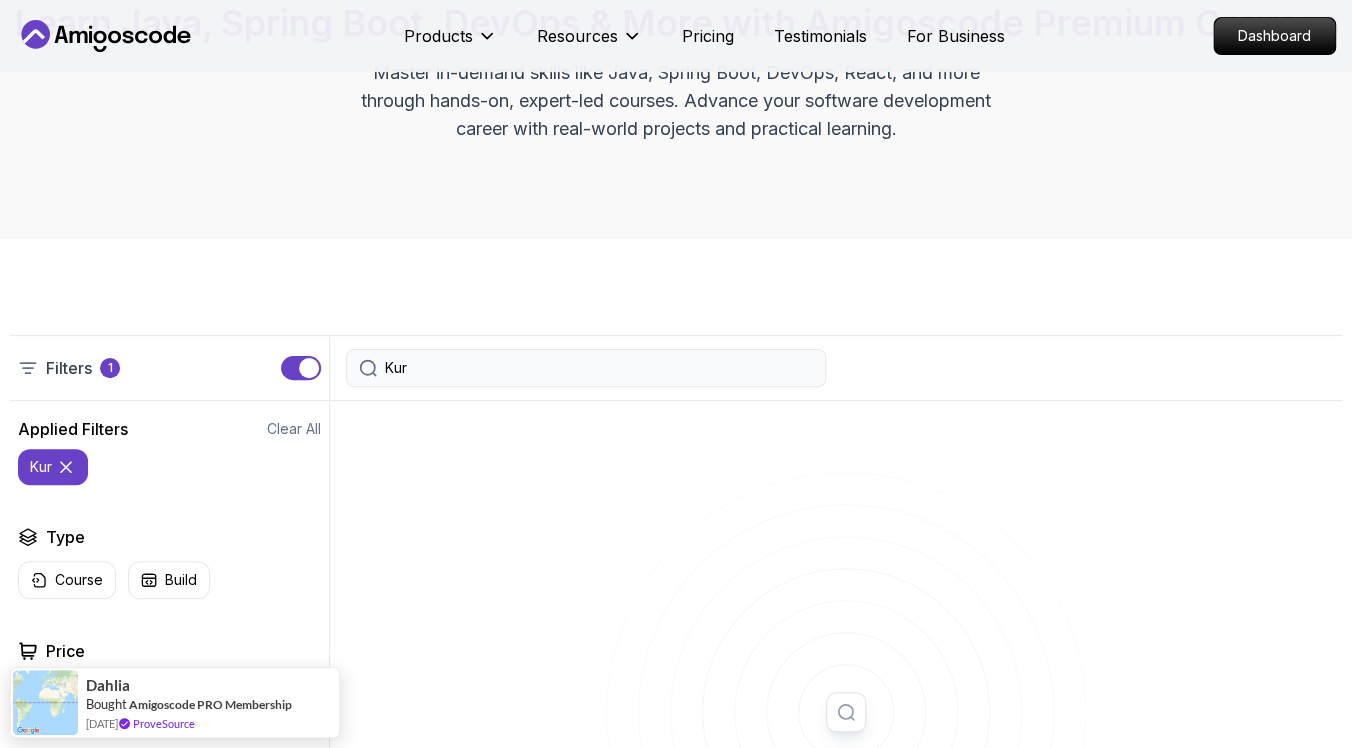 type on "Kur" 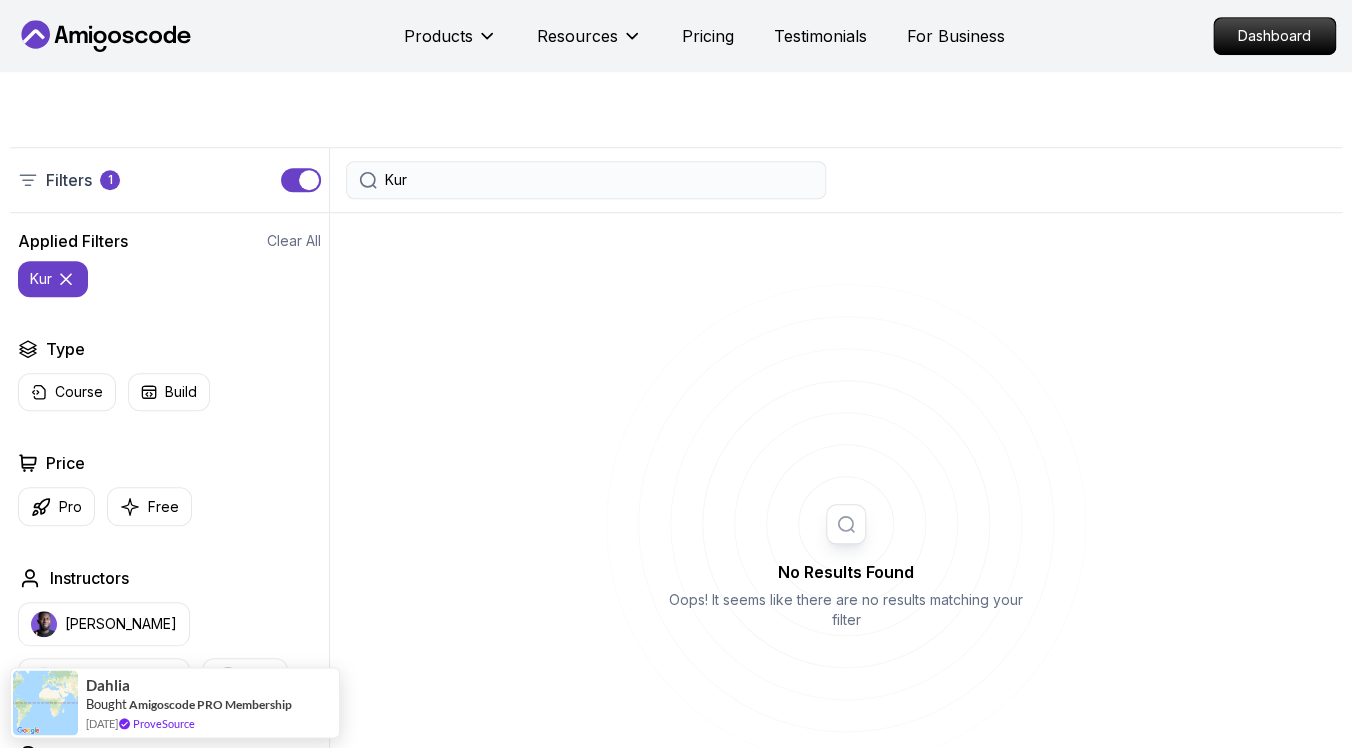 scroll, scrollTop: 422, scrollLeft: 0, axis: vertical 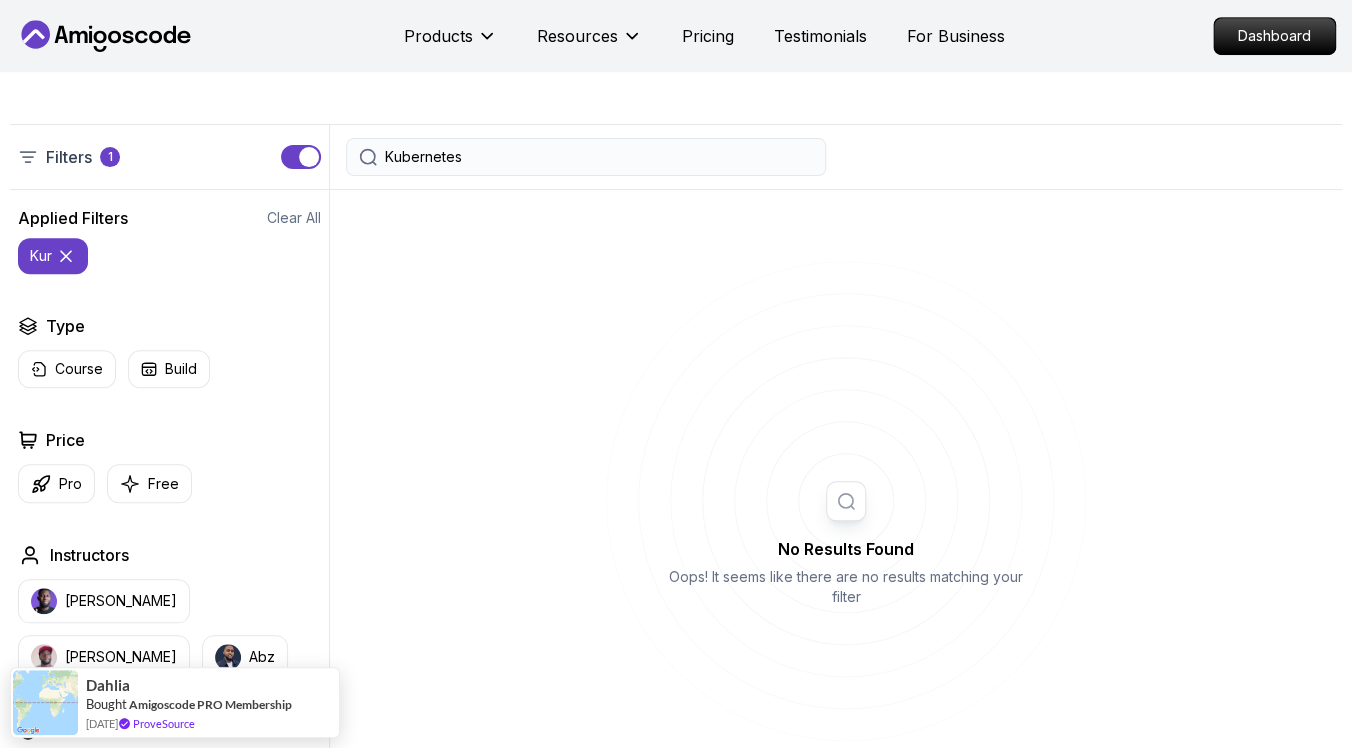 type on "Kubernetes" 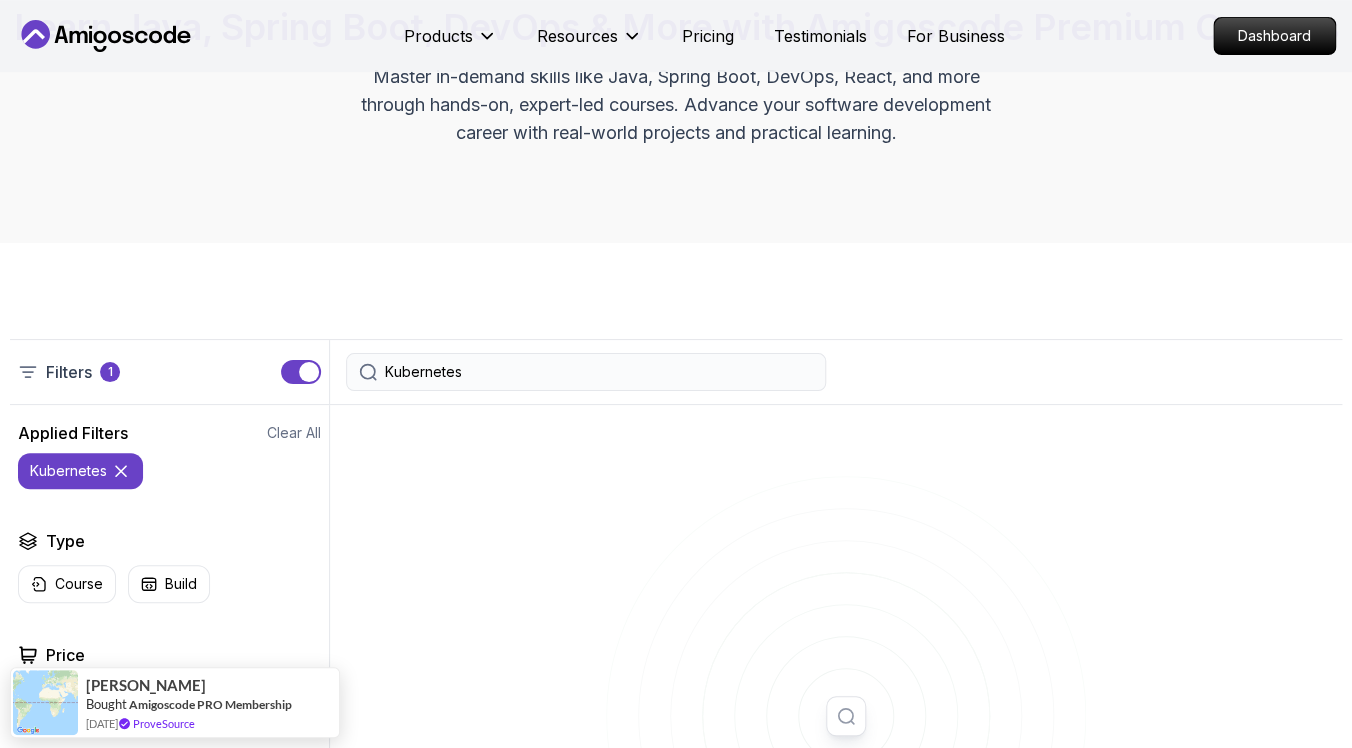 scroll, scrollTop: 211, scrollLeft: 0, axis: vertical 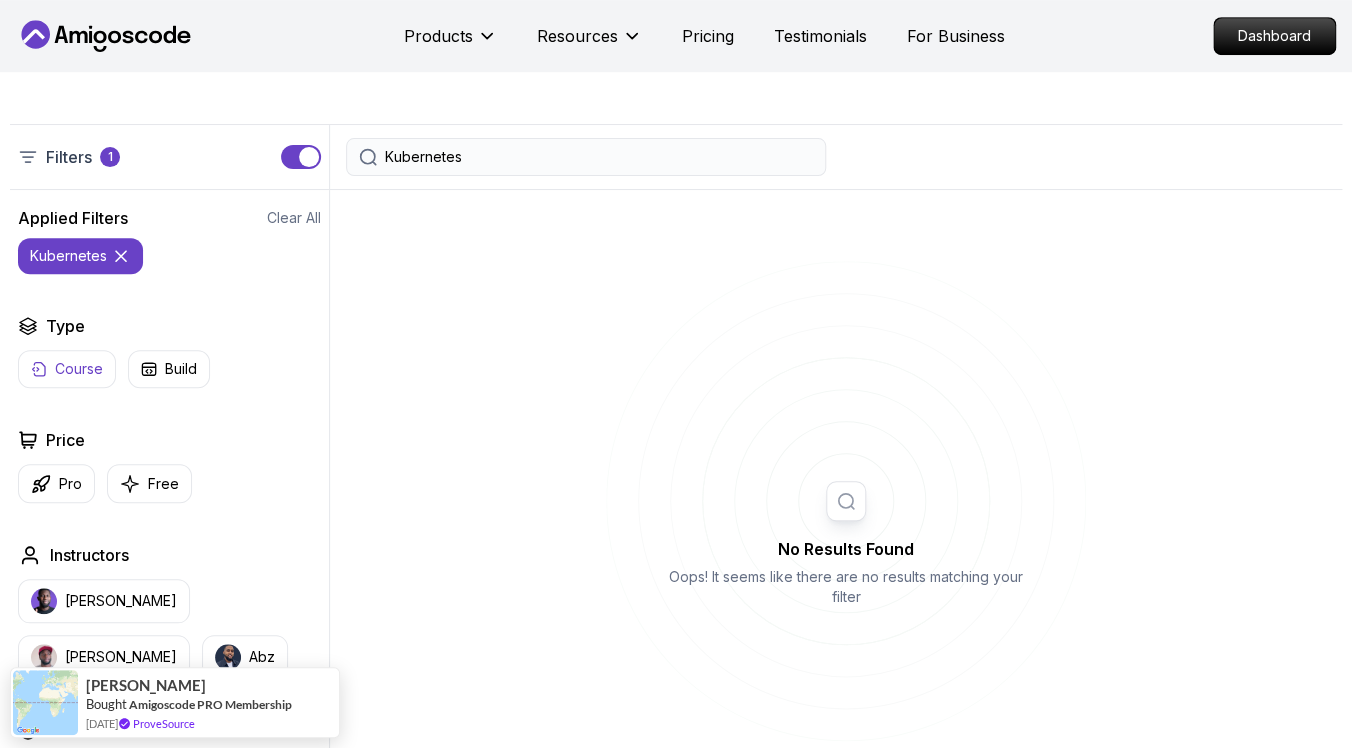 click on "Course" at bounding box center [79, 369] 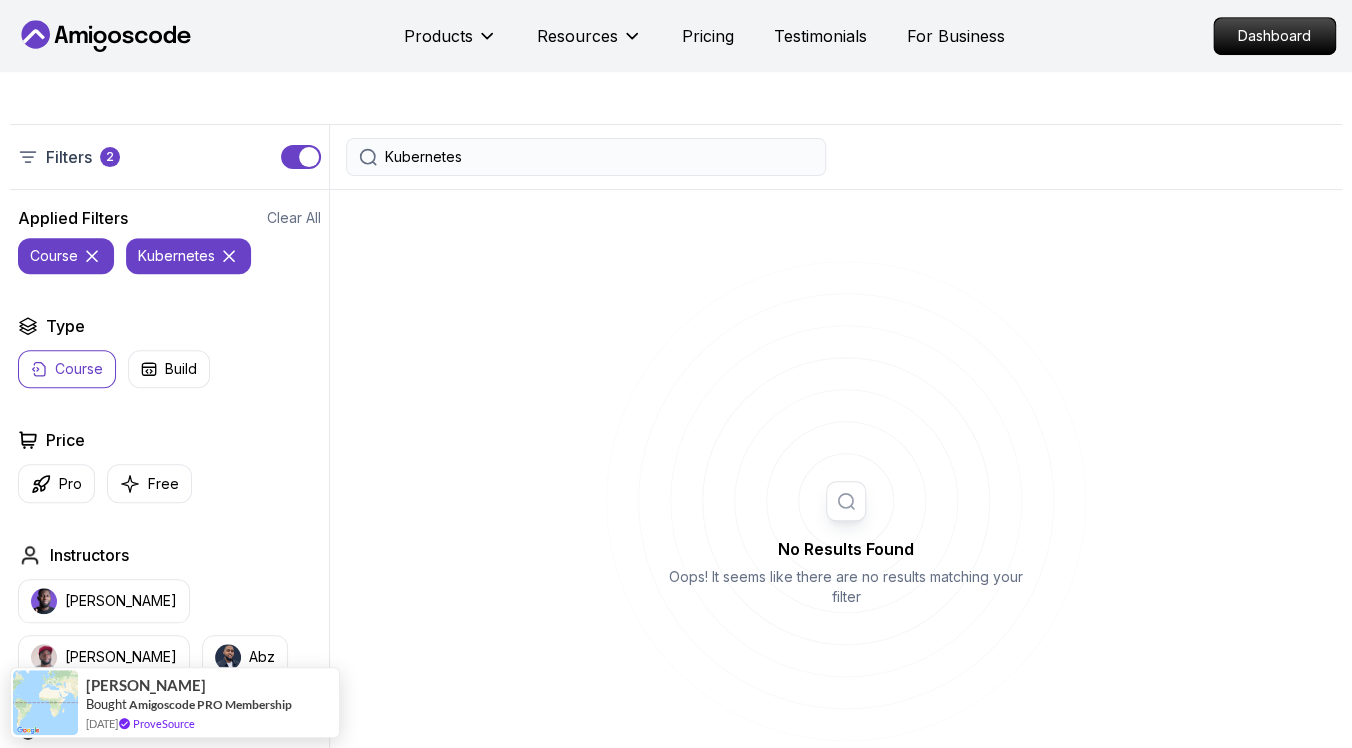 click on "Kubernetes" at bounding box center [188, 256] 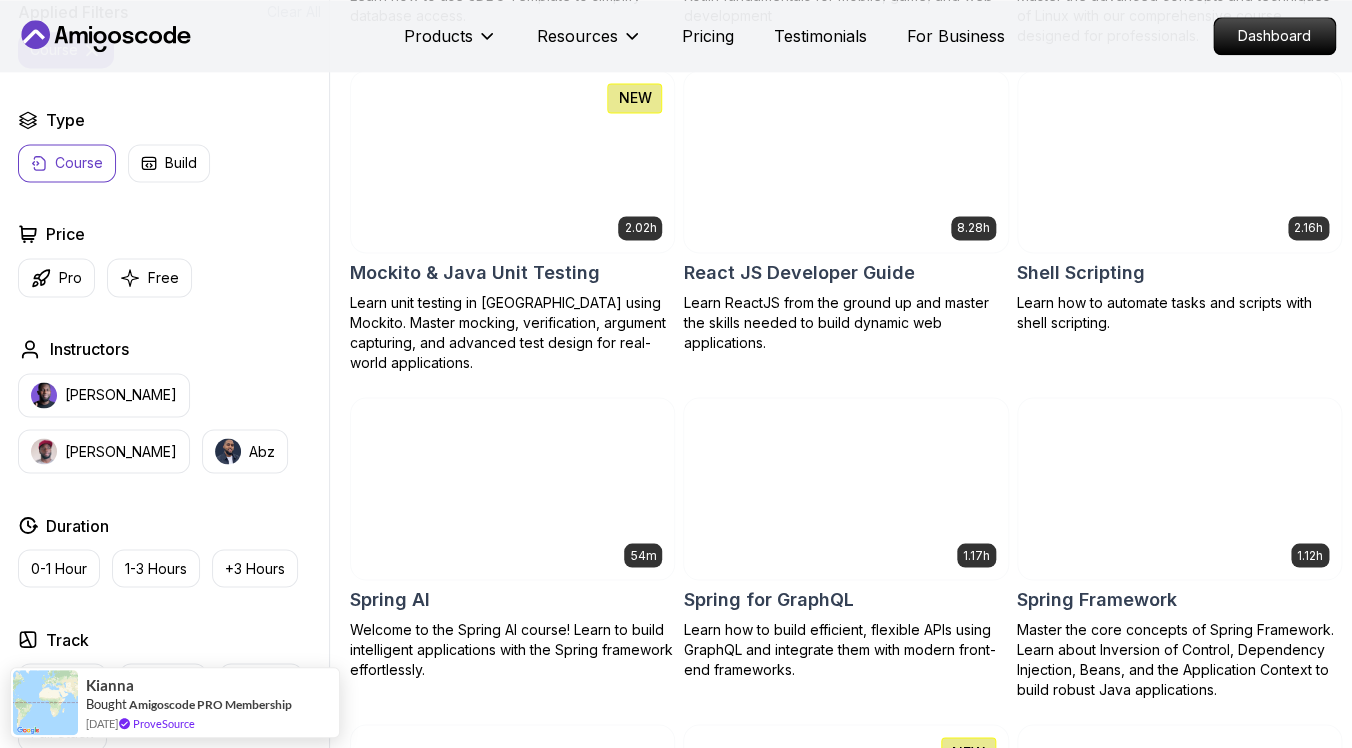 scroll, scrollTop: 4540, scrollLeft: 0, axis: vertical 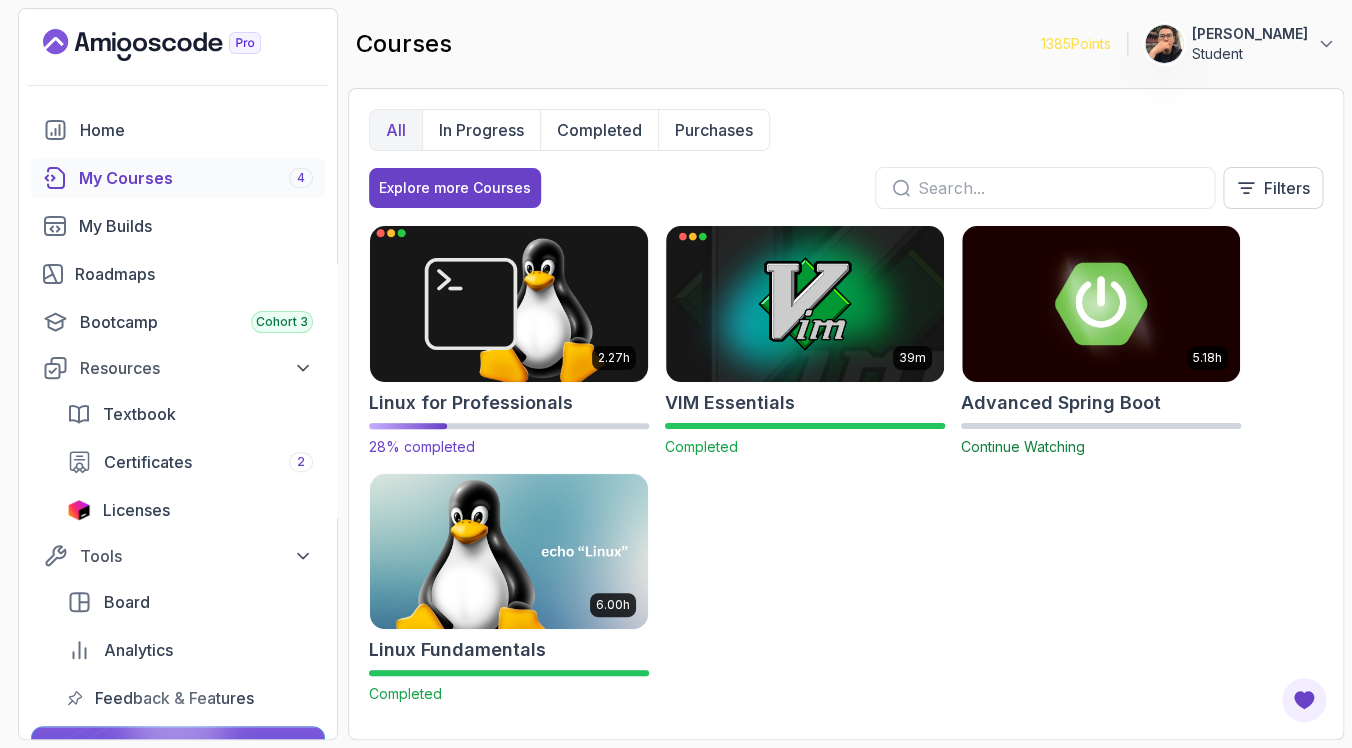 click at bounding box center (509, 303) 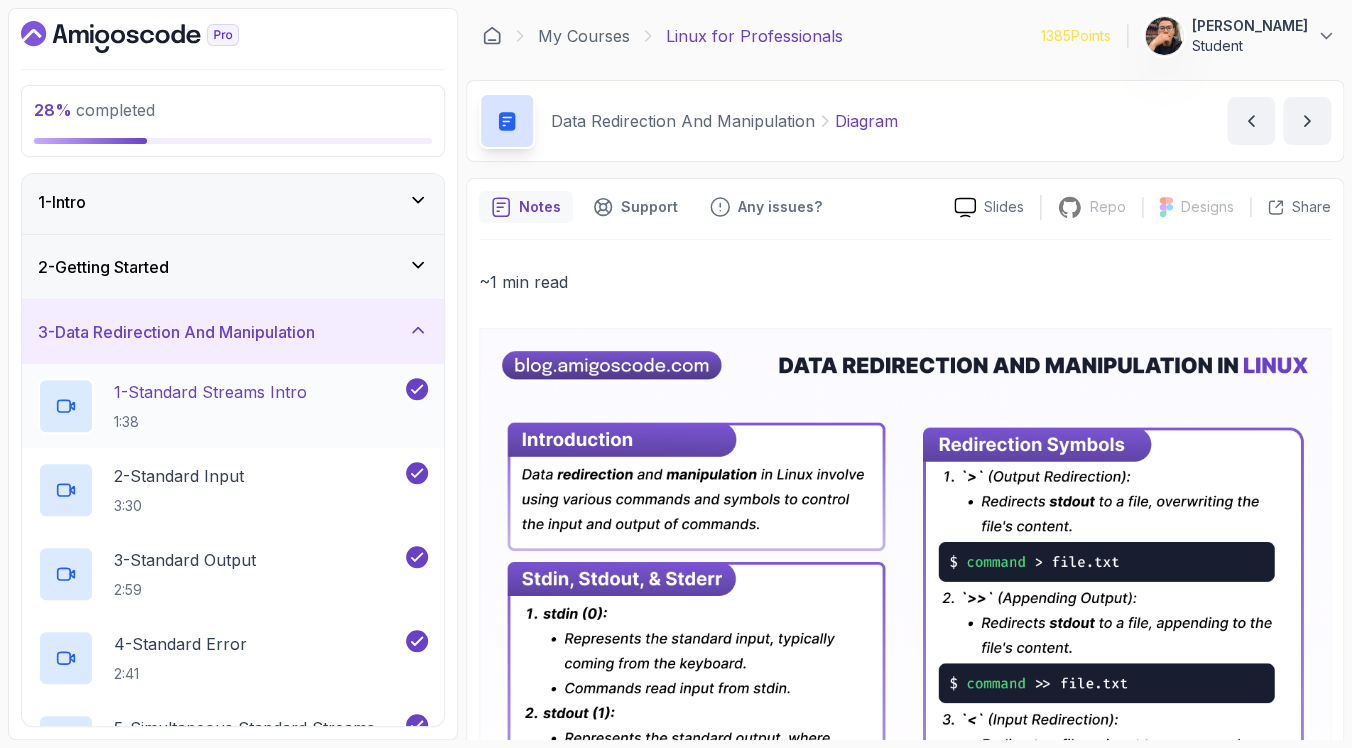 scroll, scrollTop: 0, scrollLeft: 0, axis: both 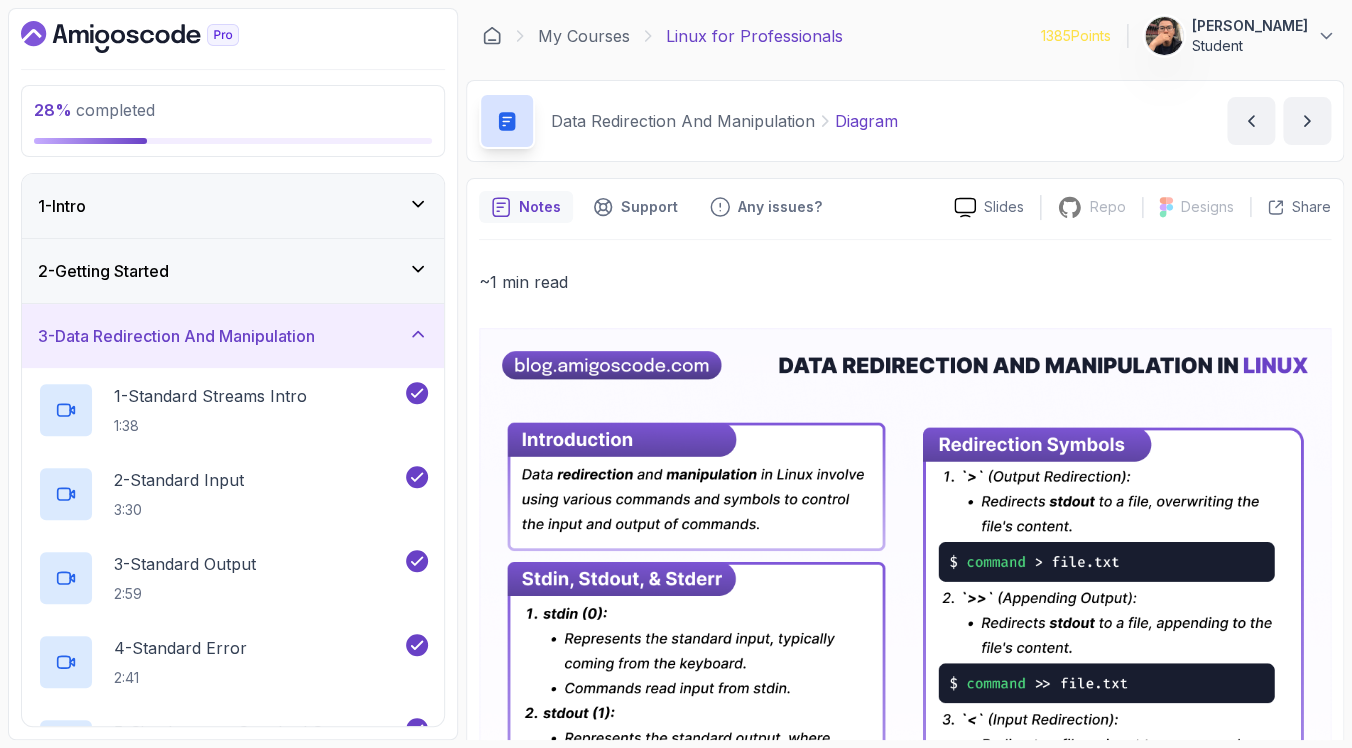 click on "3  -  Data Redirection And Manipulation" at bounding box center [233, 336] 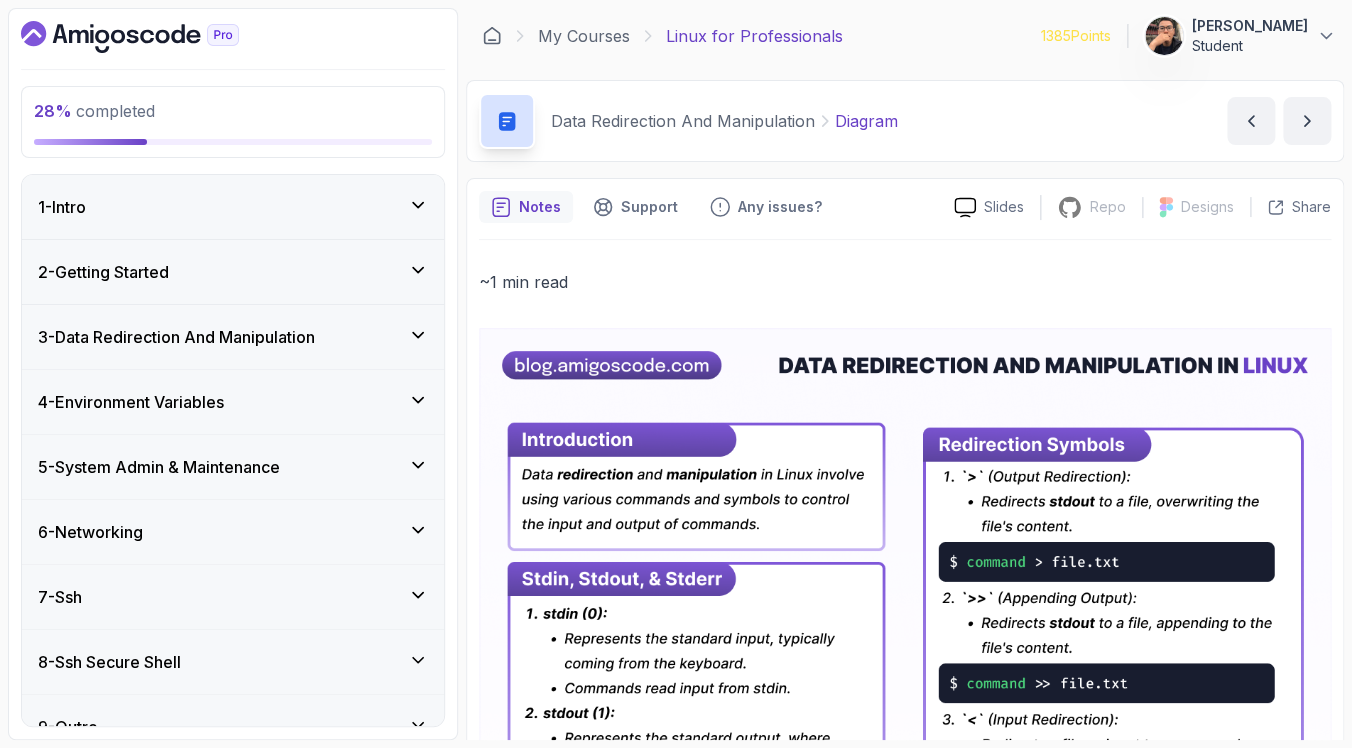 click on "4  -  Environment Variables" at bounding box center [233, 402] 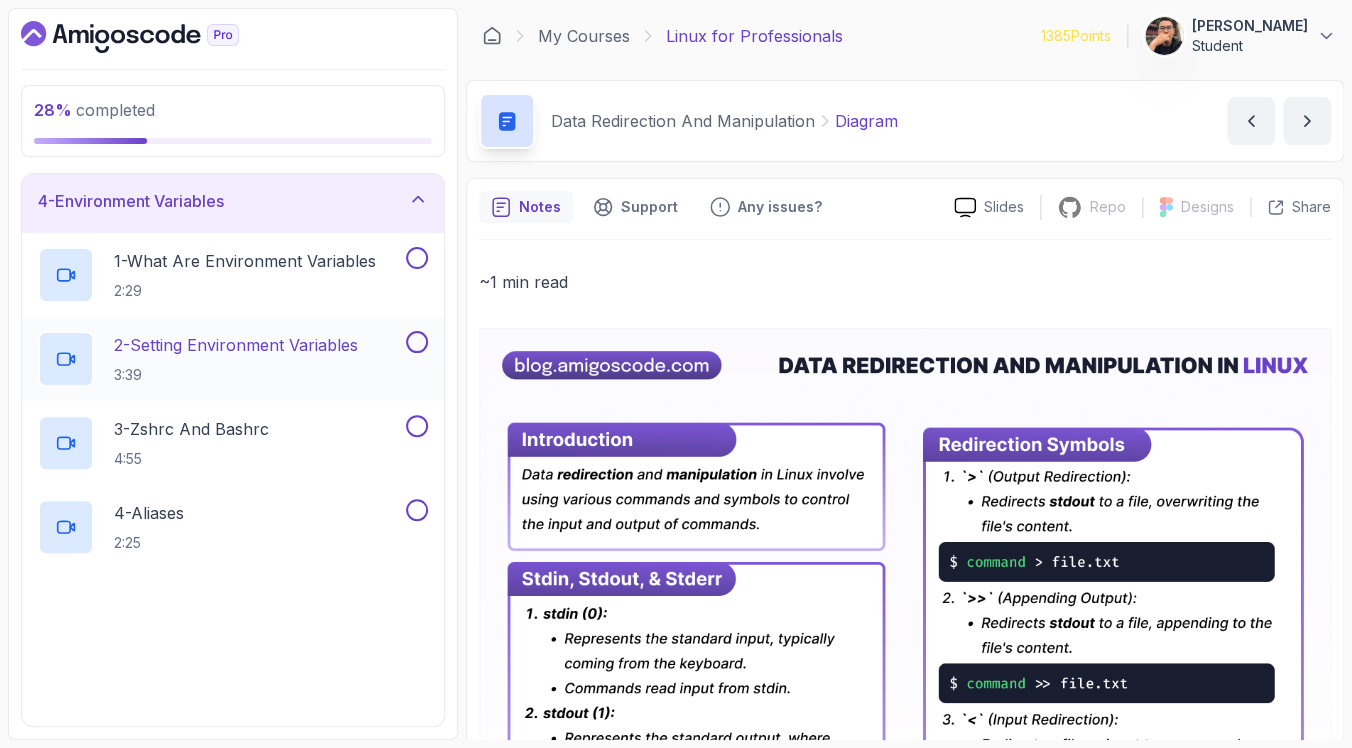 scroll, scrollTop: 228, scrollLeft: 0, axis: vertical 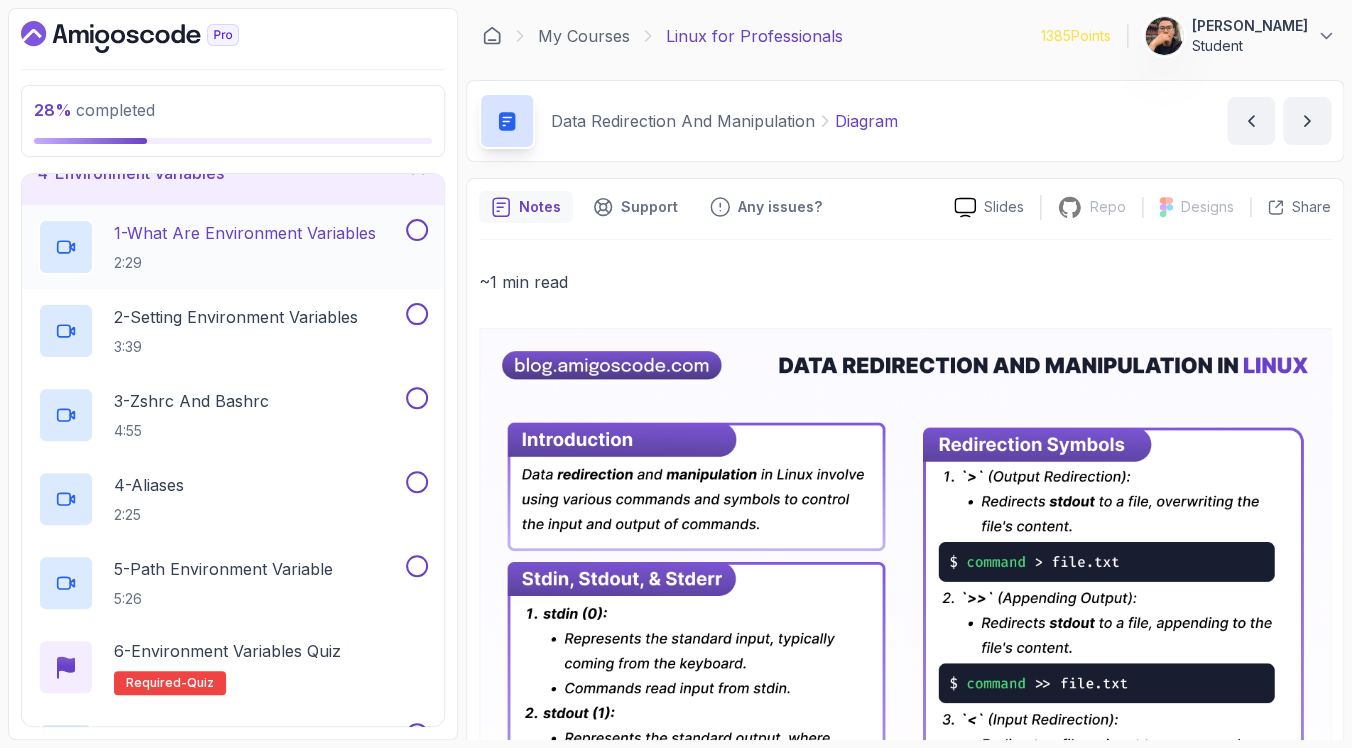 click on "2:29" at bounding box center (245, 263) 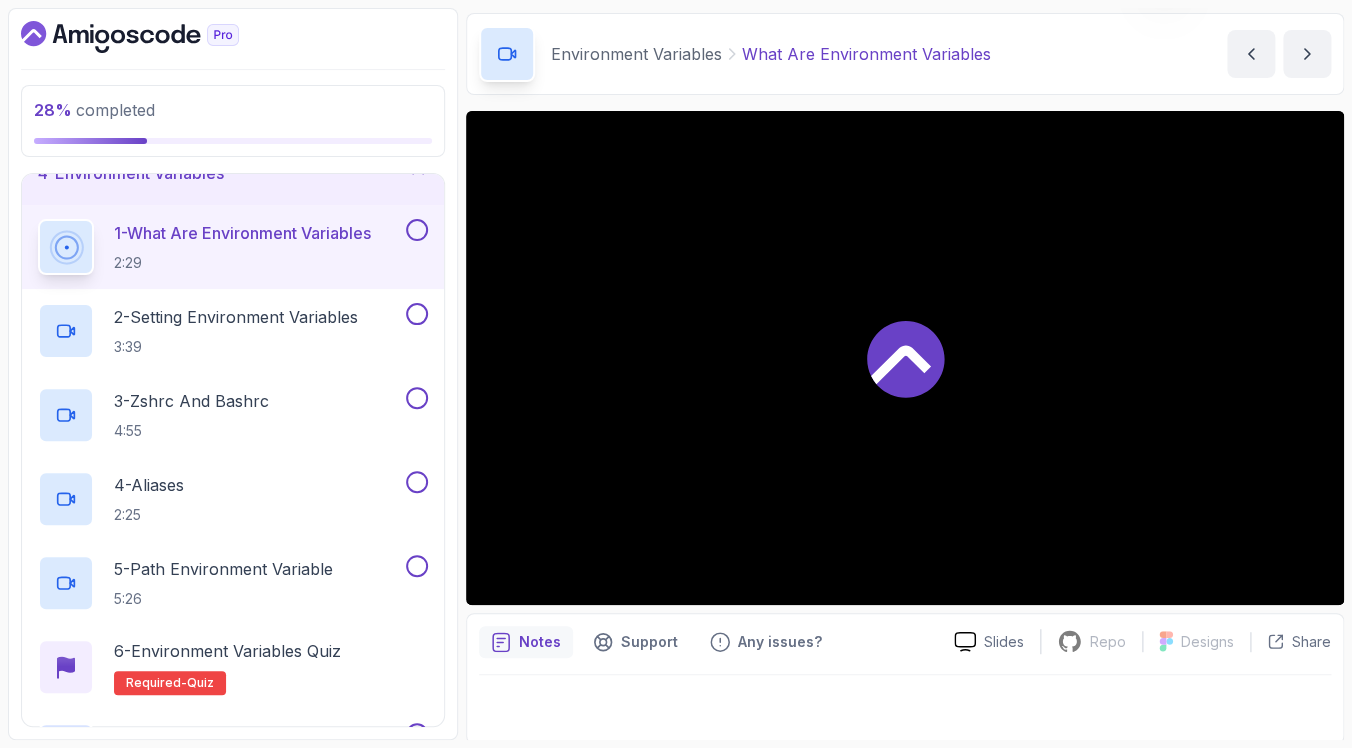scroll, scrollTop: 69, scrollLeft: 0, axis: vertical 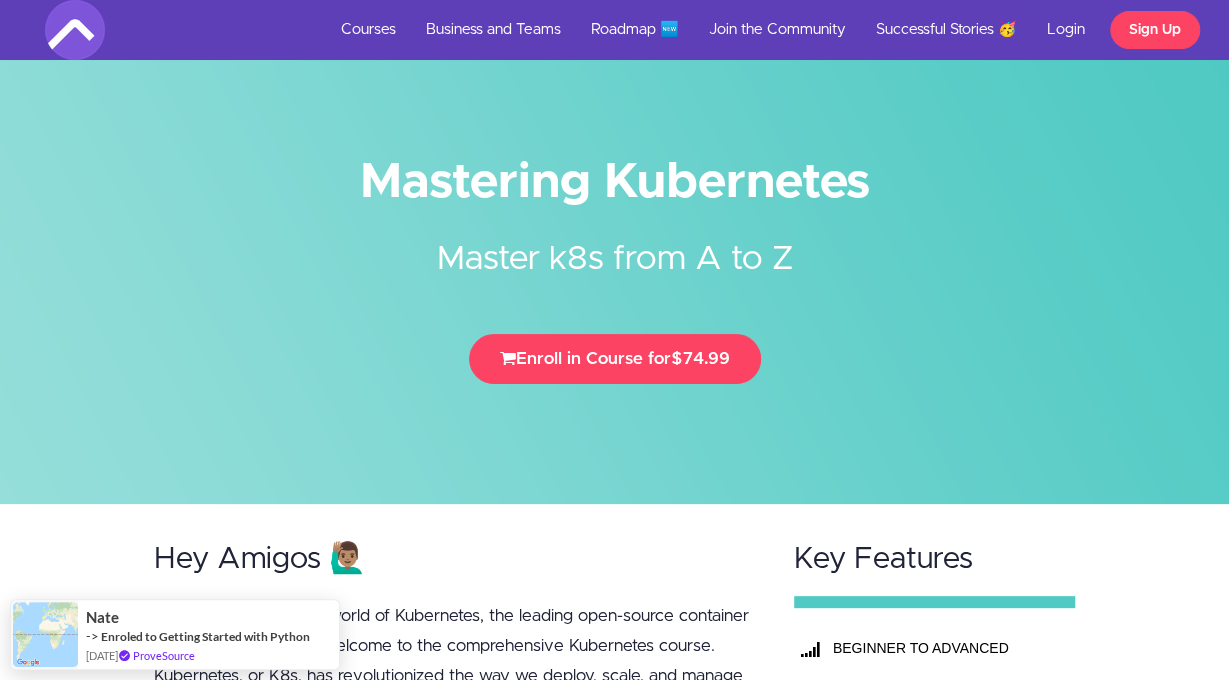 drag, startPoint x: 606, startPoint y: 175, endPoint x: 867, endPoint y: 169, distance: 261.06897 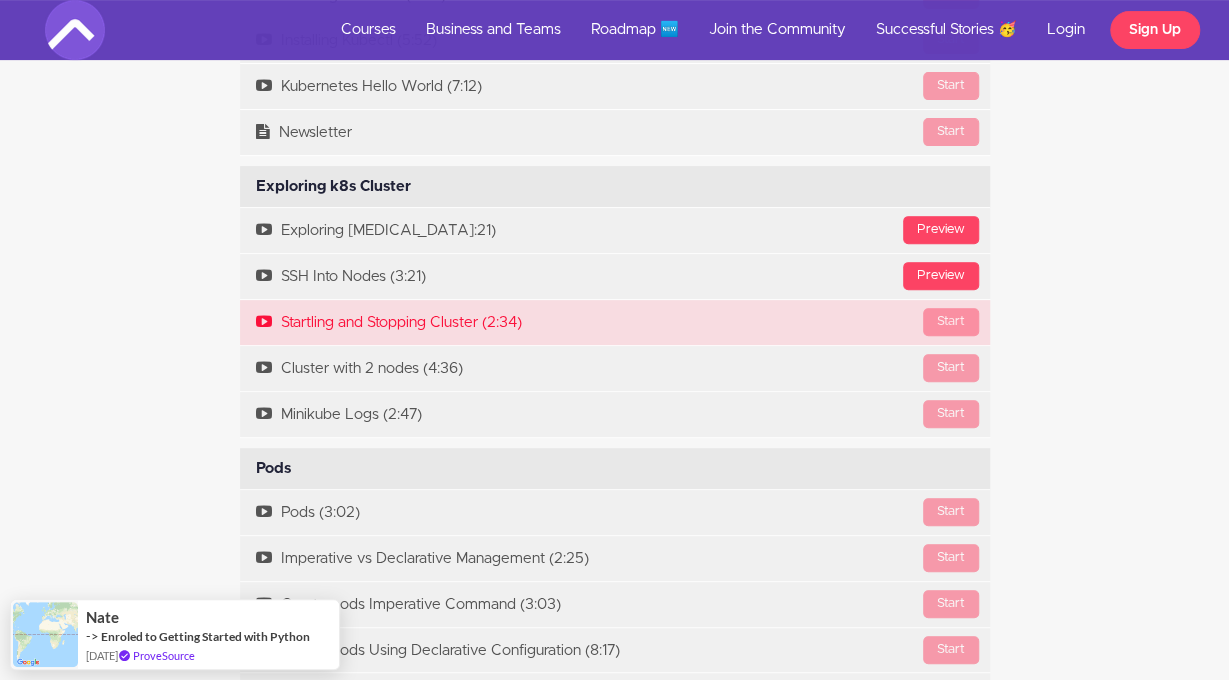 scroll, scrollTop: 4056, scrollLeft: 0, axis: vertical 